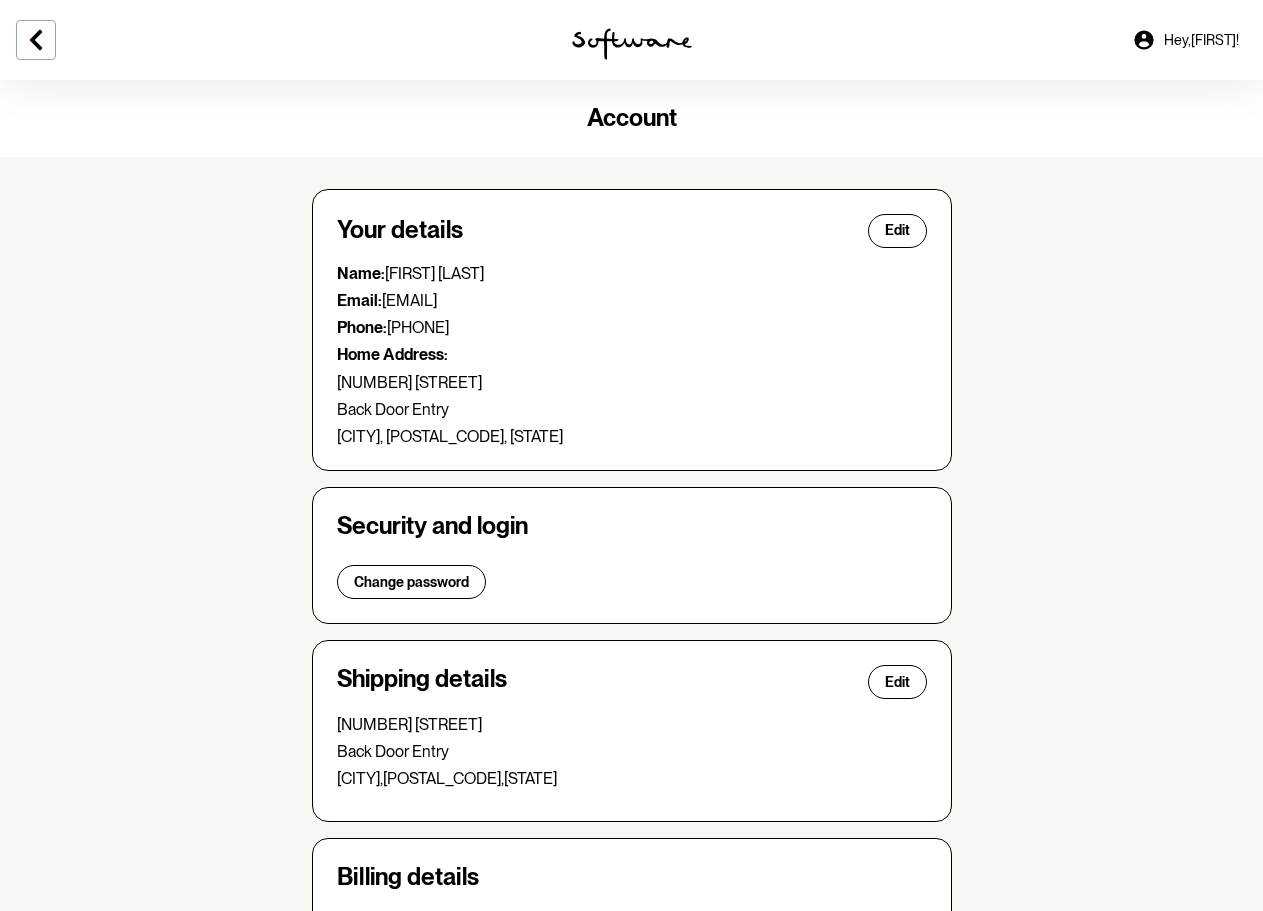 scroll, scrollTop: 200, scrollLeft: 0, axis: vertical 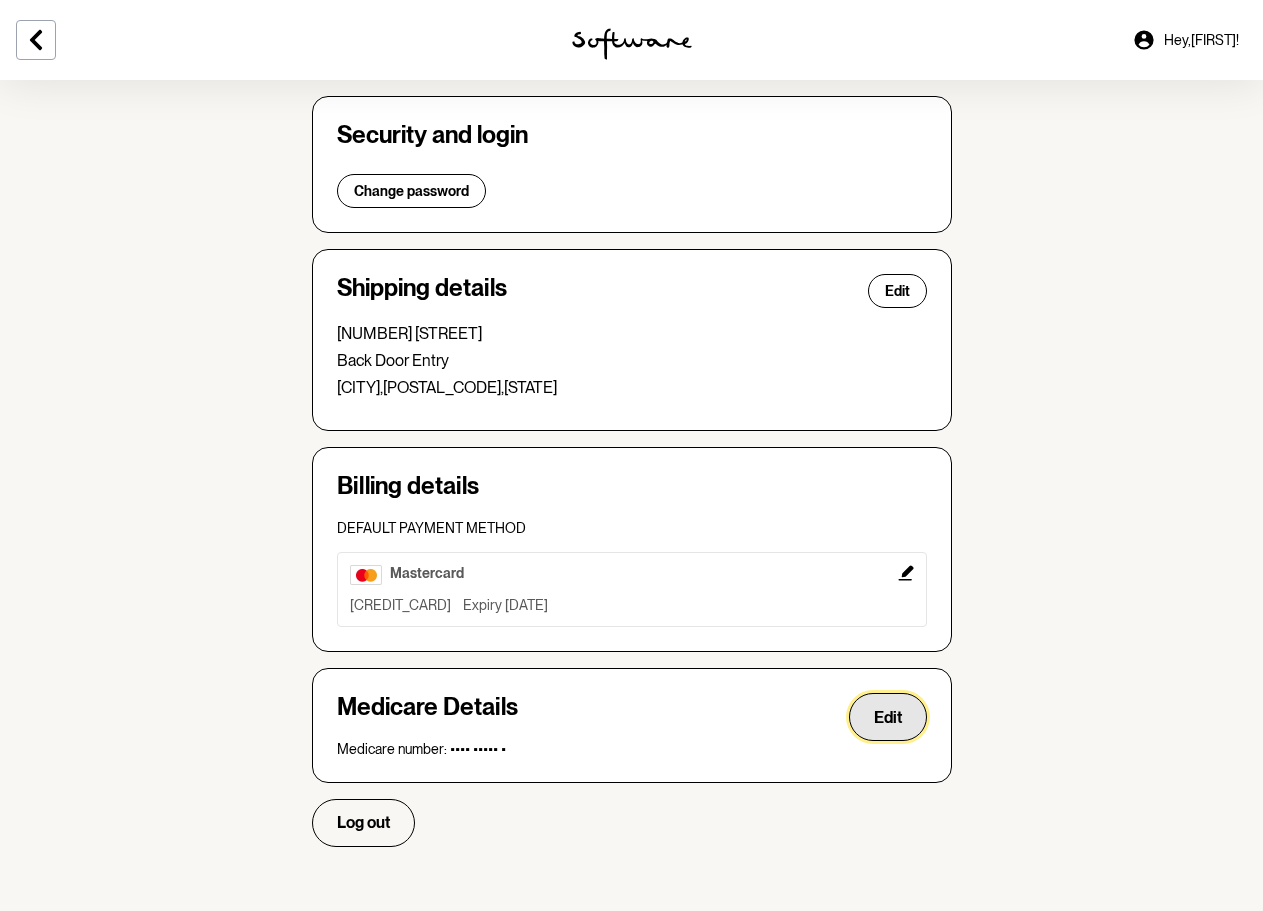 click on "Edit" at bounding box center (888, 717) 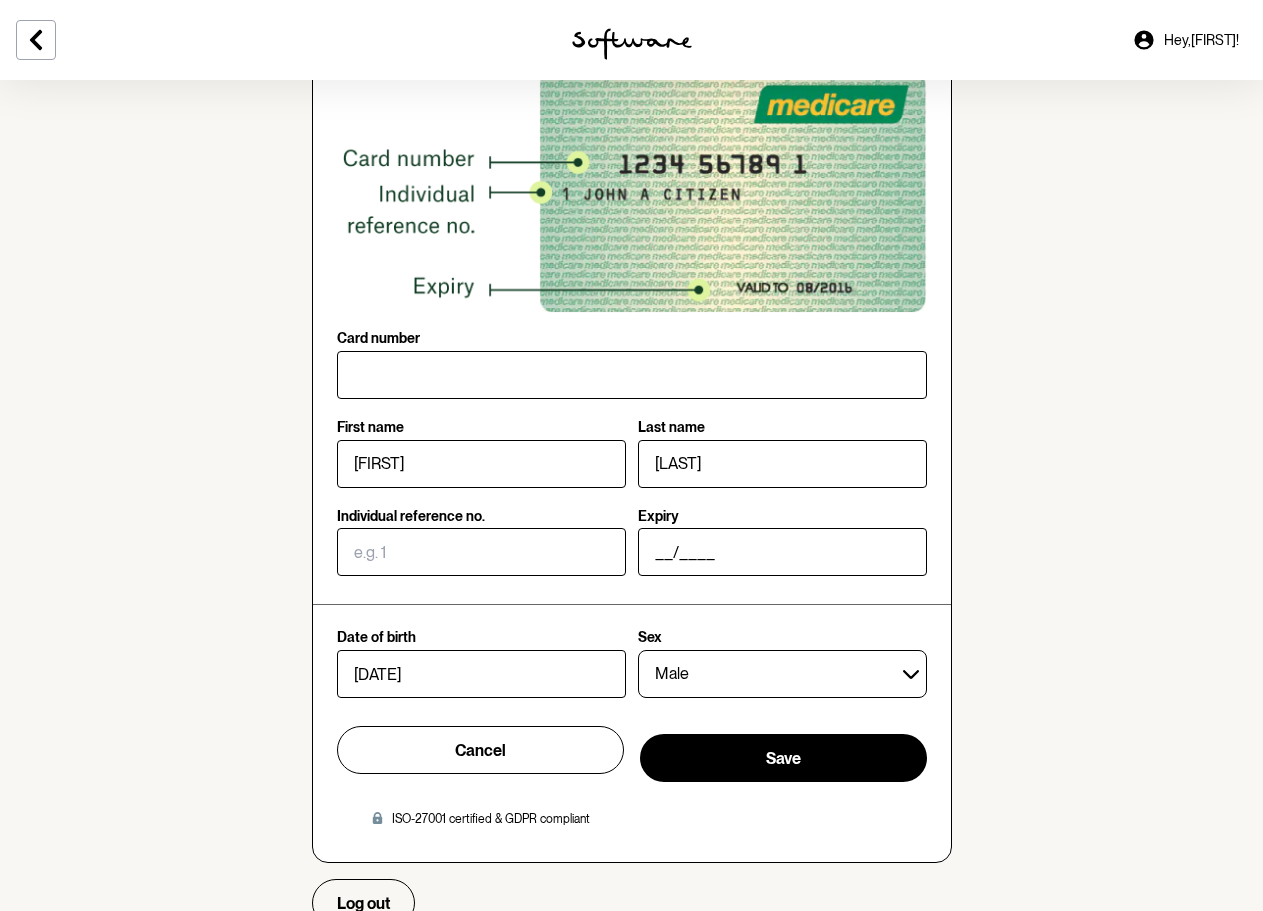 scroll, scrollTop: 1091, scrollLeft: 0, axis: vertical 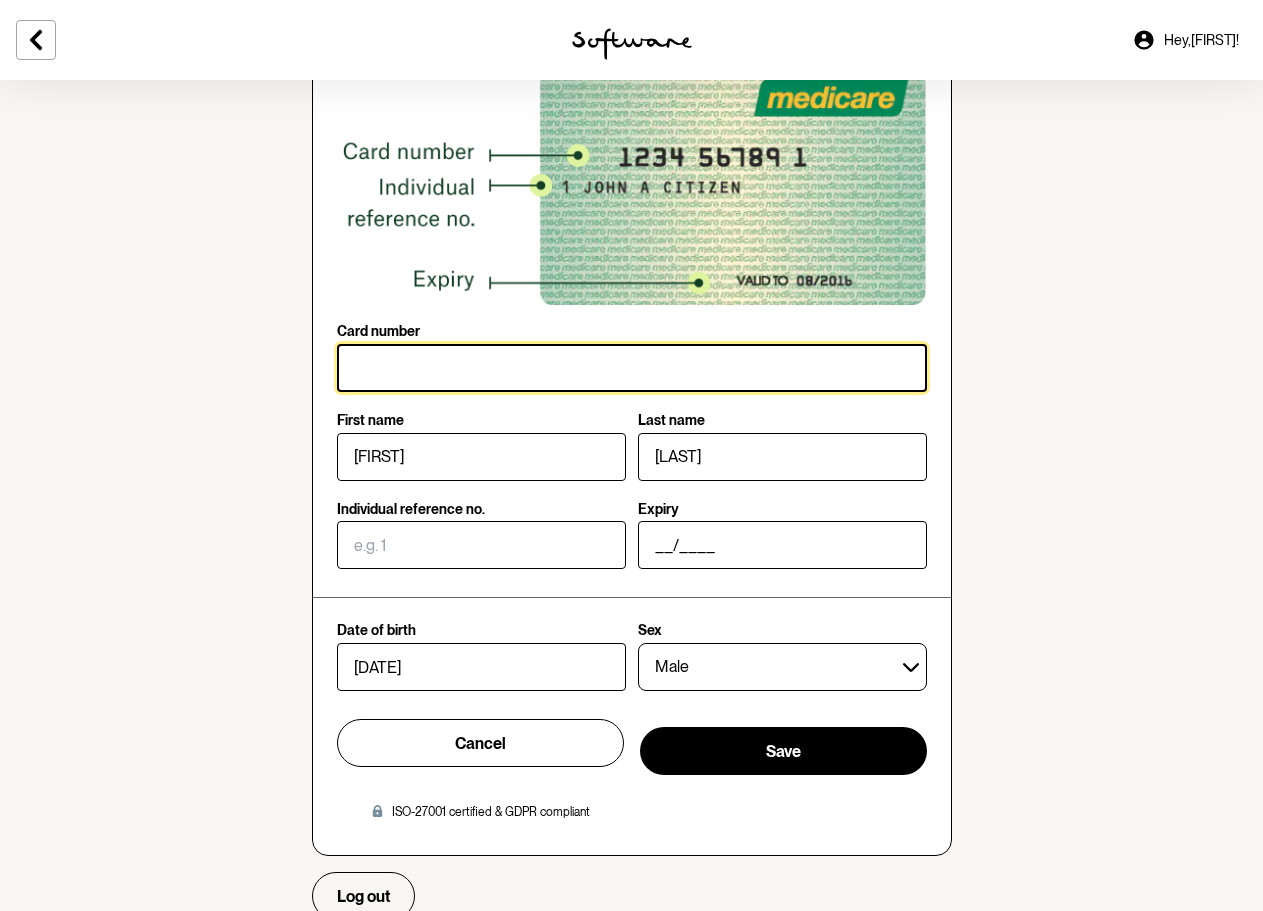 click on "Card number" at bounding box center (632, 368) 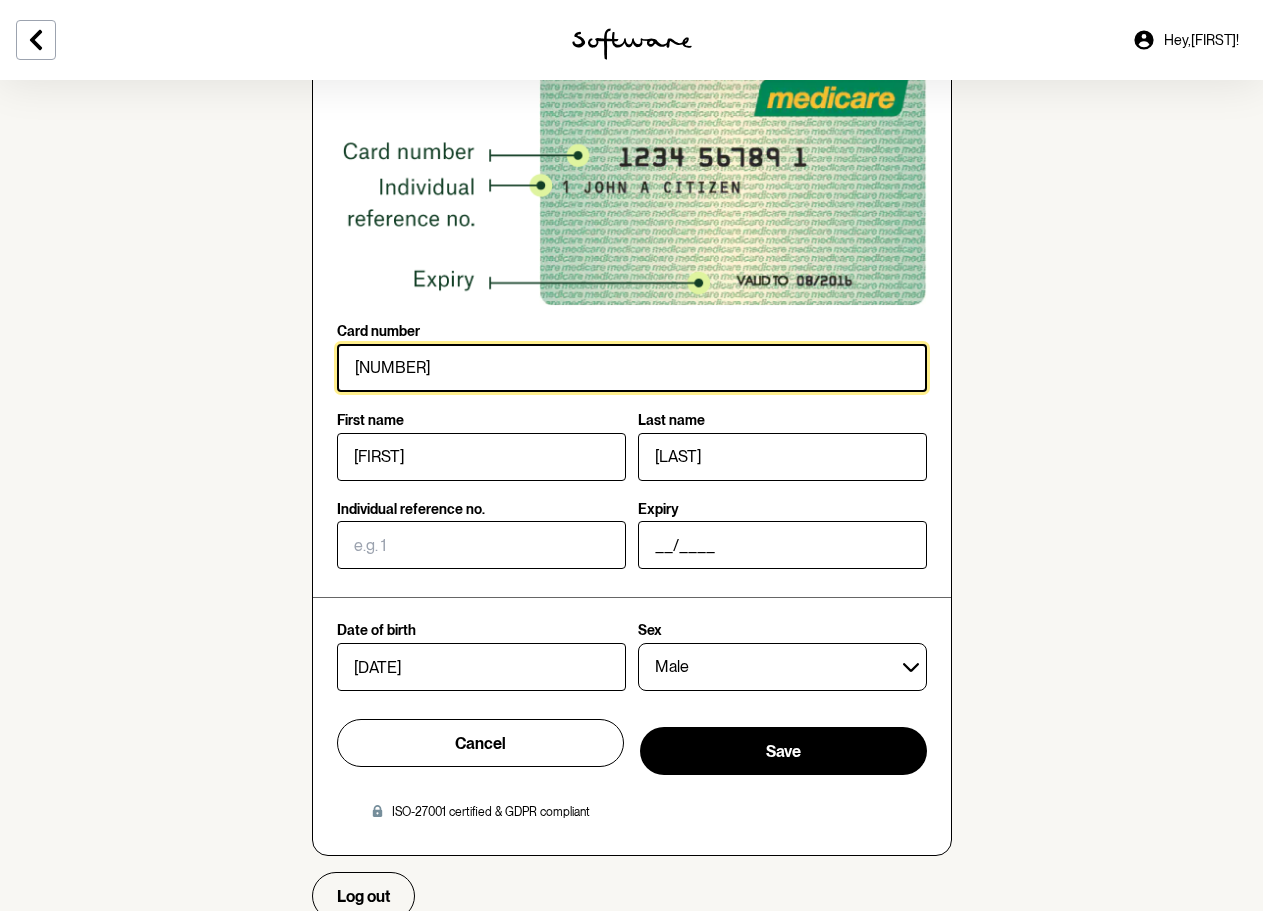 type on "[NUMBER]" 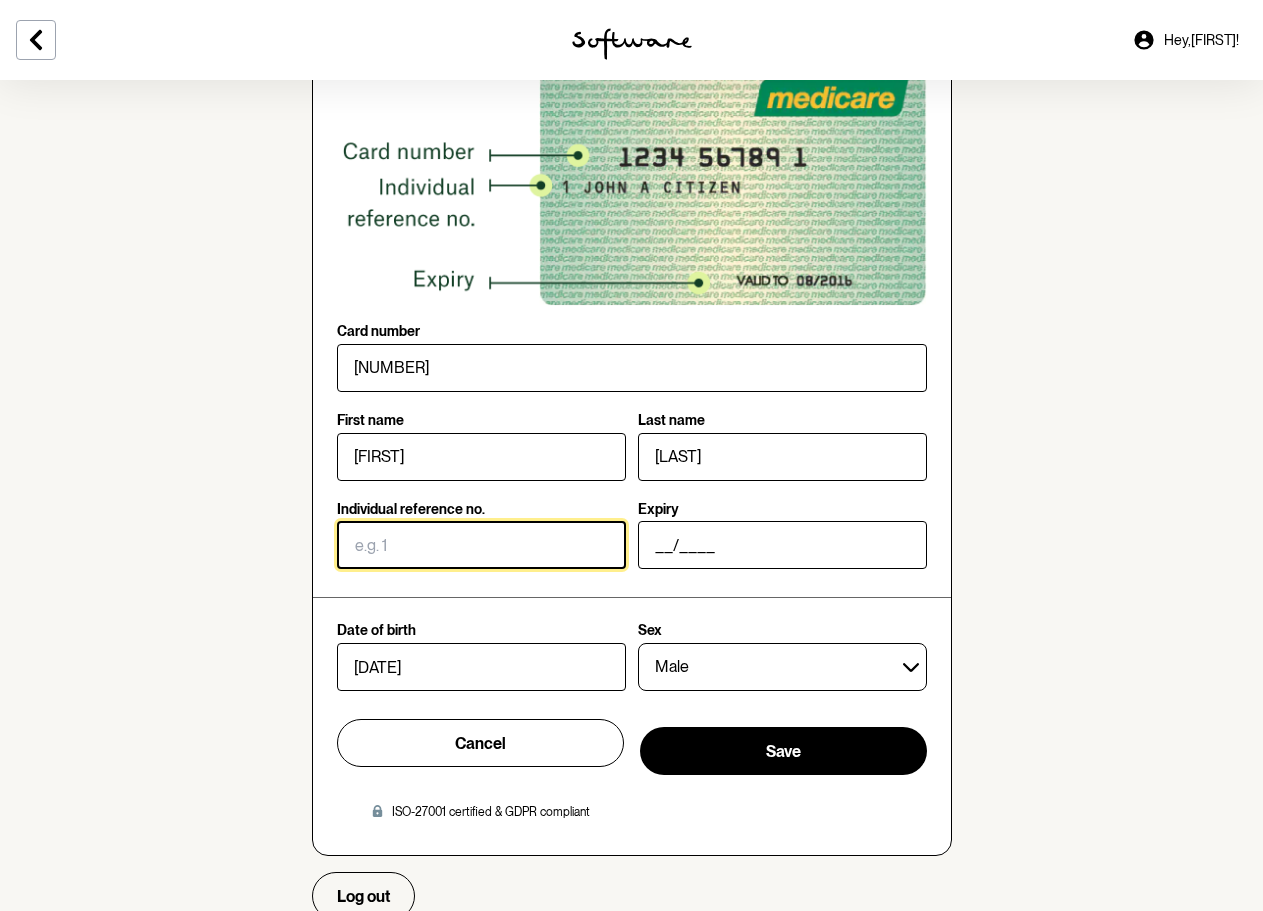 click on "Individual reference no." at bounding box center (481, 545) 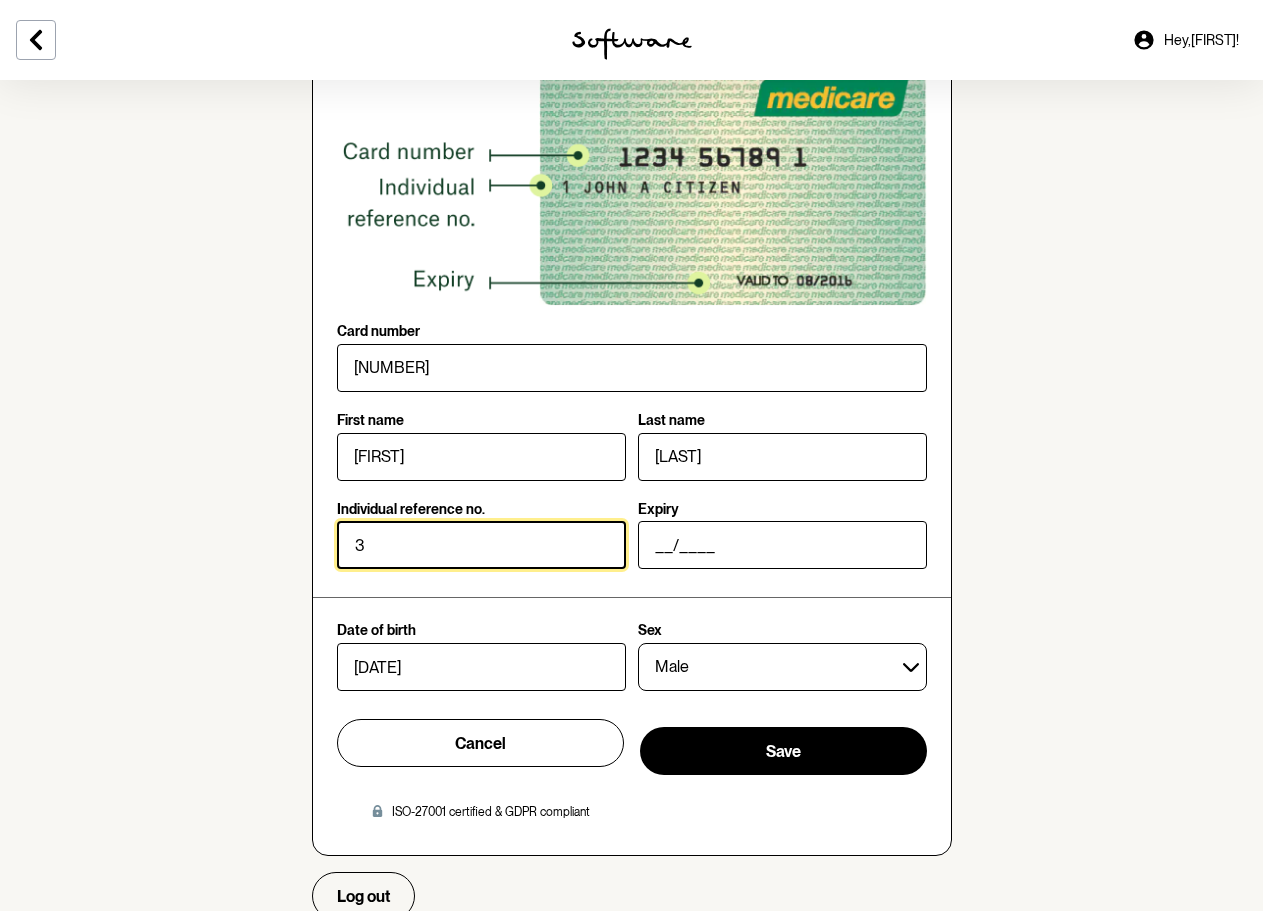 type on "3" 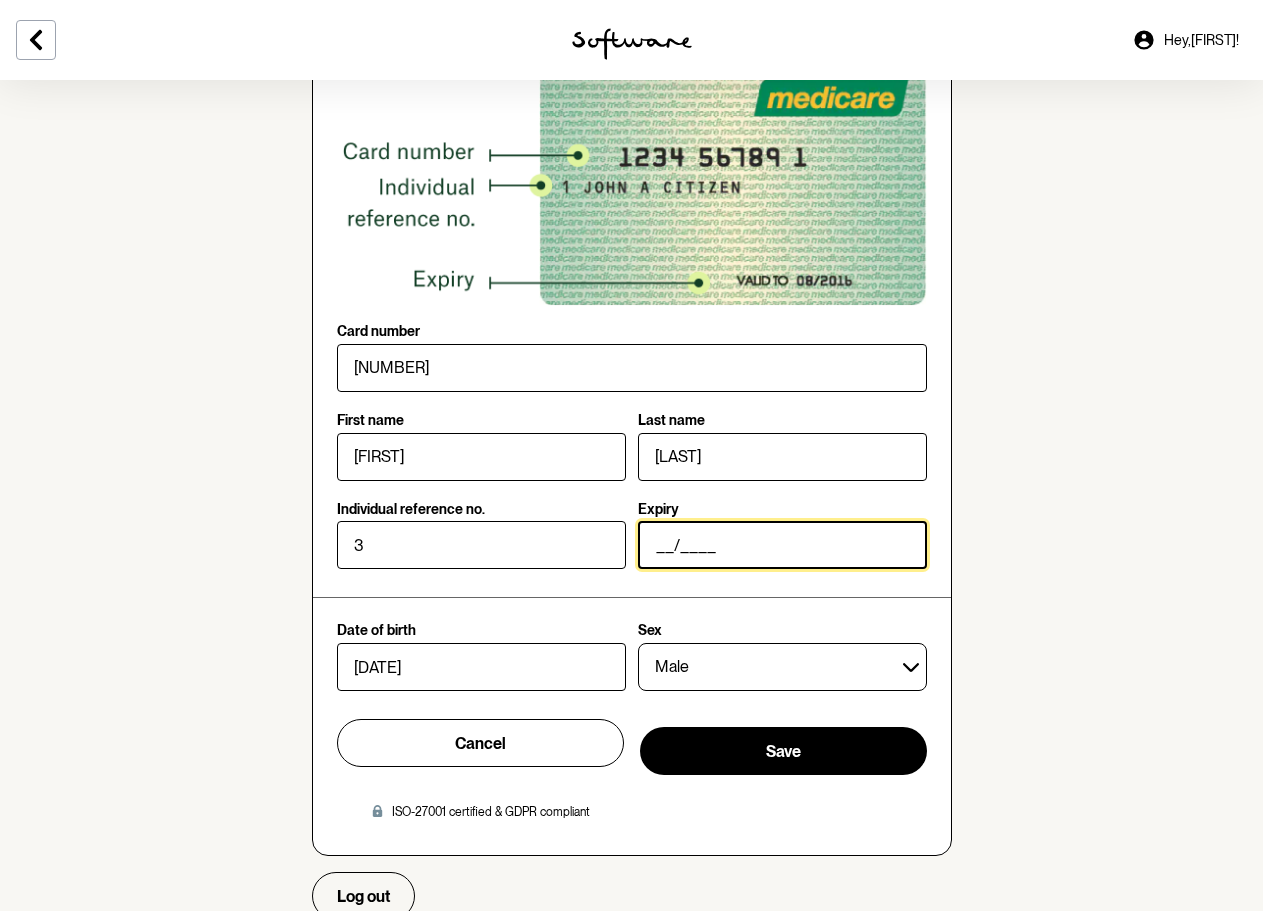 click on "[MM]/[YEAR]" at bounding box center (782, 545) 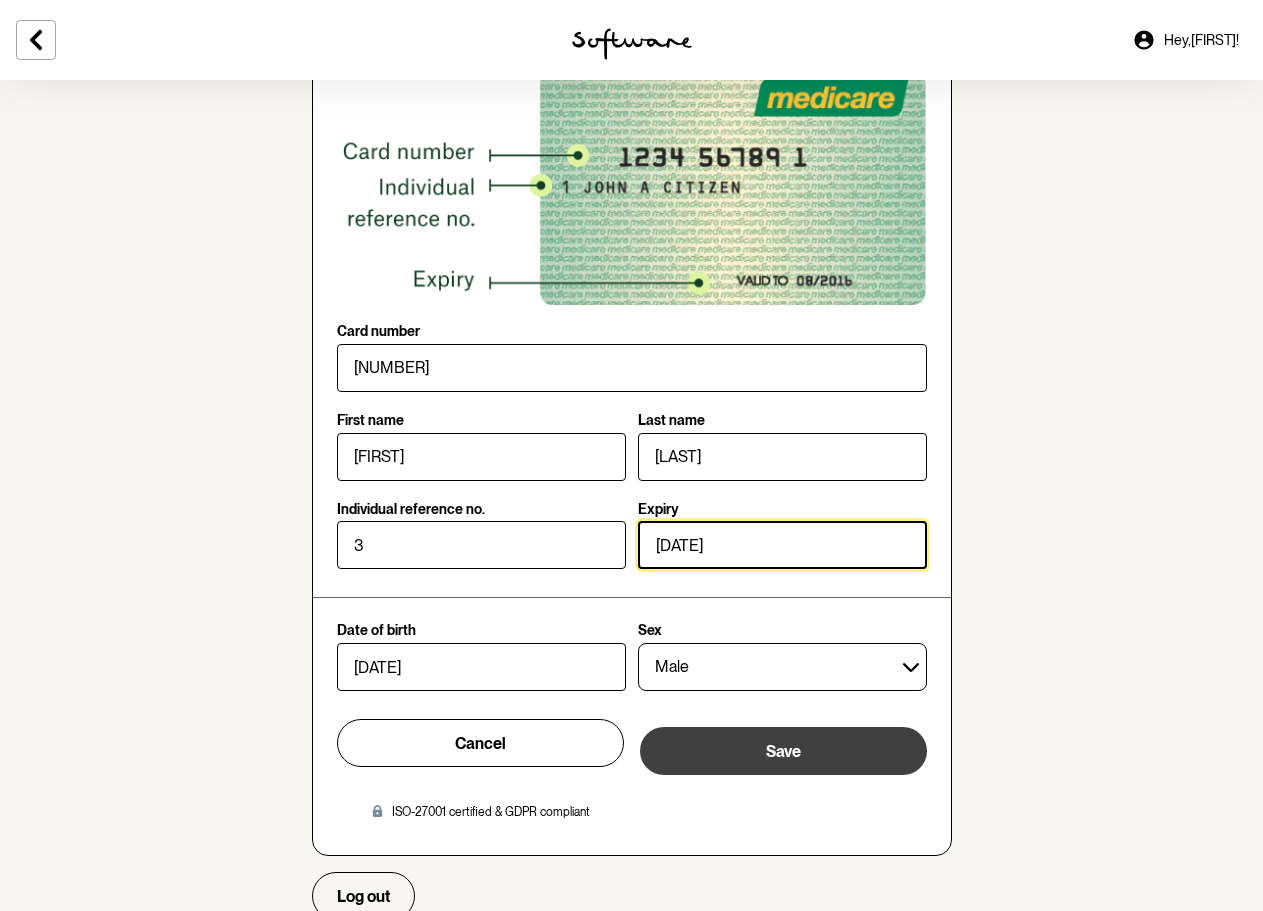 type on "[MM]/[YEAR]" 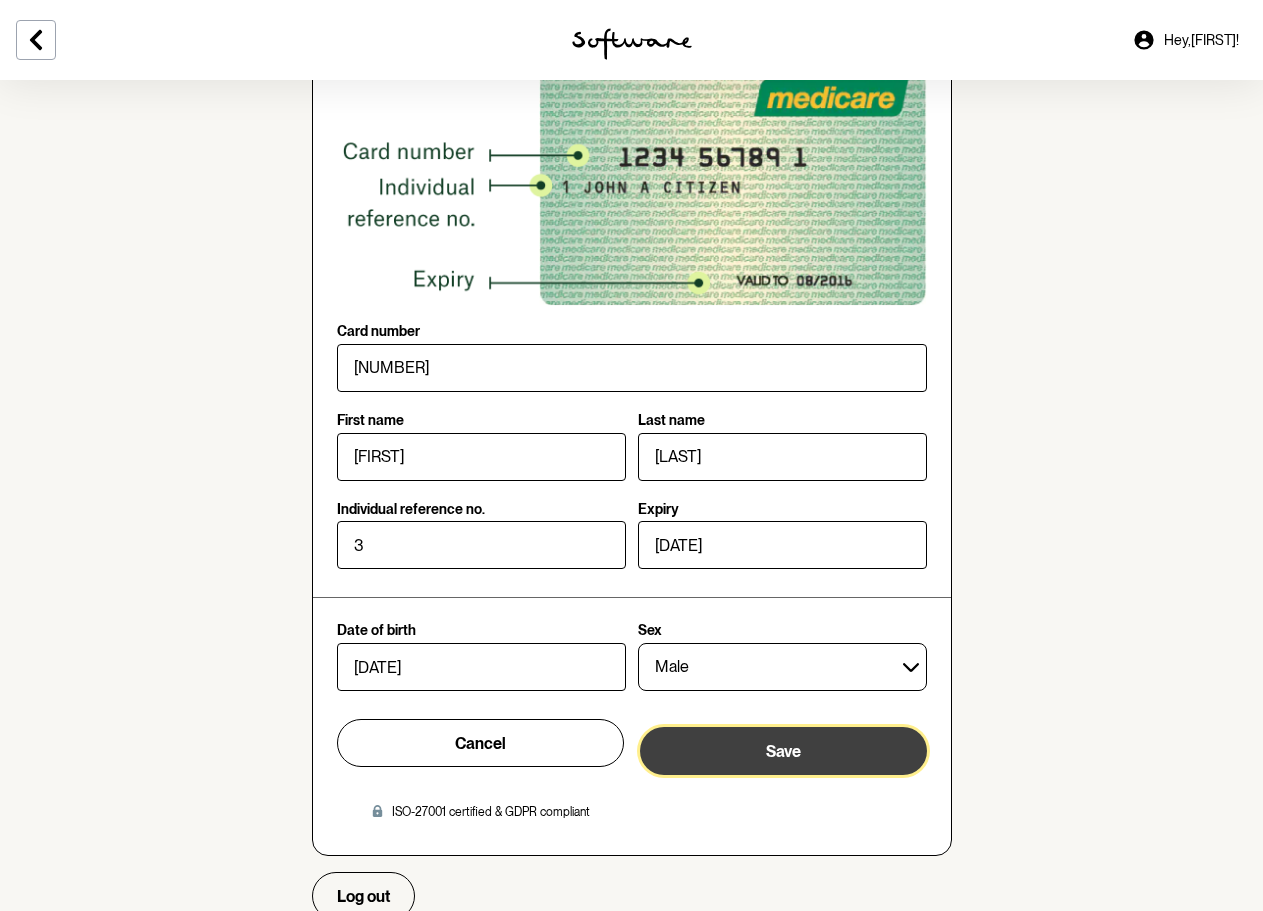 click on "Save" at bounding box center (783, 751) 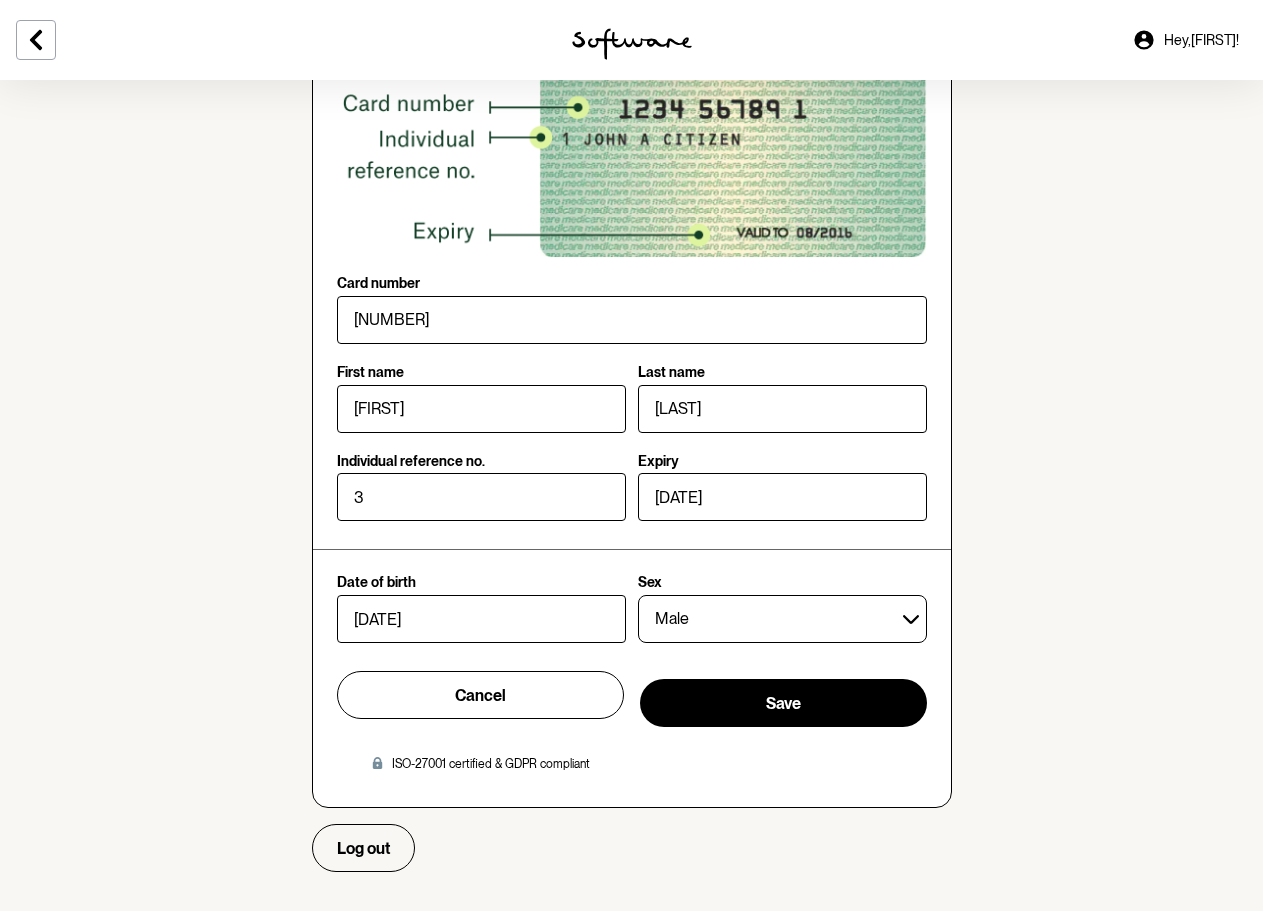 scroll, scrollTop: 1164, scrollLeft: 0, axis: vertical 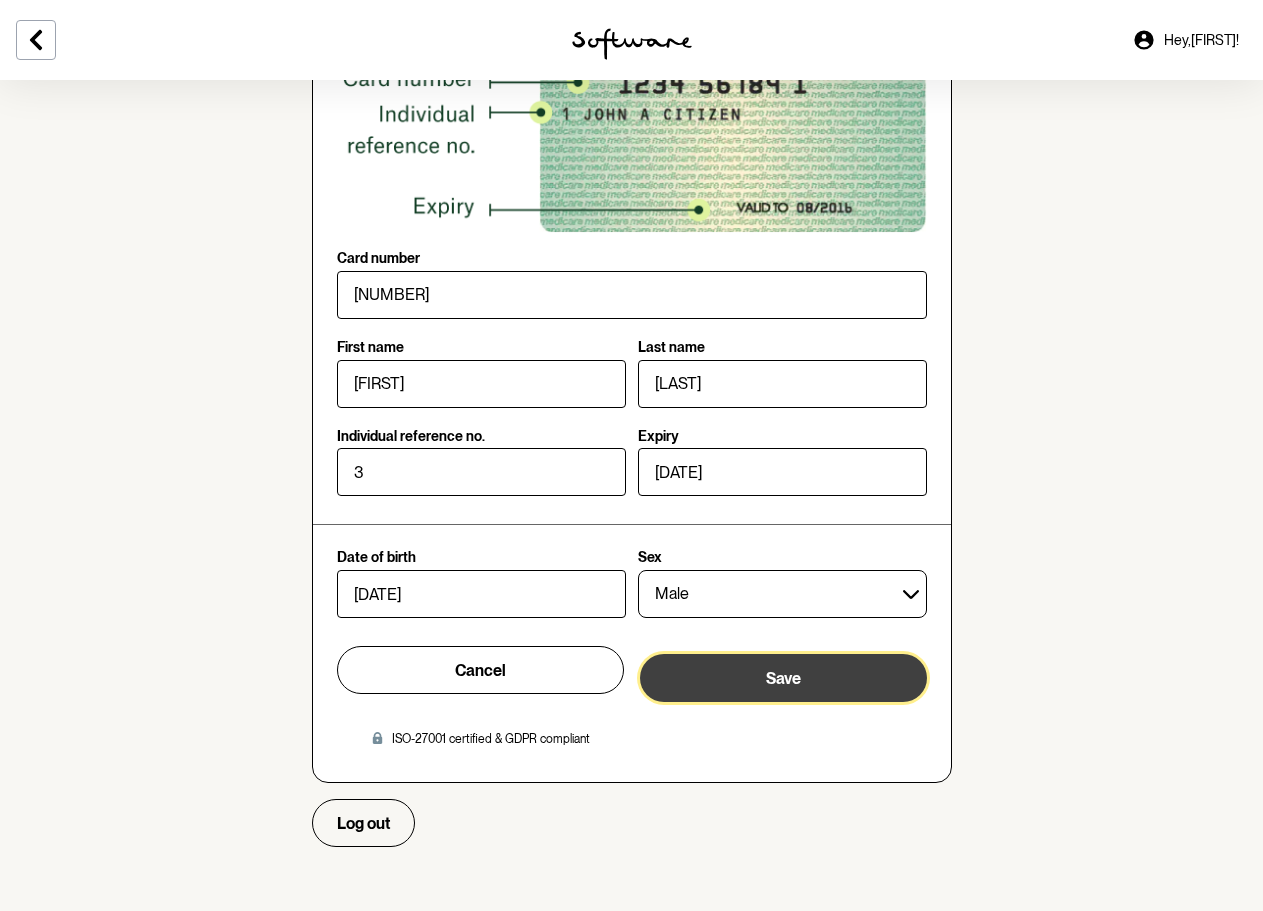 click on "Save" at bounding box center [783, 678] 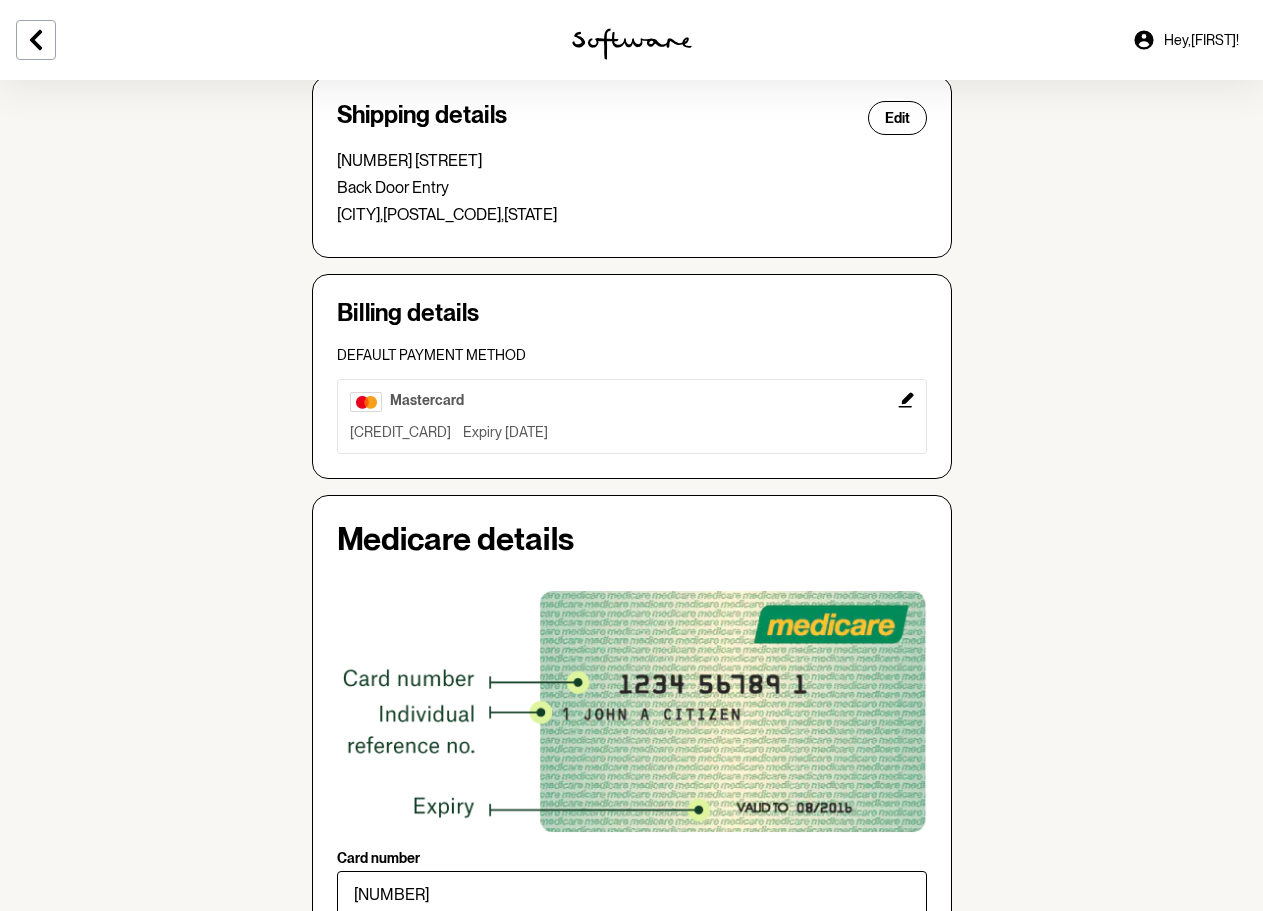 scroll, scrollTop: 0, scrollLeft: 0, axis: both 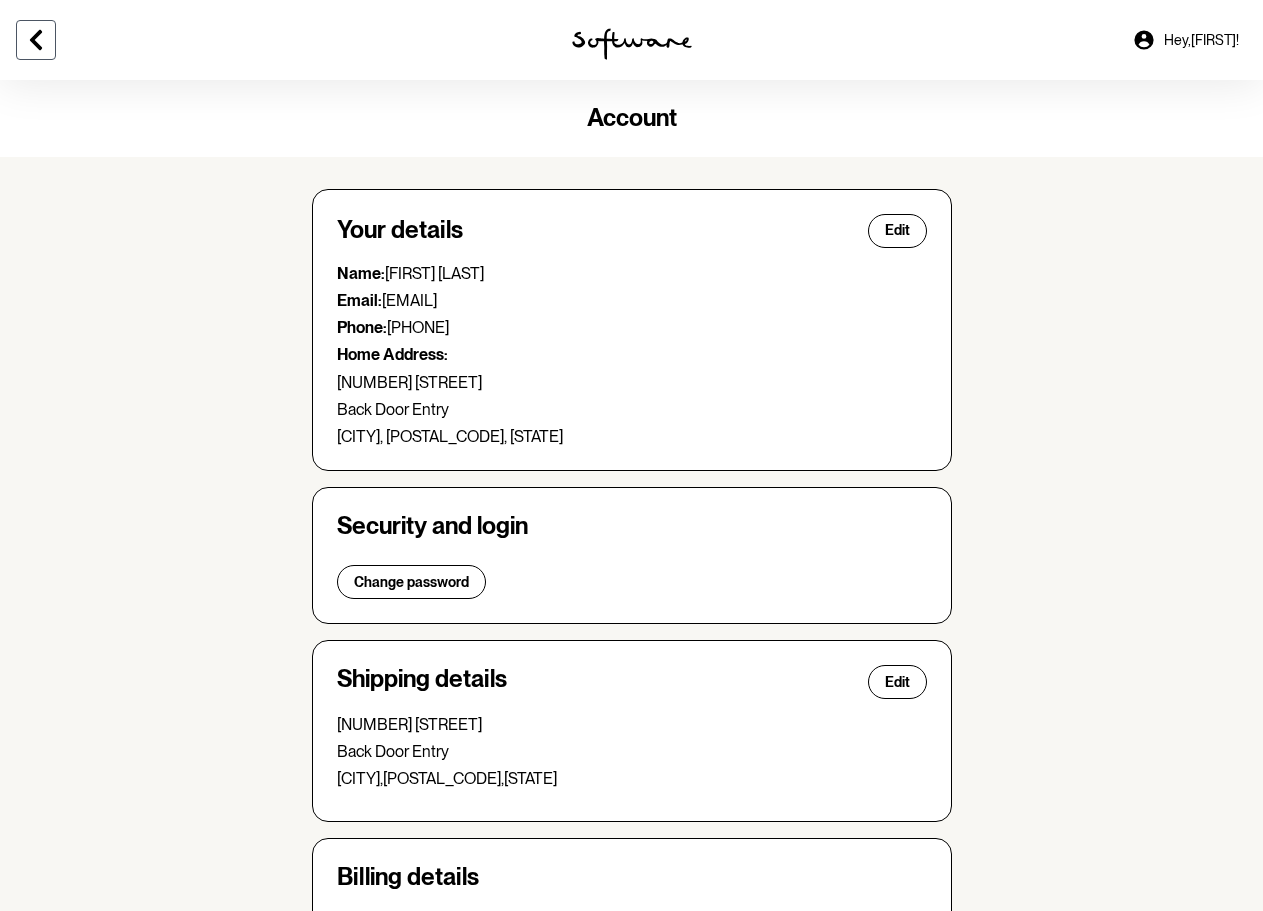 click 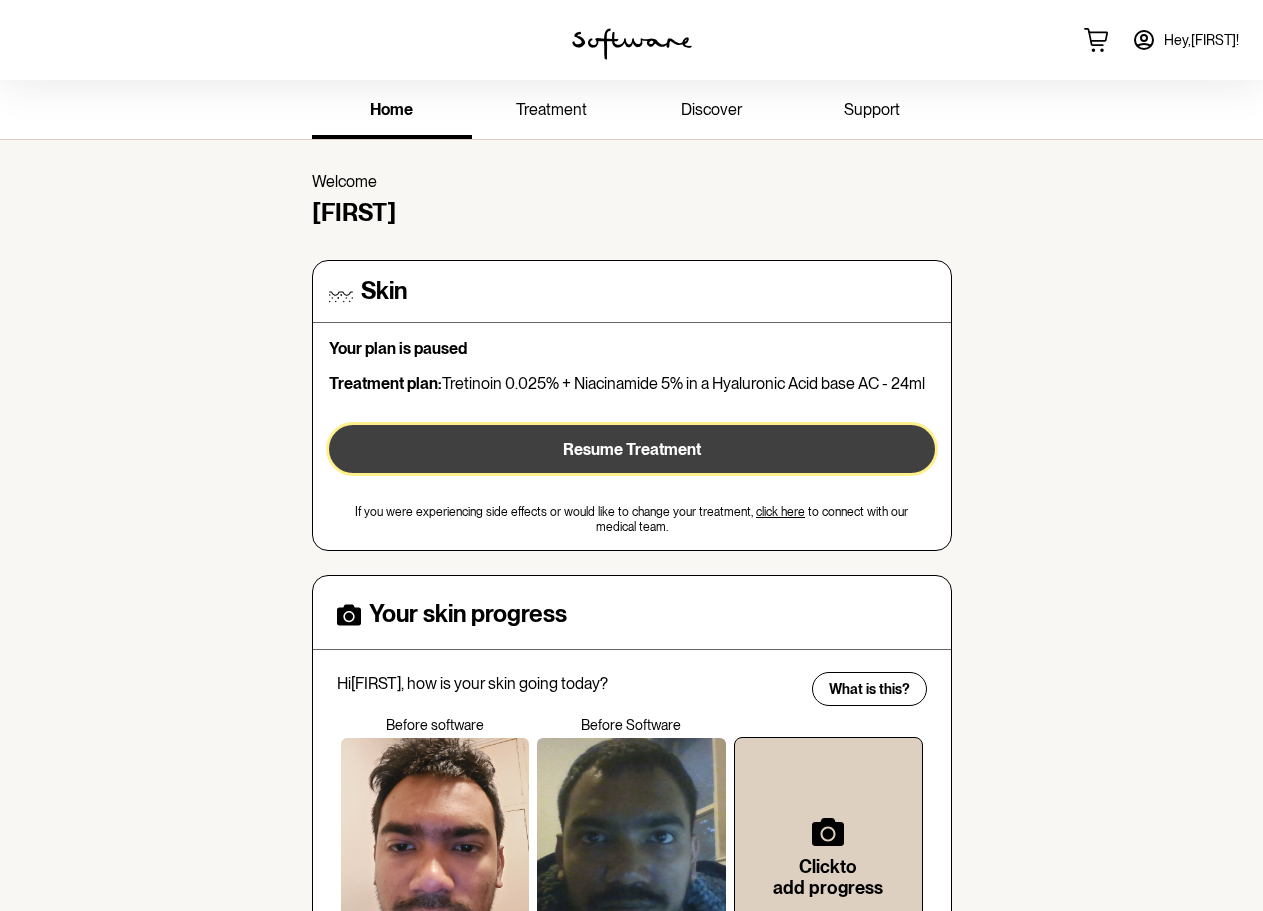 click on "Resume Treatment" at bounding box center [632, 449] 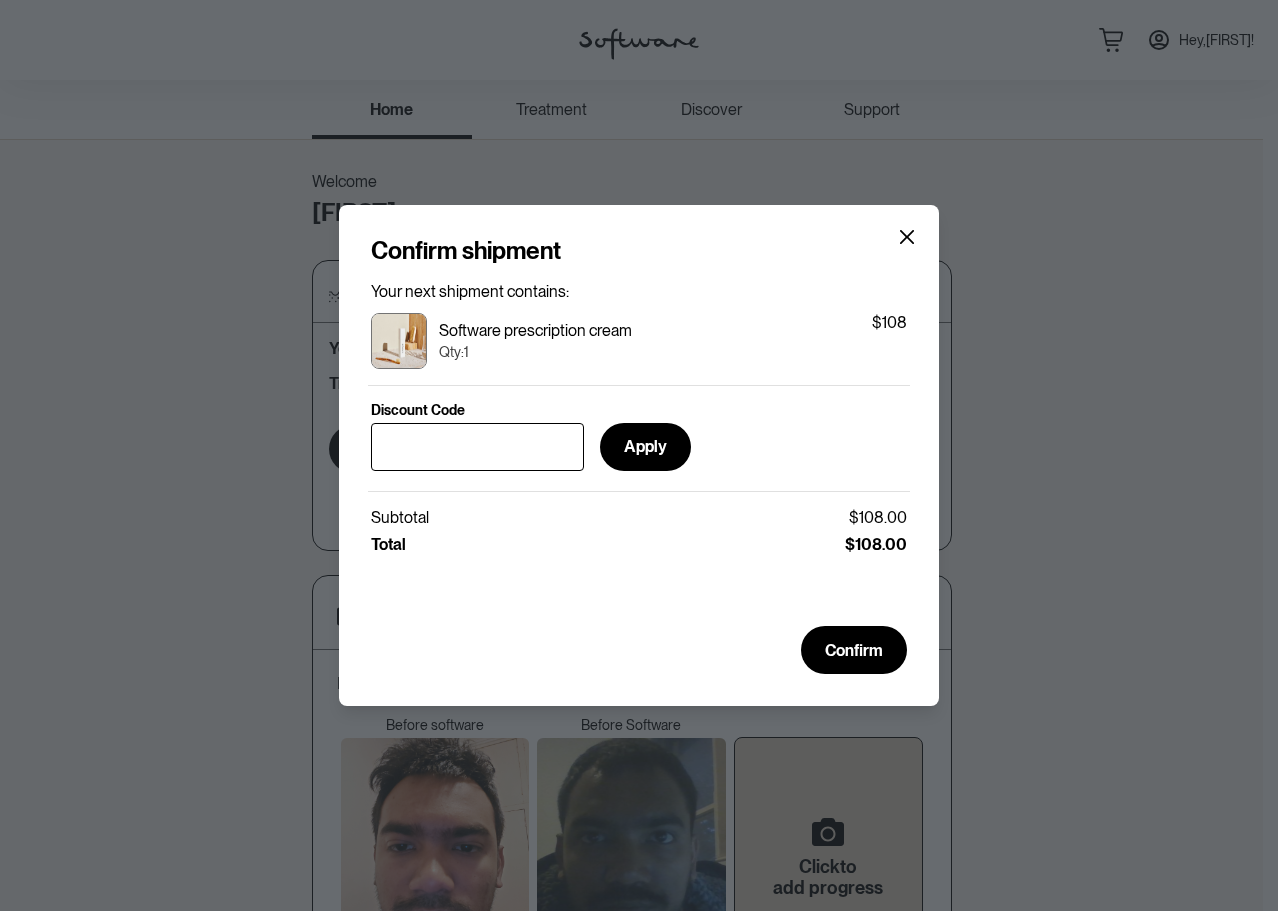 click on "Confirm shipment Your next shipment contains: Software prescription cream Qty:  1 $108 Discount Code Apply Subtotal $108.00 Total $108.00 Confirm" at bounding box center [639, 455] 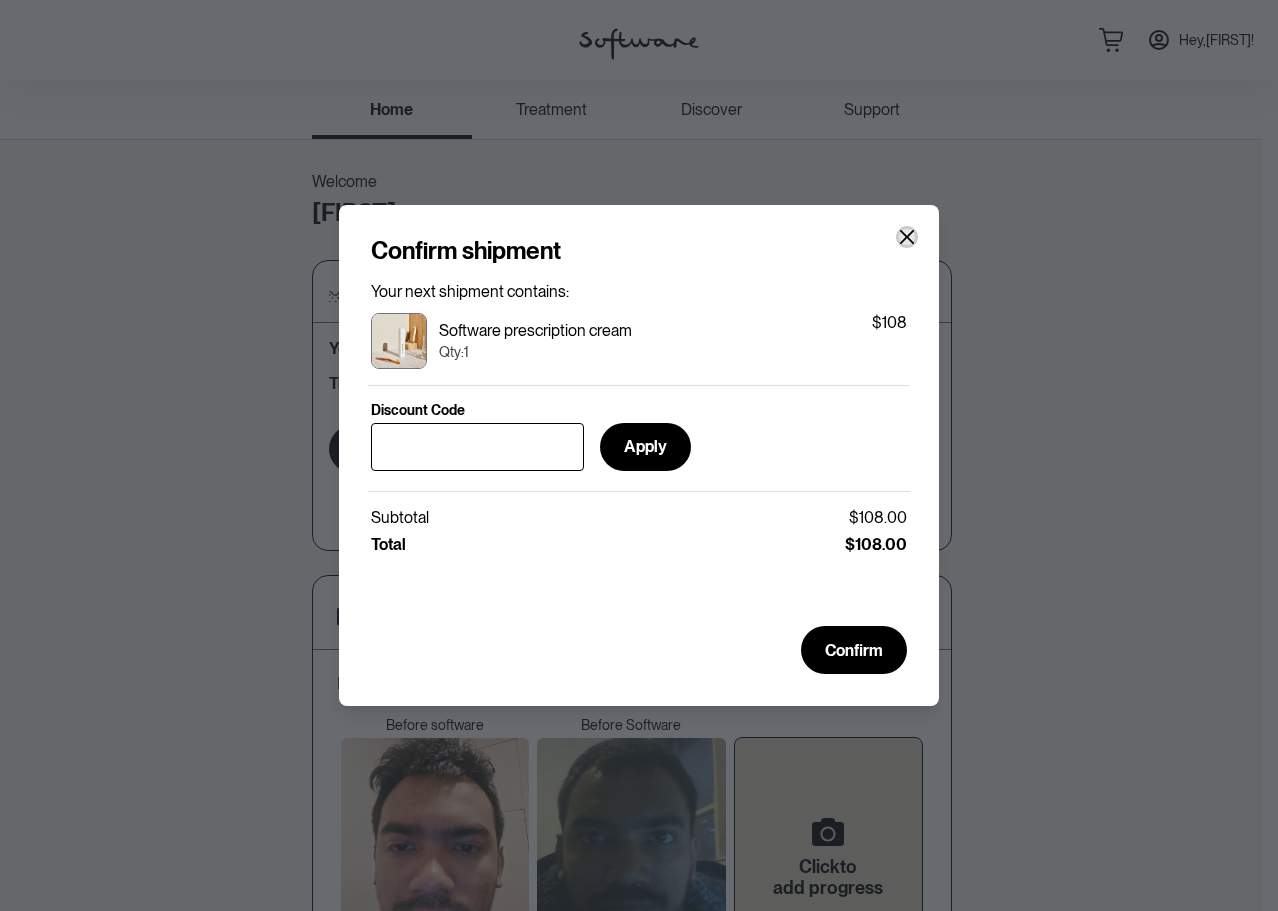 click 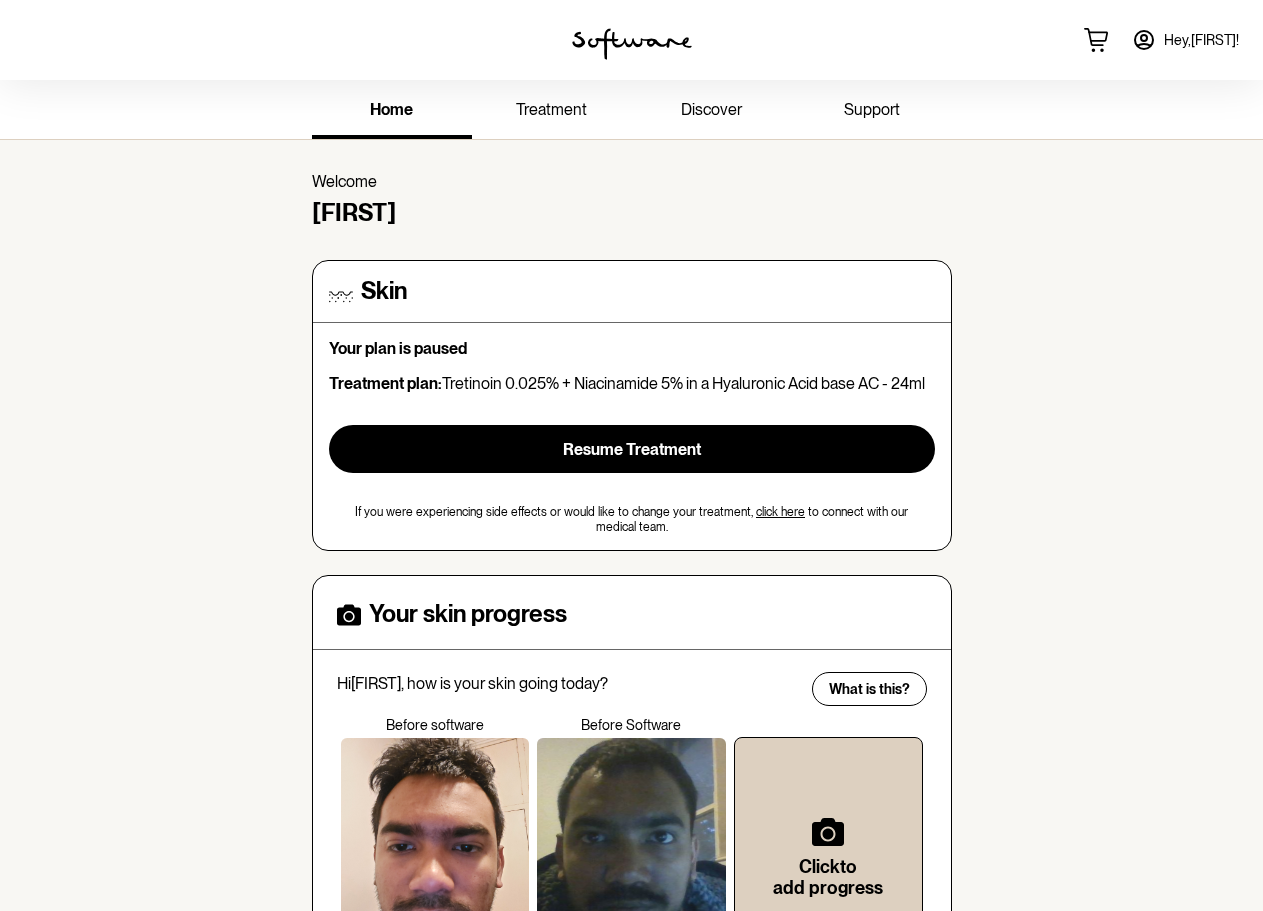 click 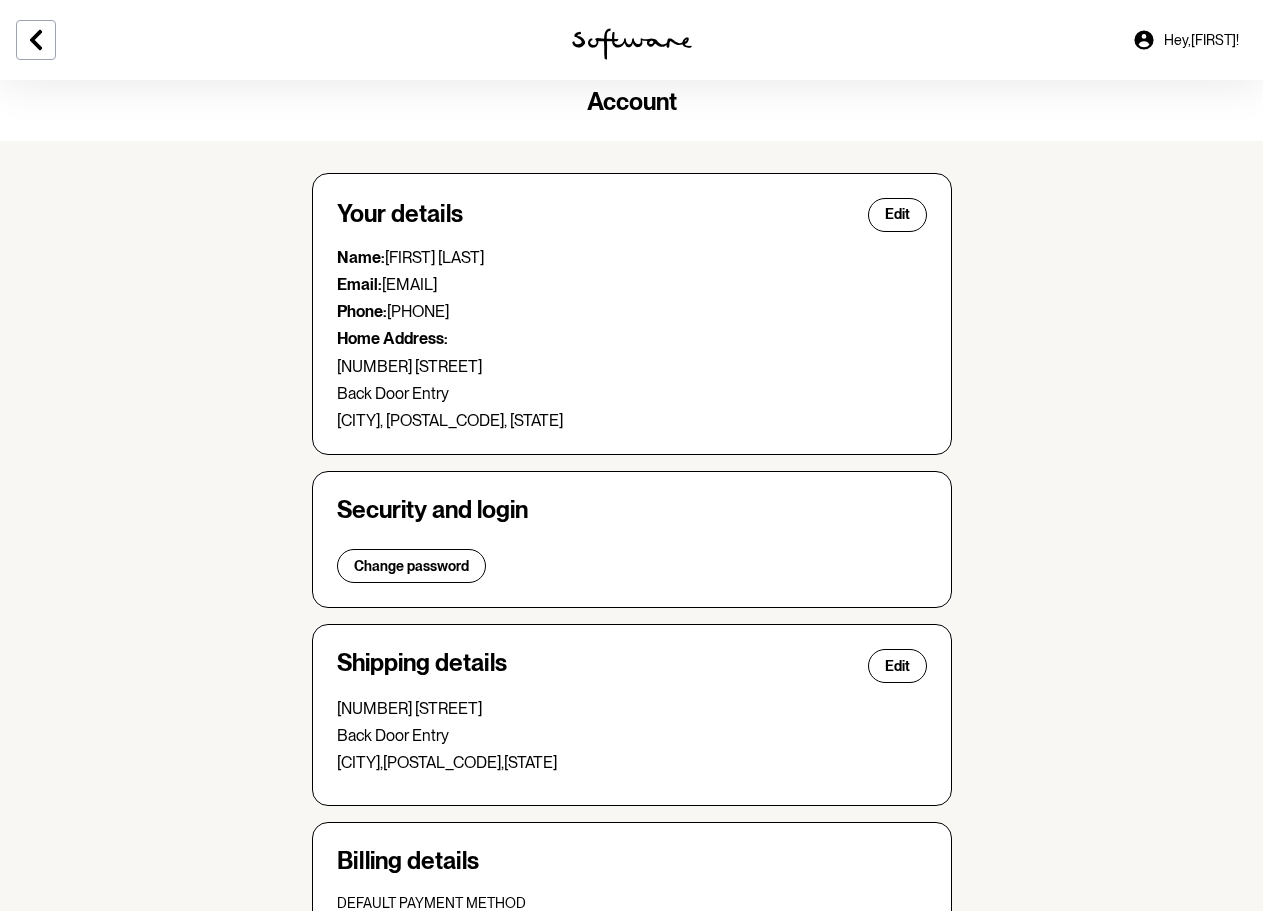scroll, scrollTop: 0, scrollLeft: 0, axis: both 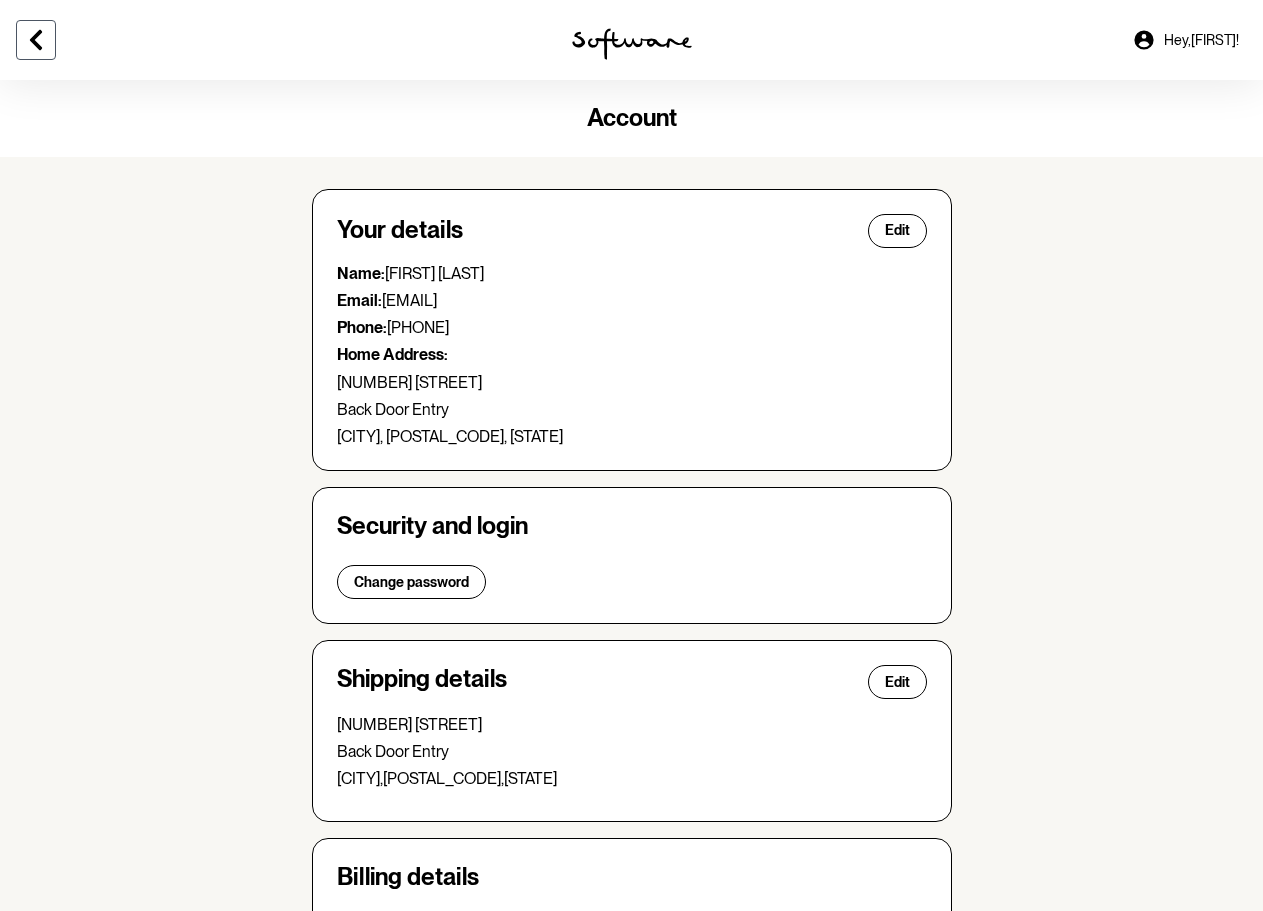 click 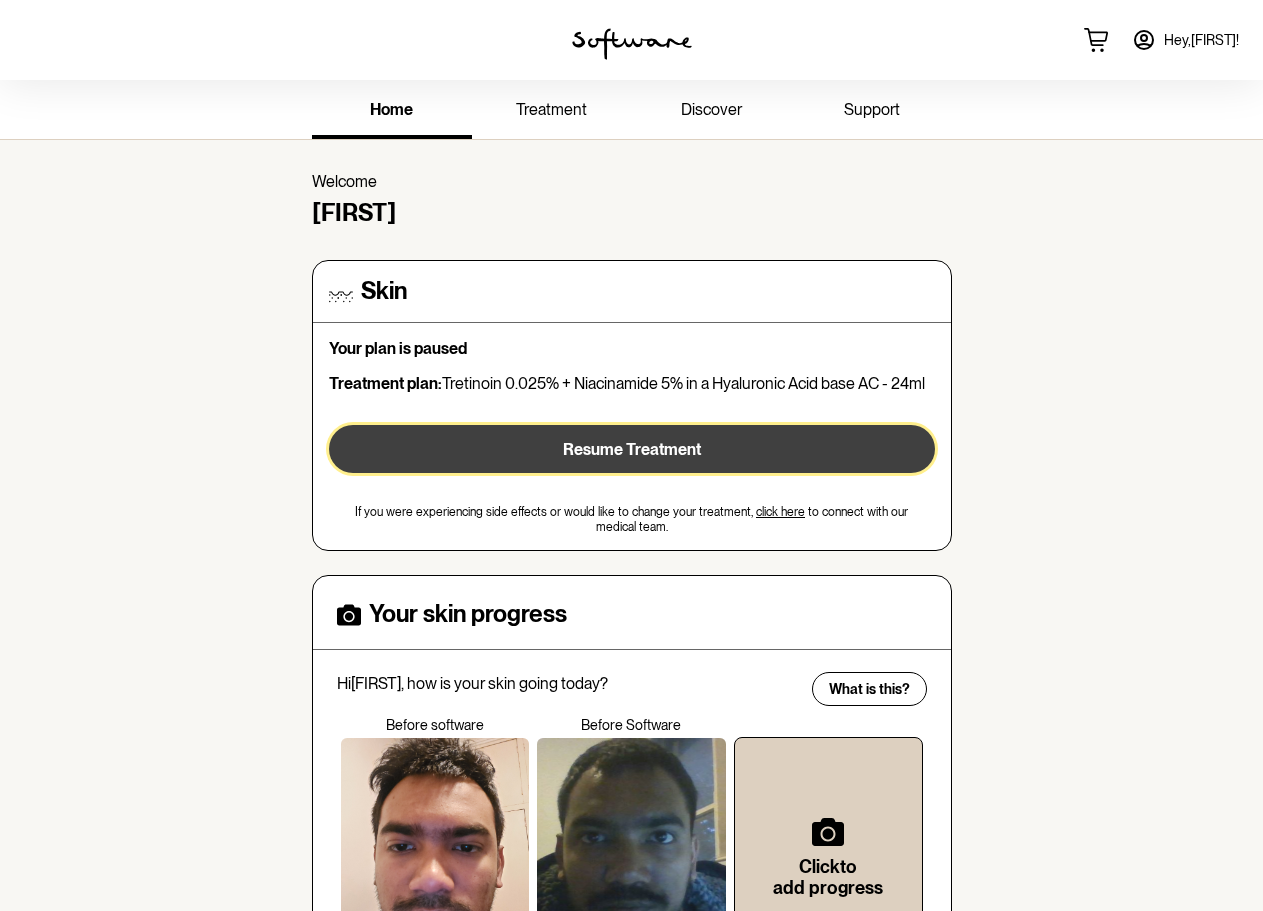 click on "Resume Treatment" at bounding box center (632, 449) 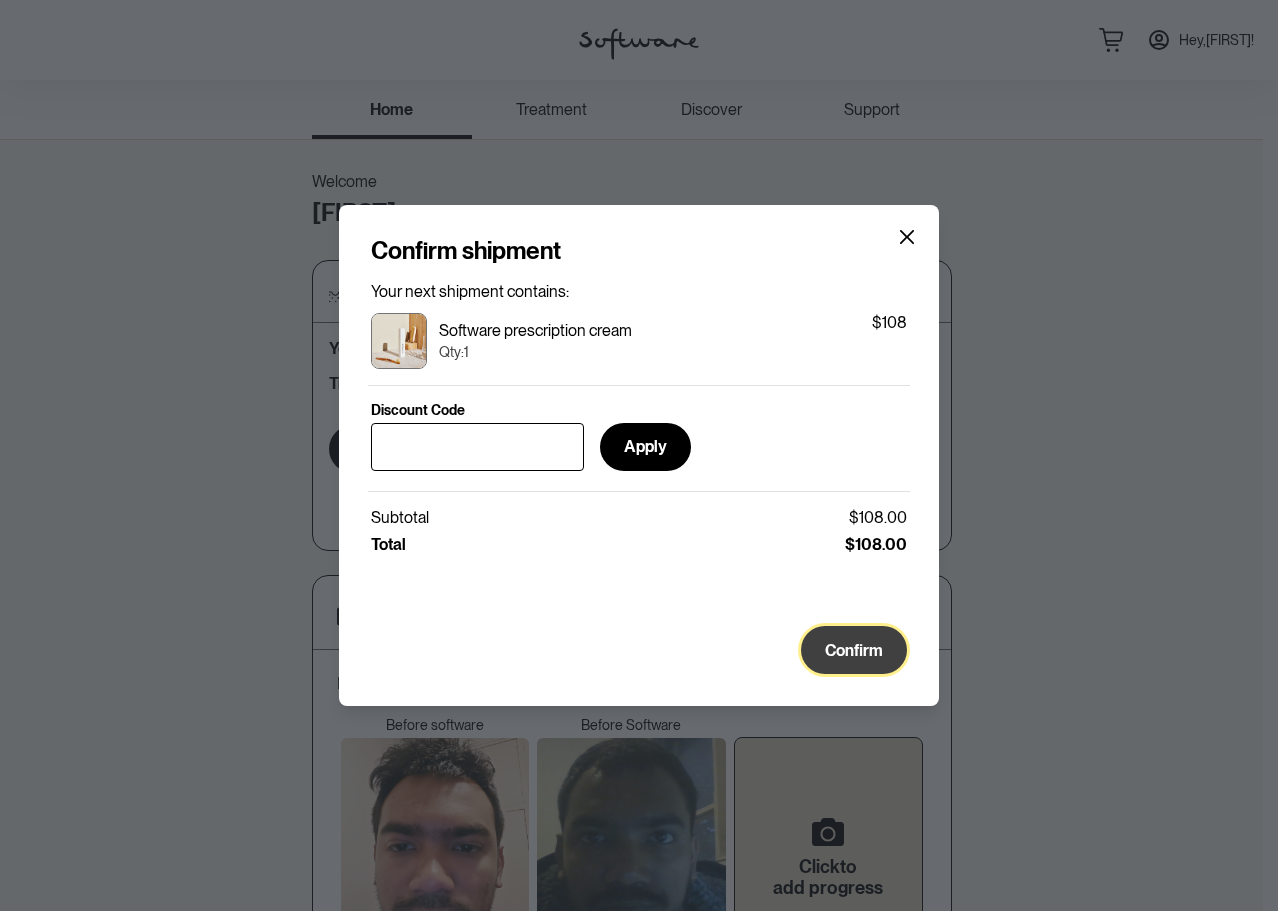 click on "Confirm" at bounding box center (854, 650) 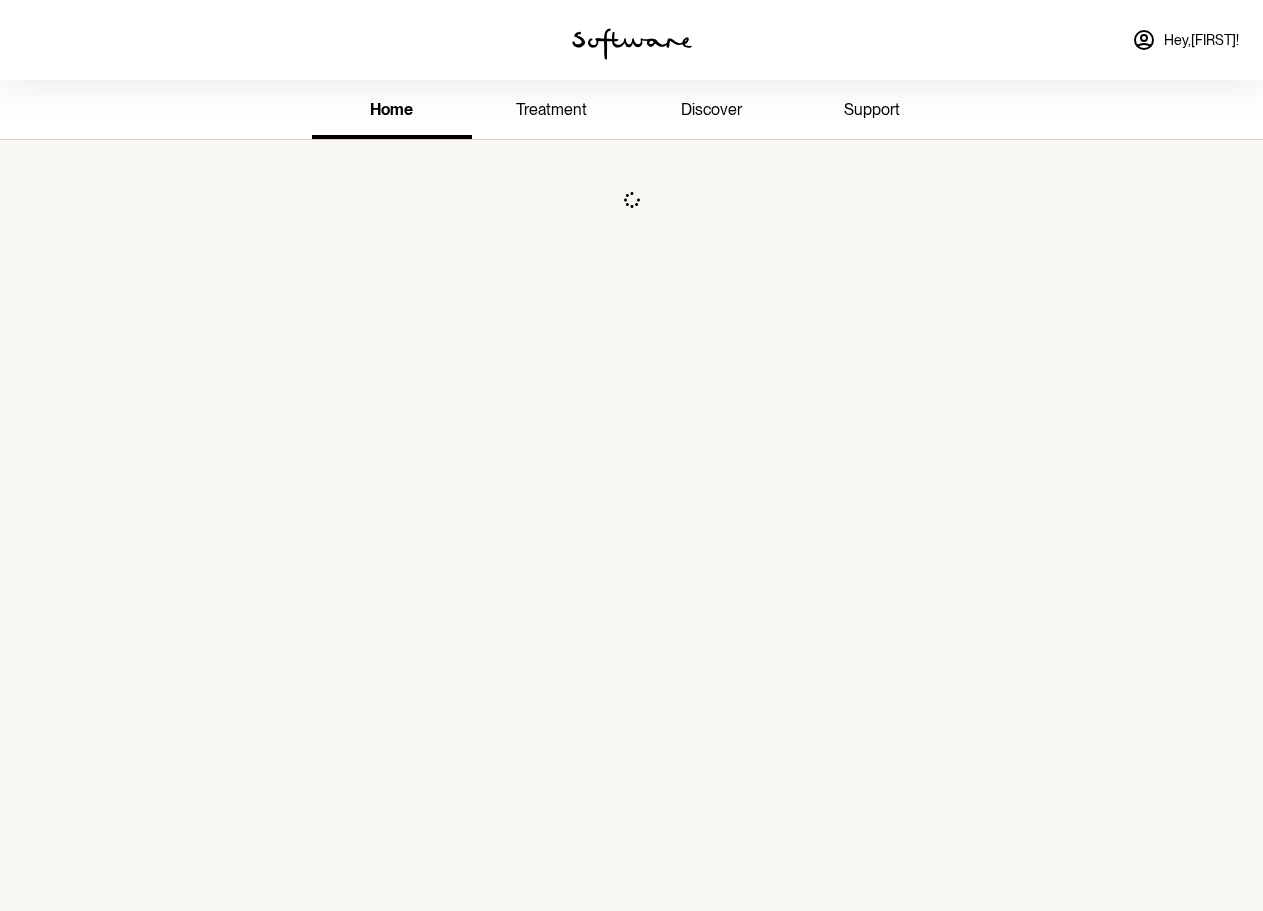 scroll, scrollTop: 0, scrollLeft: 0, axis: both 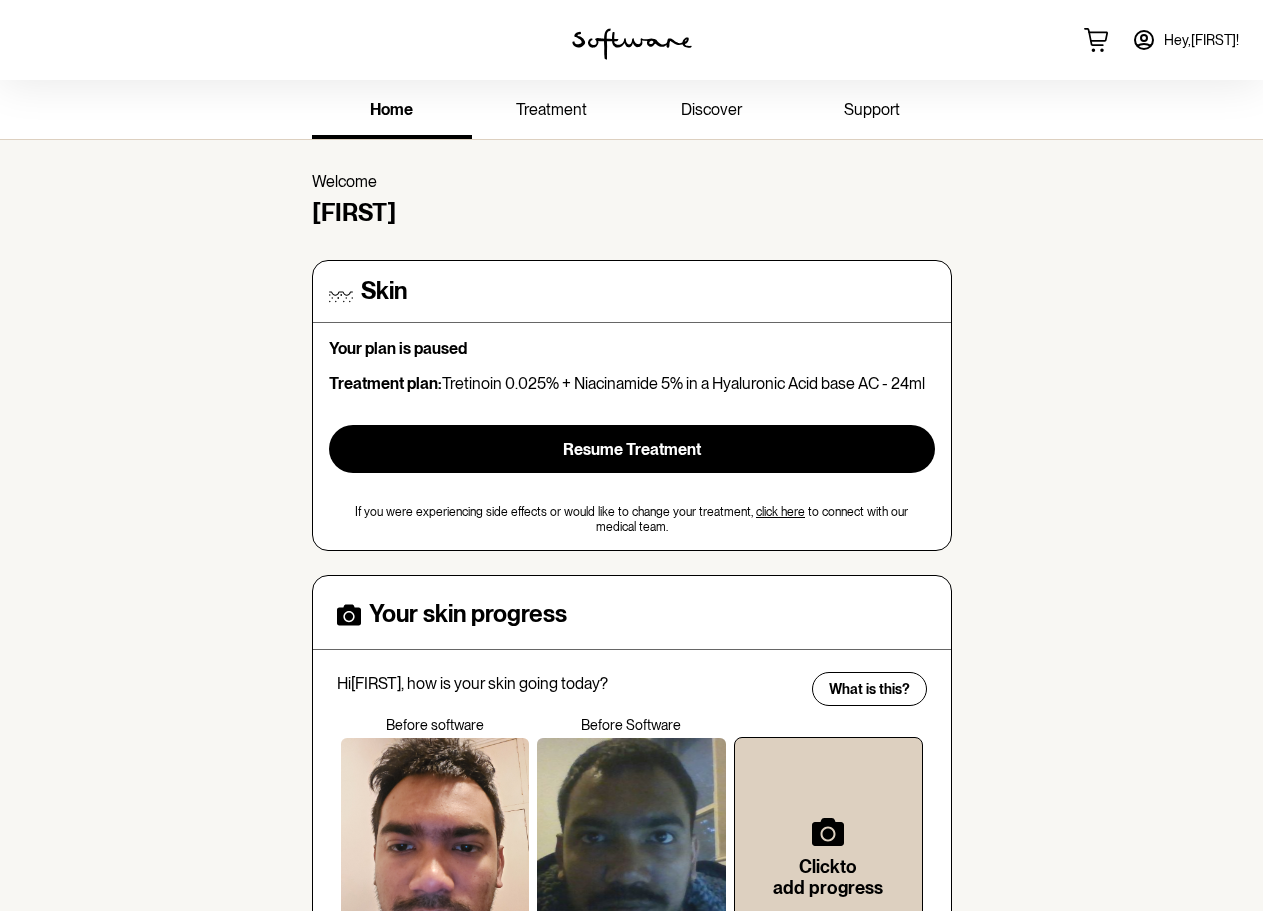 click on "Hey, [FIRST] !" at bounding box center [1201, 40] 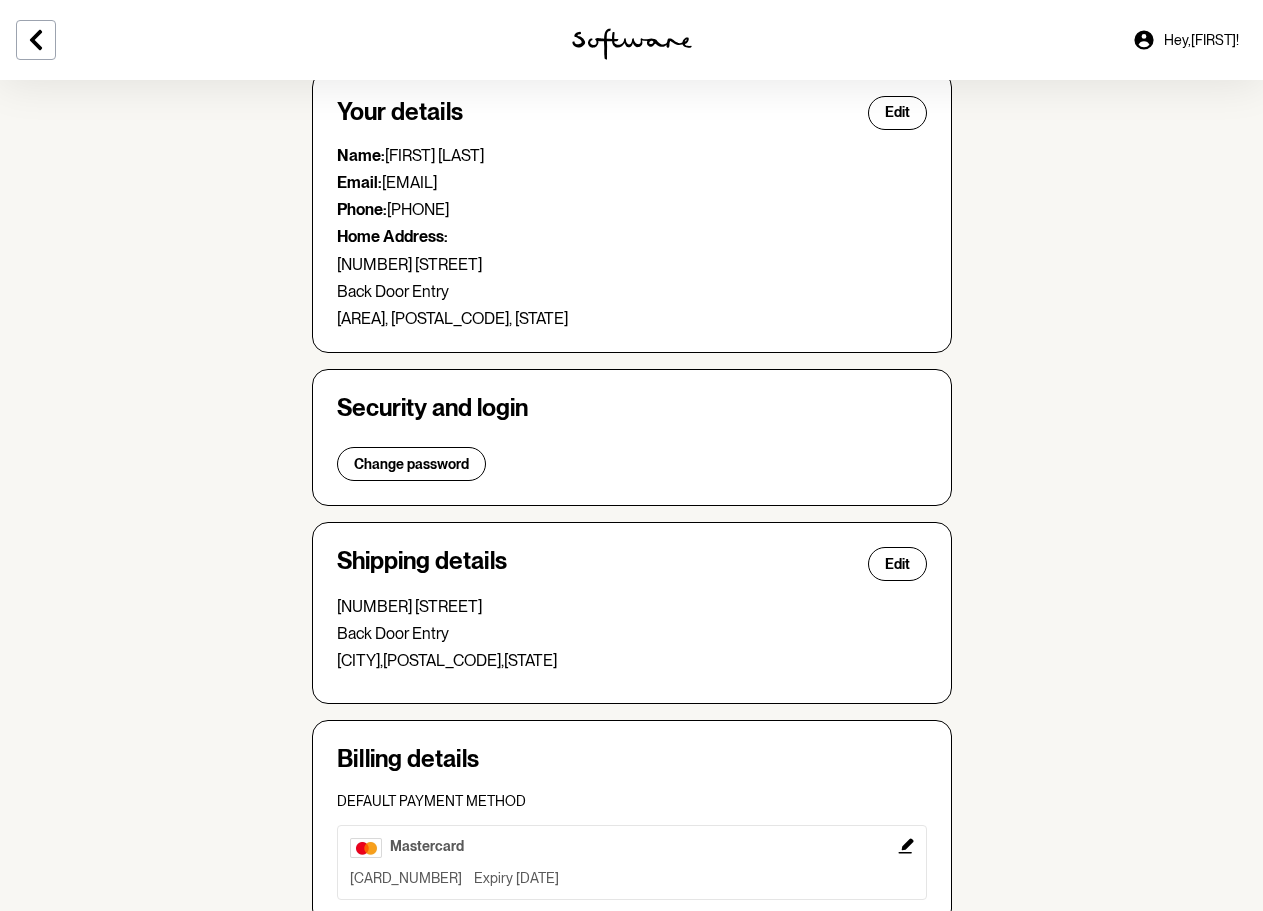 scroll, scrollTop: 391, scrollLeft: 0, axis: vertical 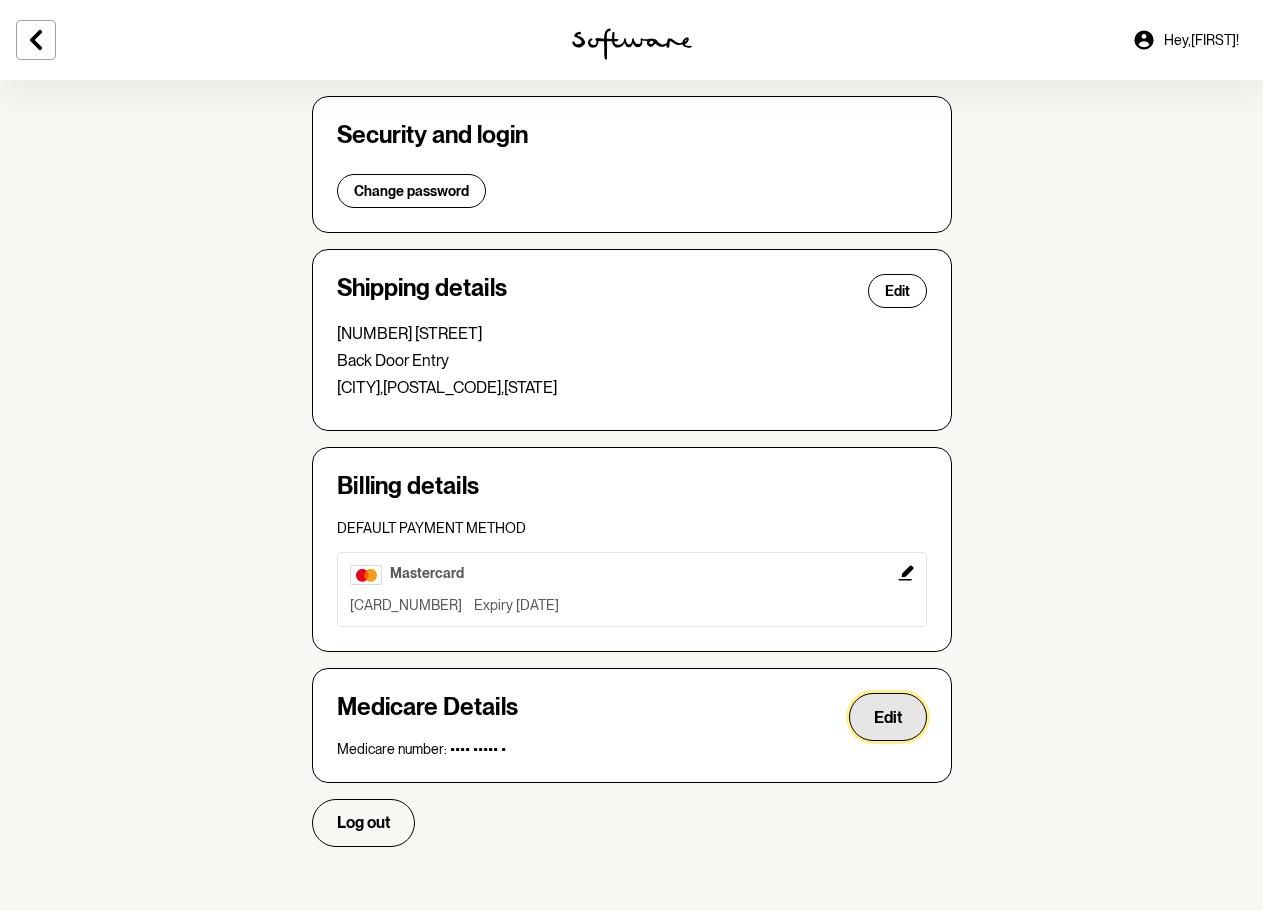 click on "Edit" at bounding box center (888, 717) 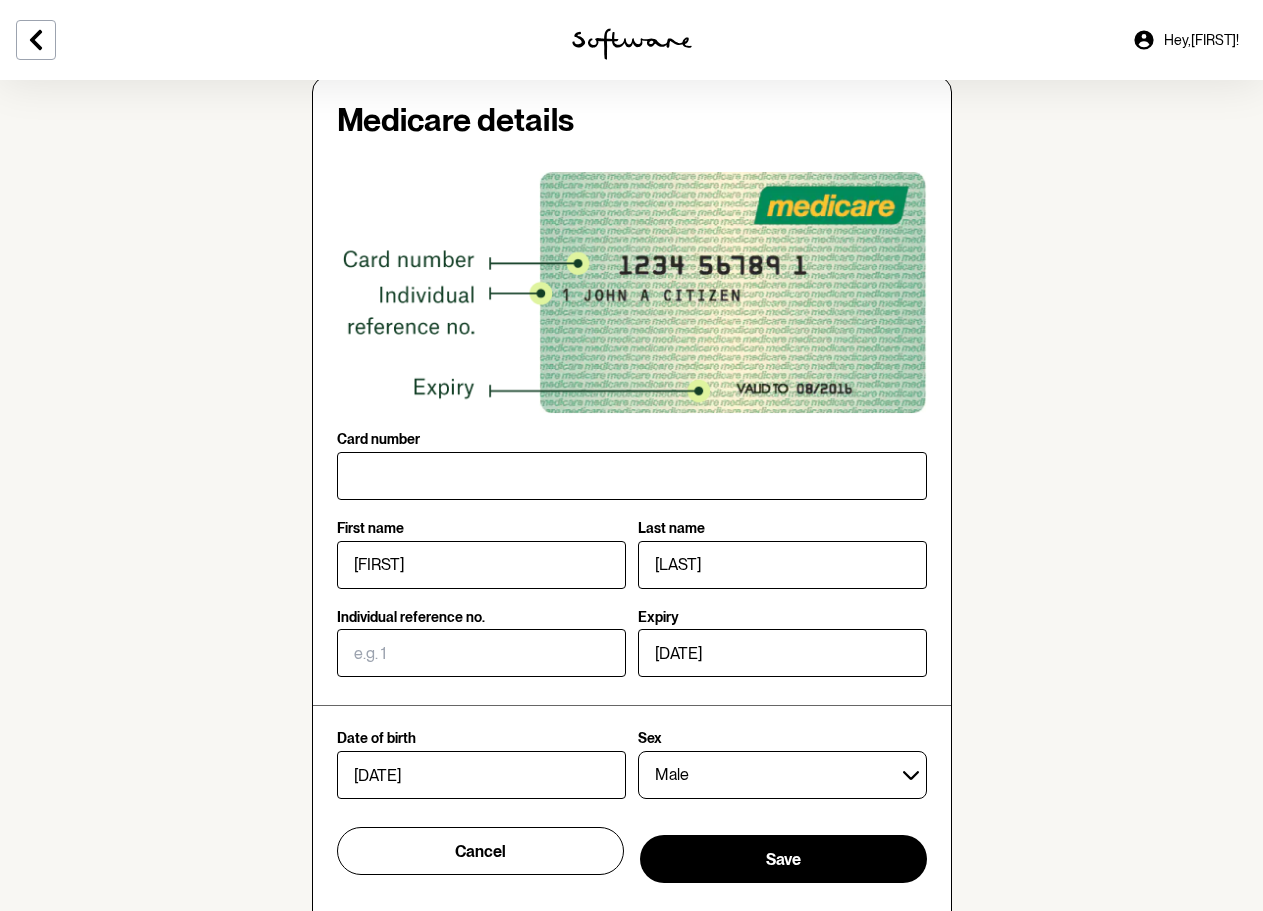 scroll, scrollTop: 991, scrollLeft: 0, axis: vertical 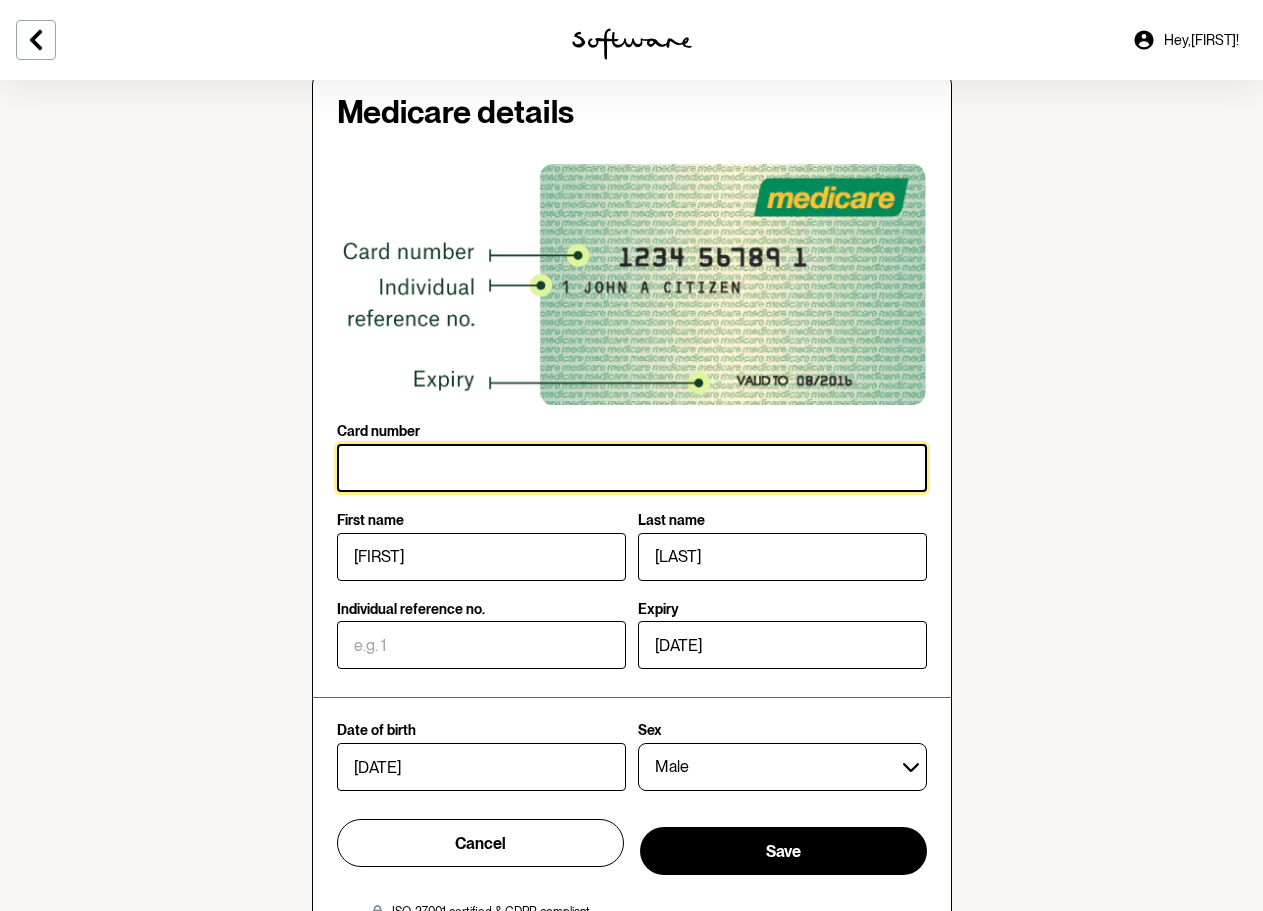 click on "Card number" at bounding box center (632, 468) 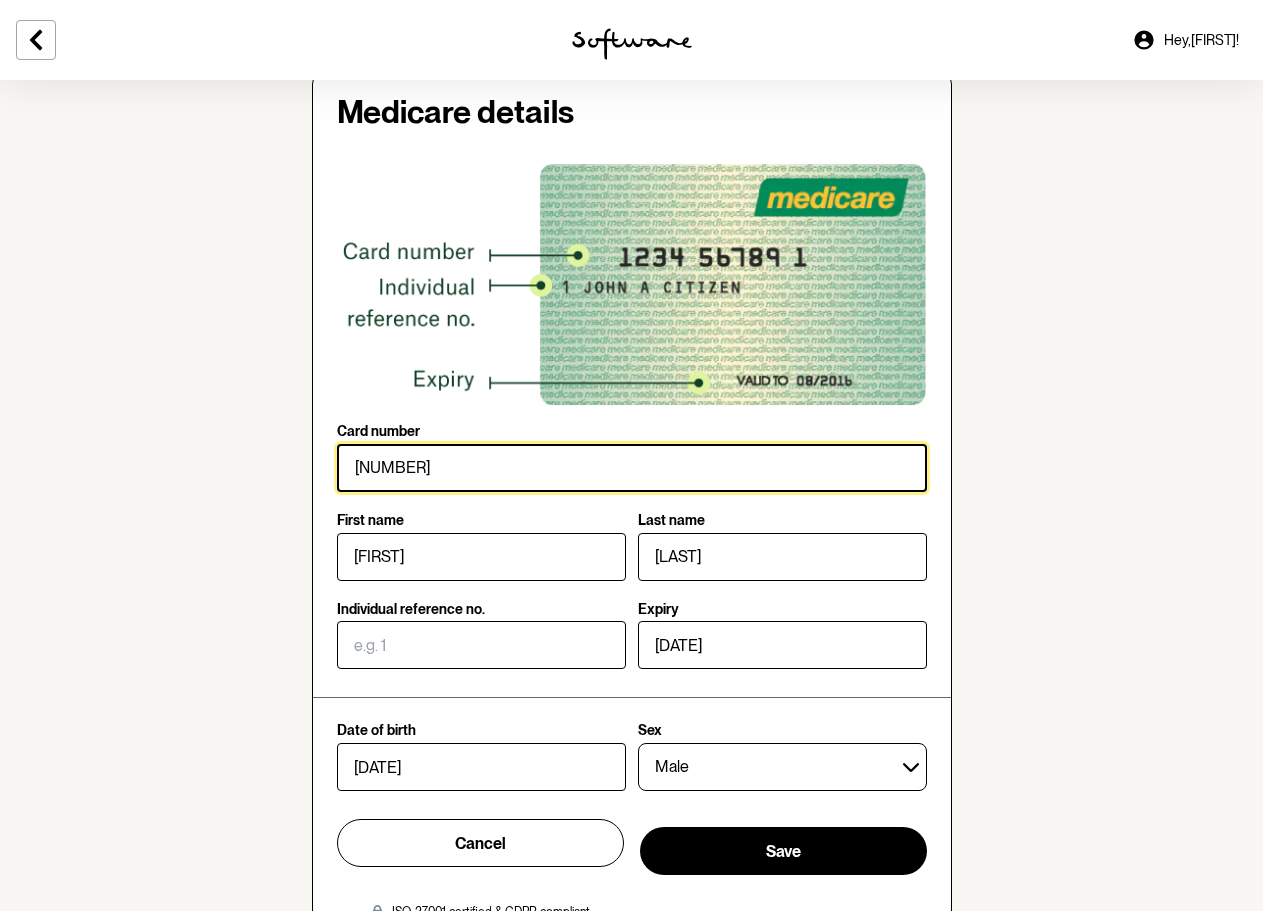 type on "[NUMBER]" 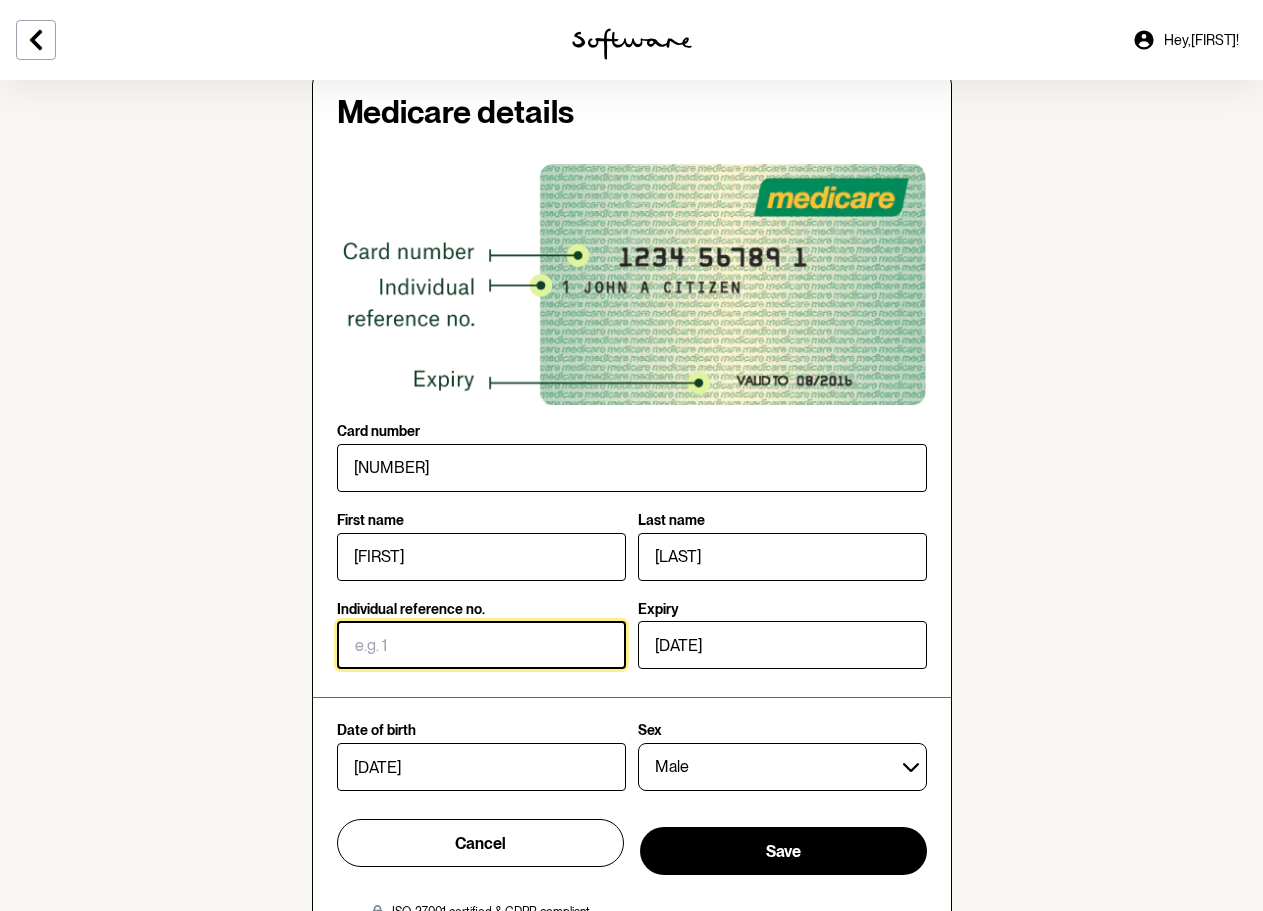 click on "Individual reference no." at bounding box center (481, 645) 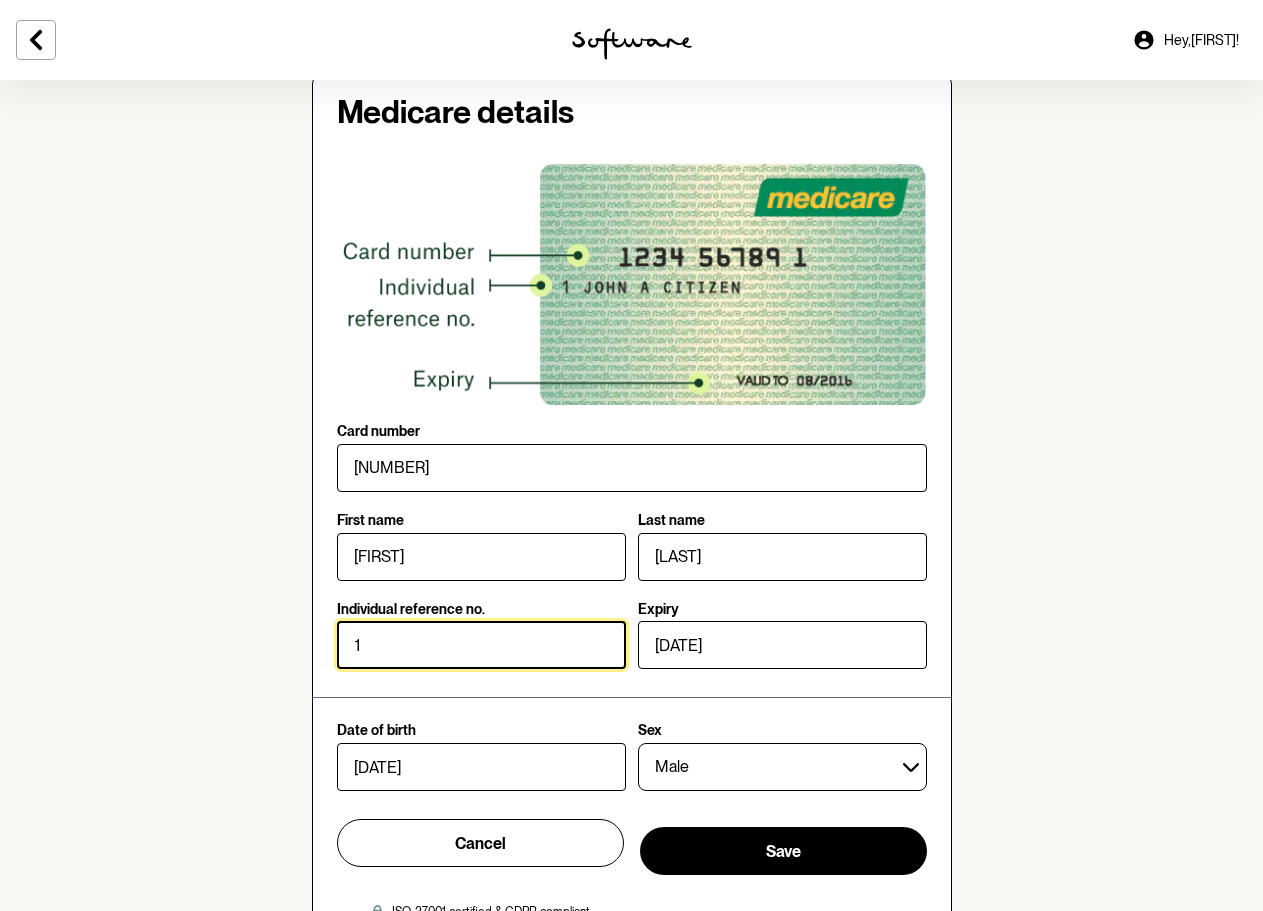 type on "1" 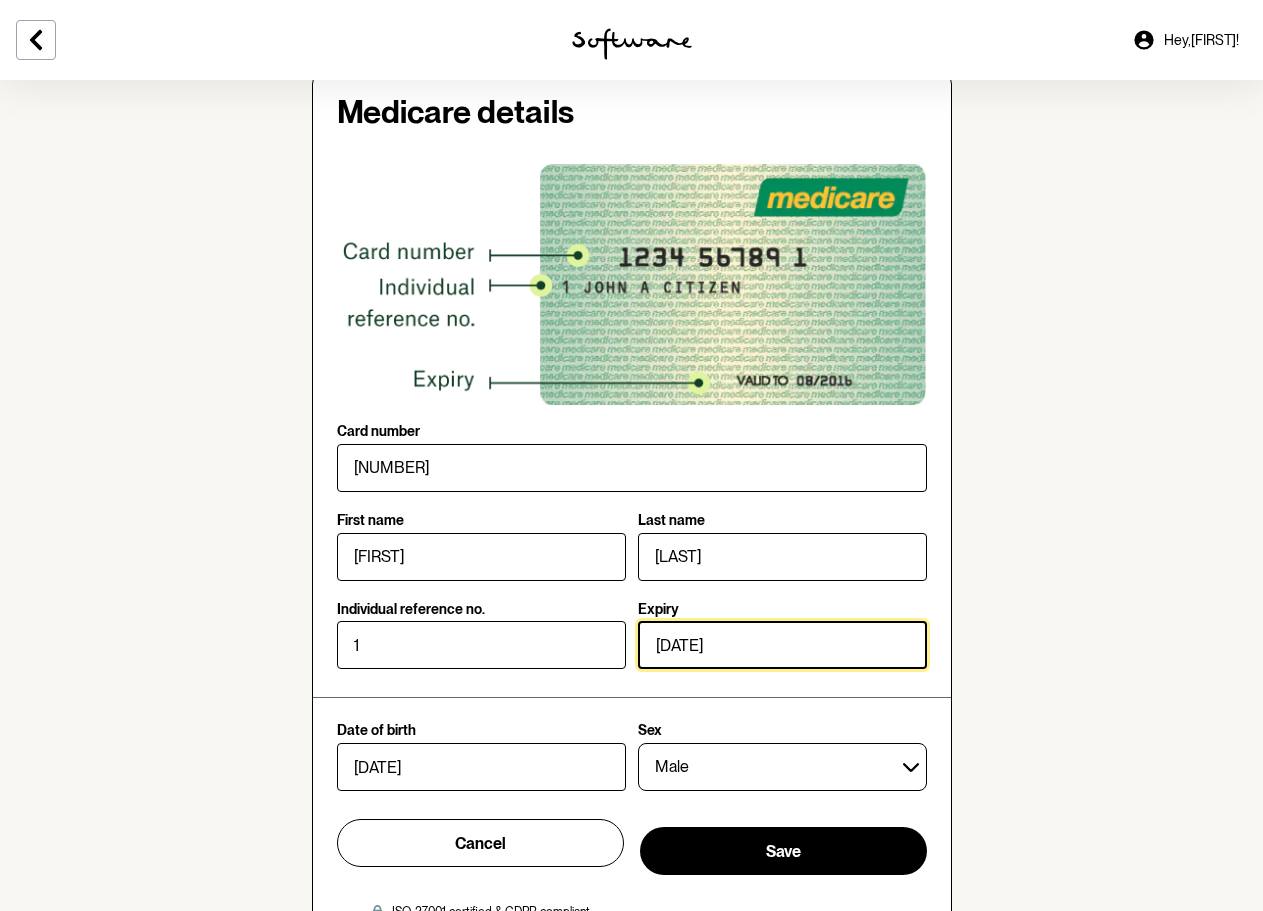 click on "[MM]/[YEAR]" at bounding box center (782, 645) 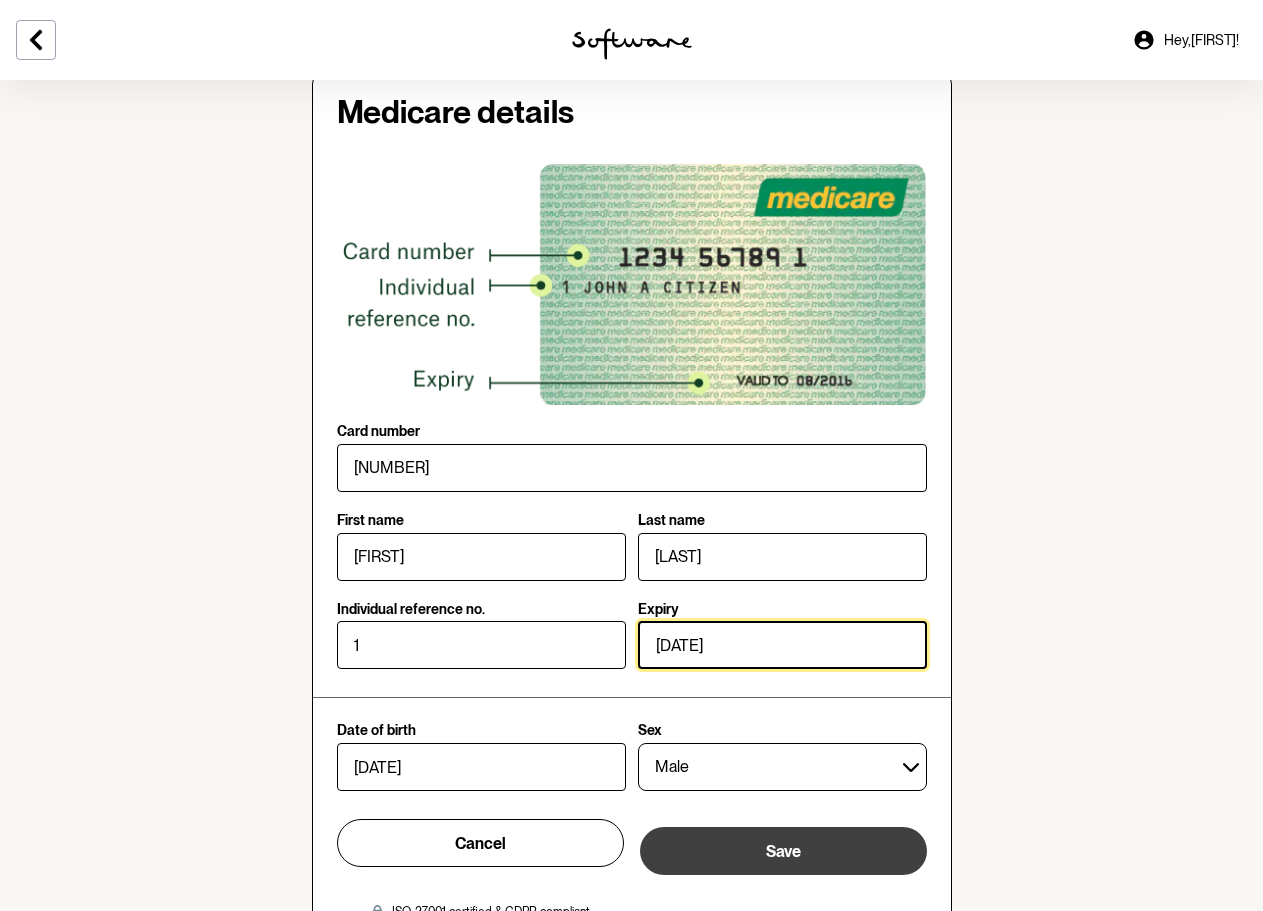 type on "[MM]/[YEAR]" 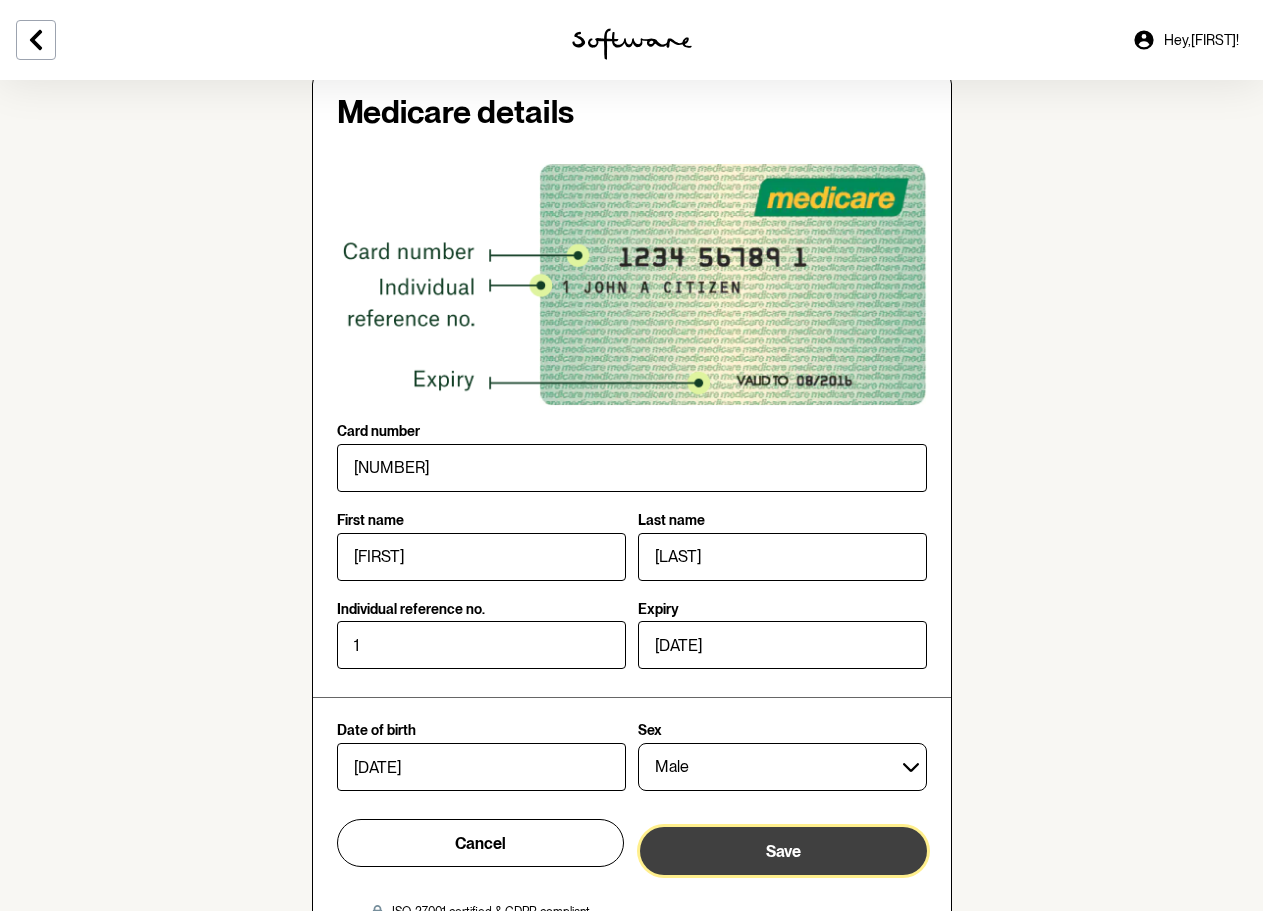 click on "Save" at bounding box center [783, 851] 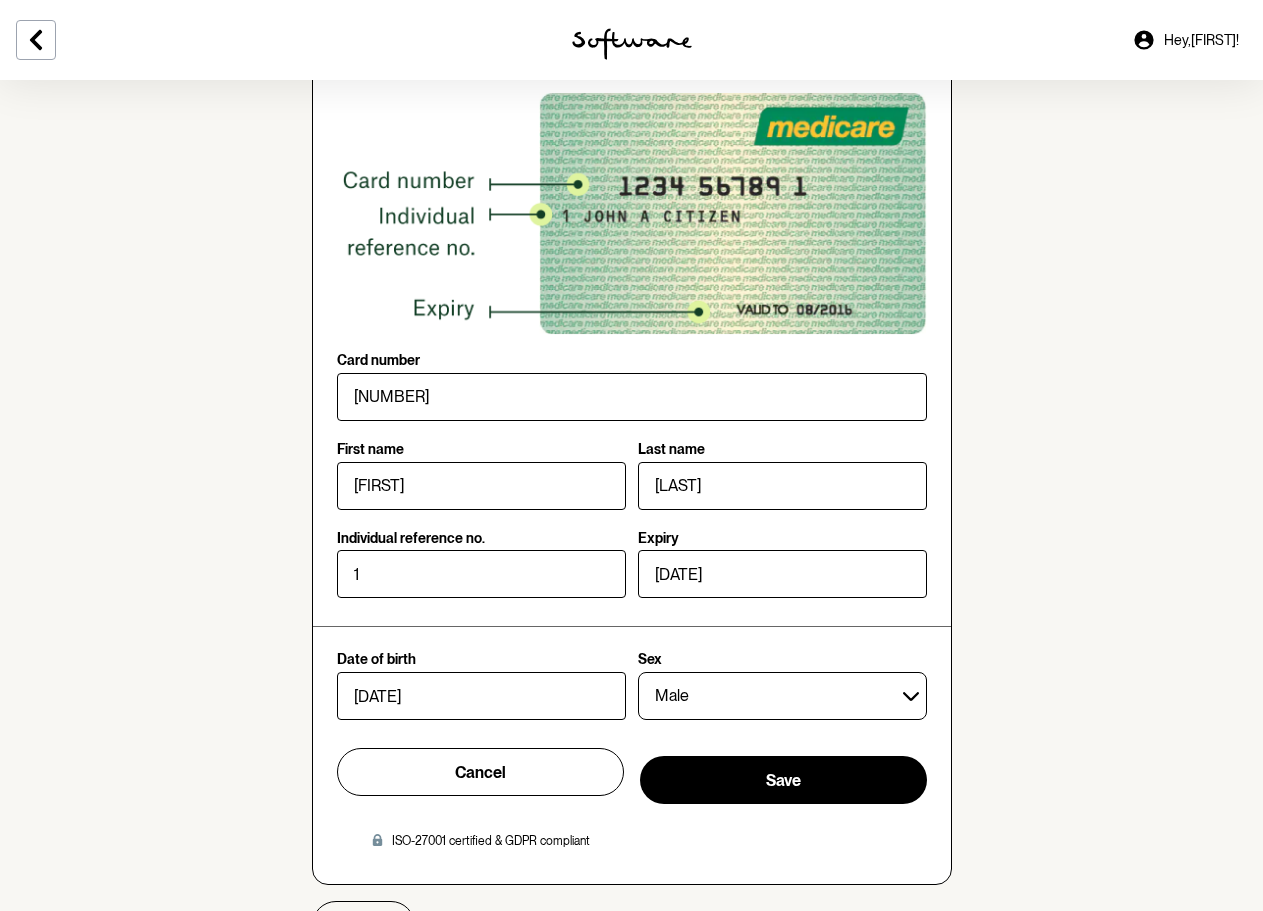 scroll, scrollTop: 1164, scrollLeft: 0, axis: vertical 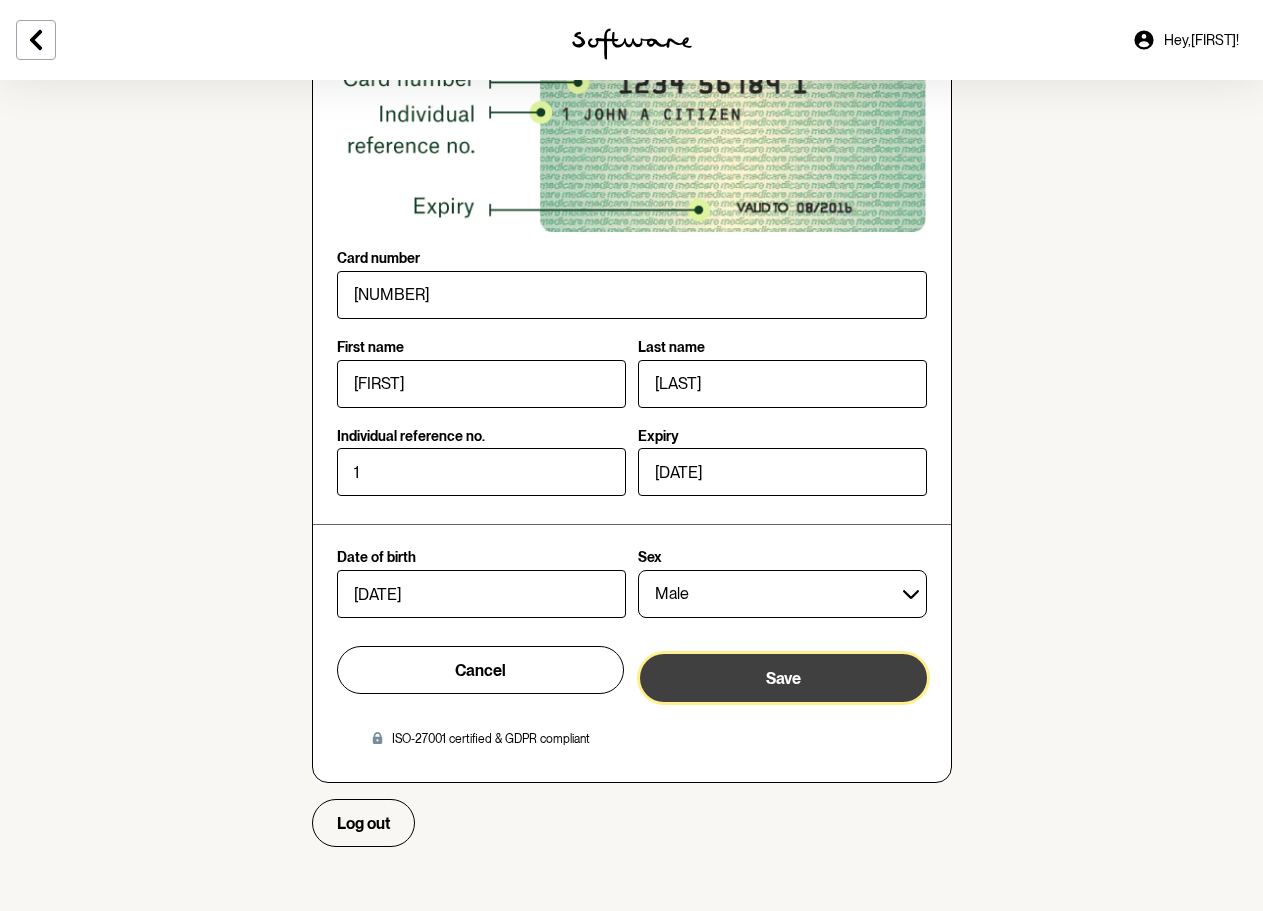 click on "Save" at bounding box center (783, 678) 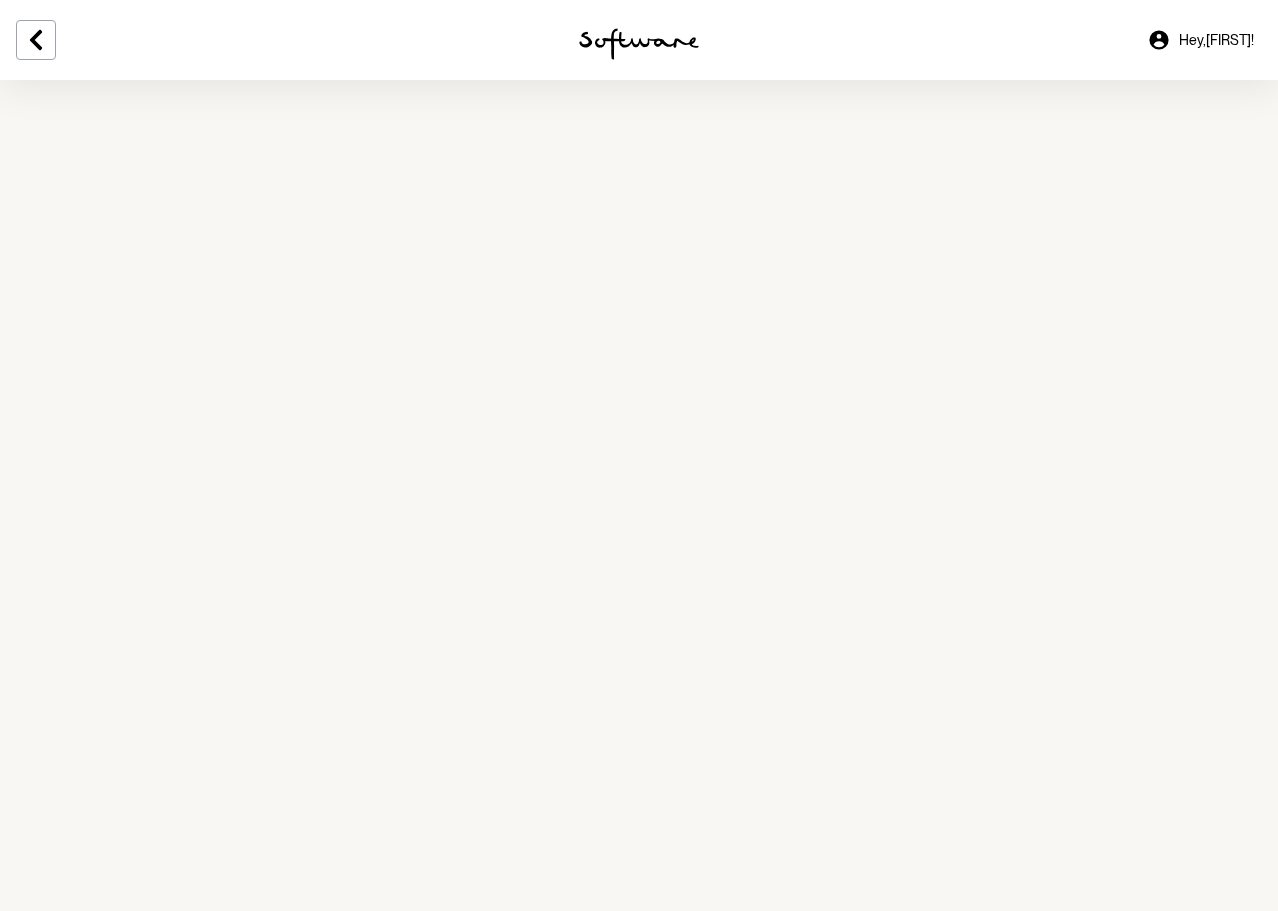 scroll, scrollTop: 0, scrollLeft: 0, axis: both 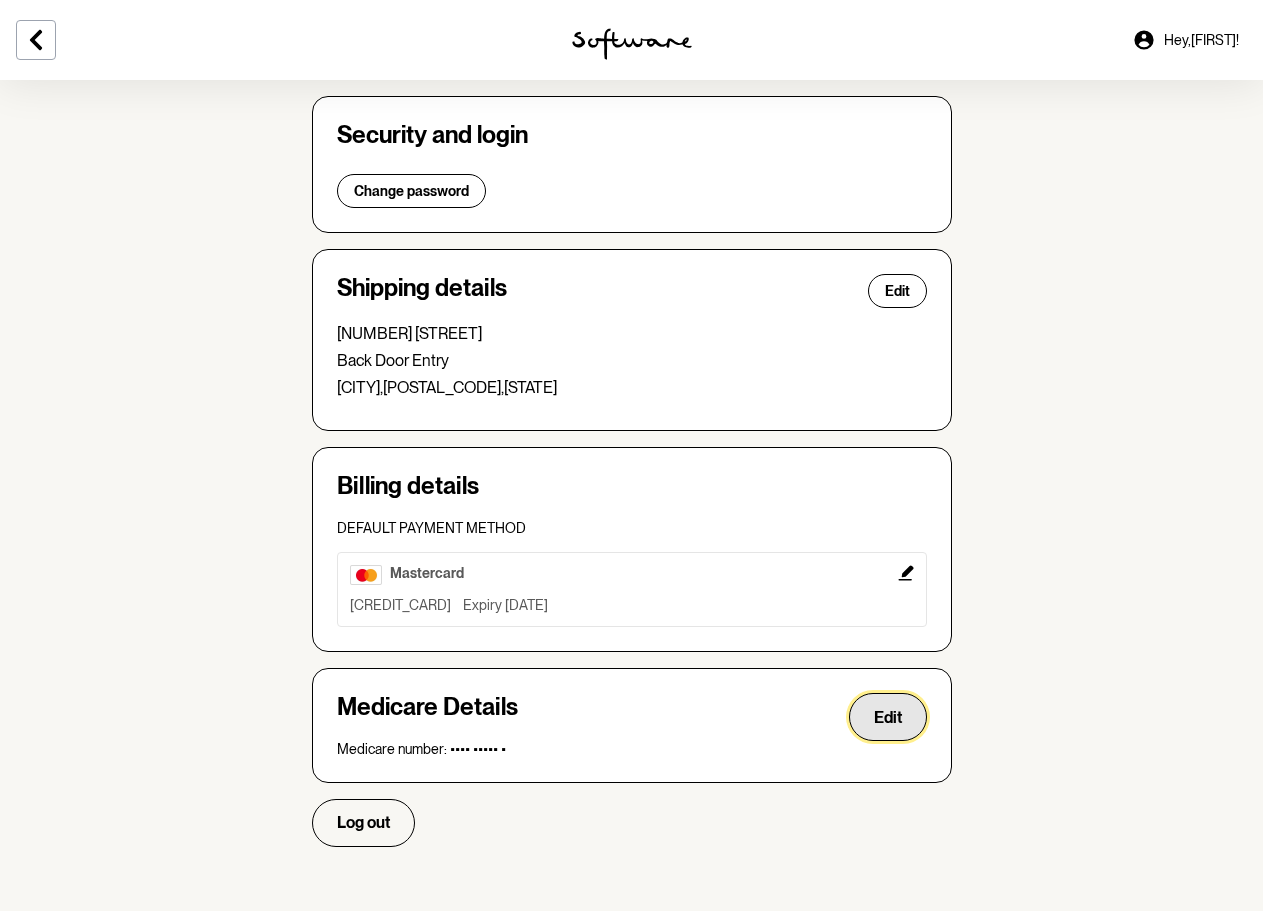 click on "Edit" at bounding box center (888, 717) 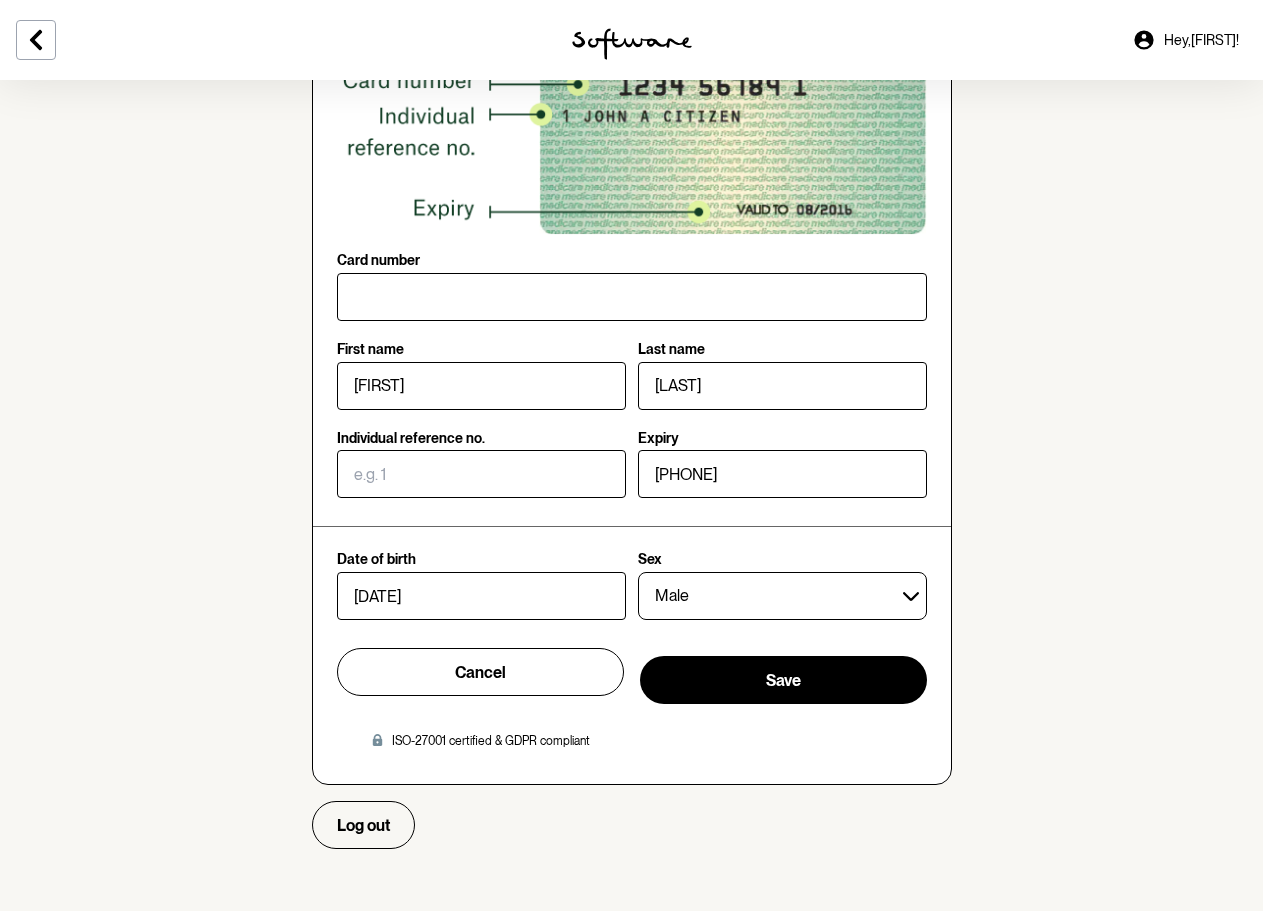scroll, scrollTop: 1164, scrollLeft: 0, axis: vertical 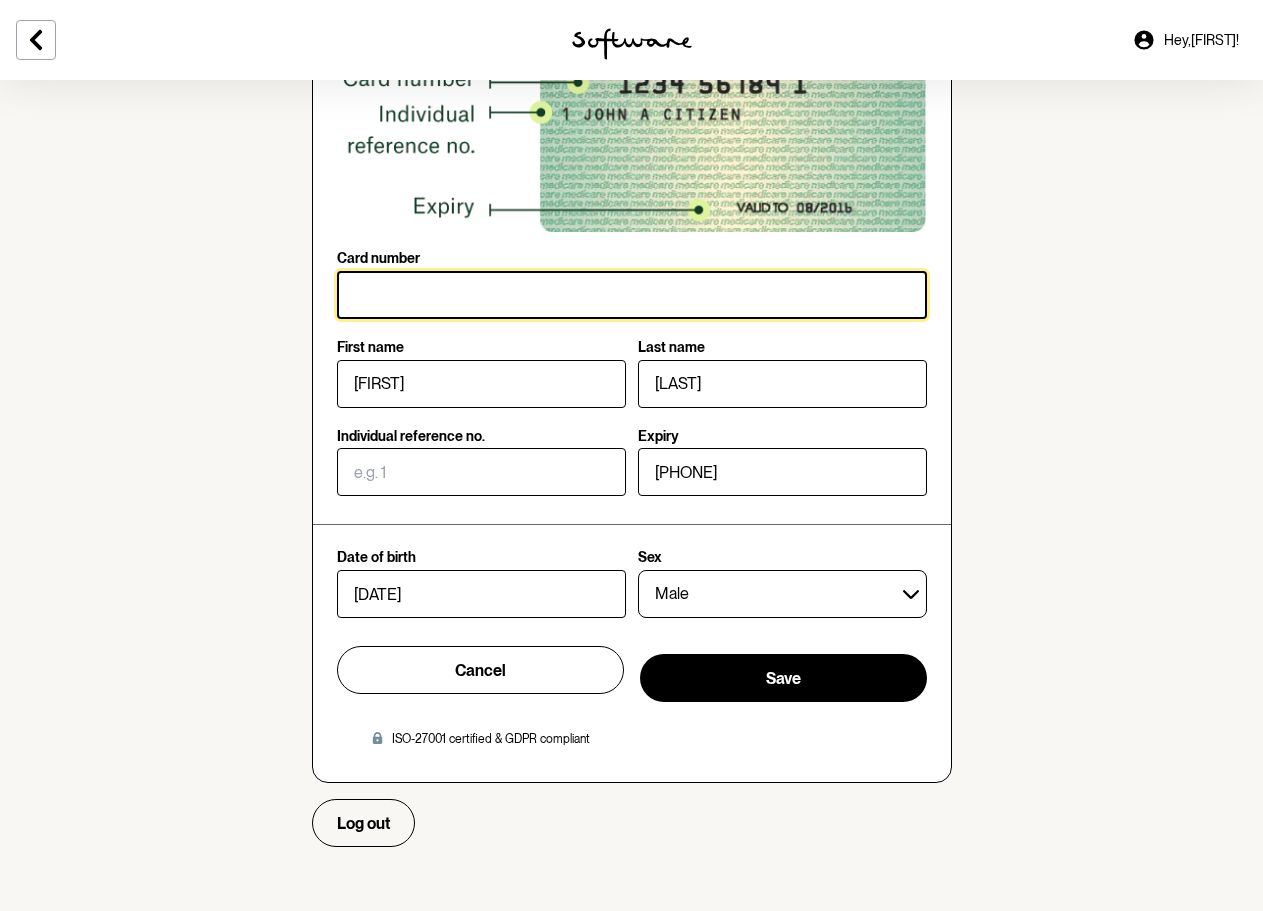 click on "Card number" at bounding box center [632, 295] 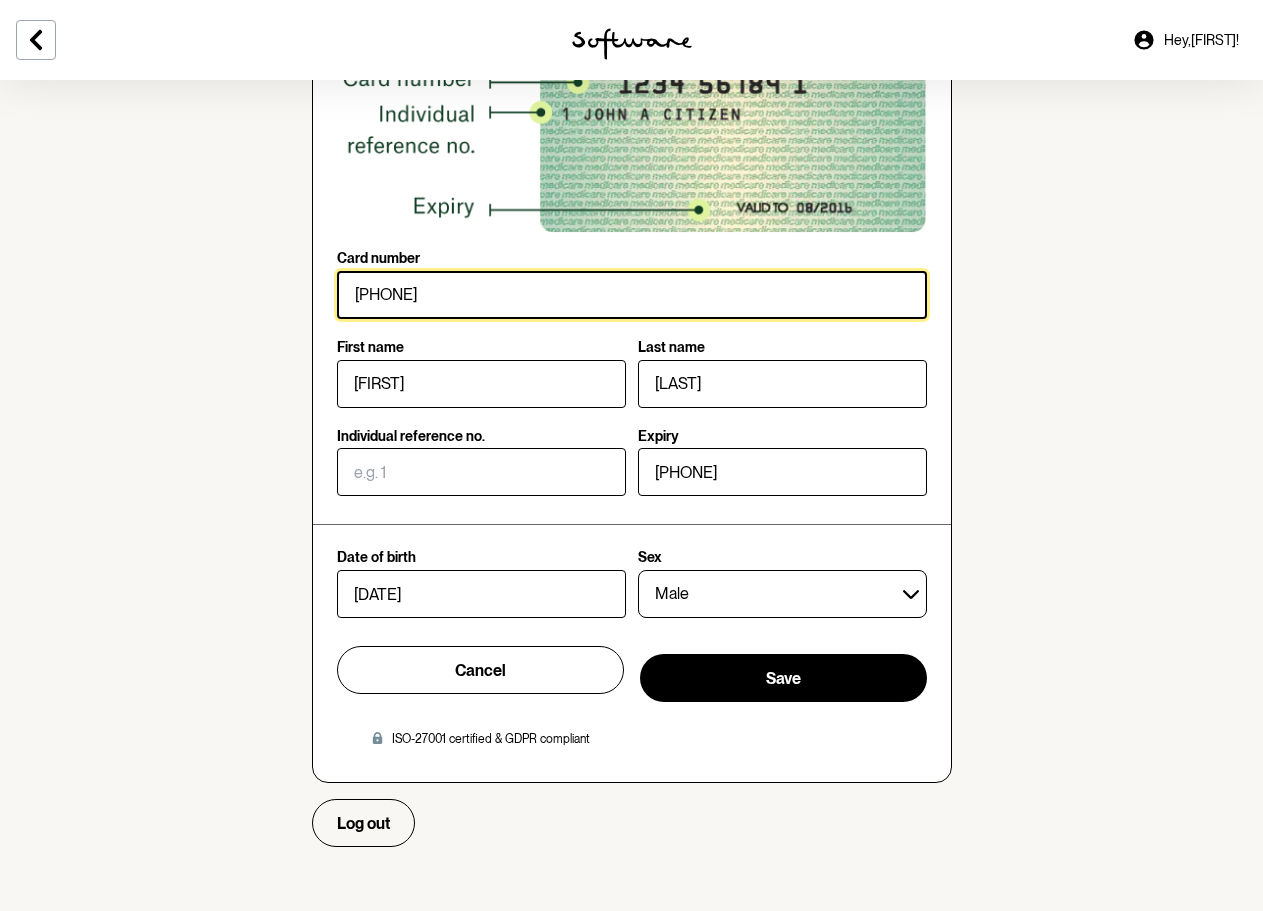 type on "[NUMBER]" 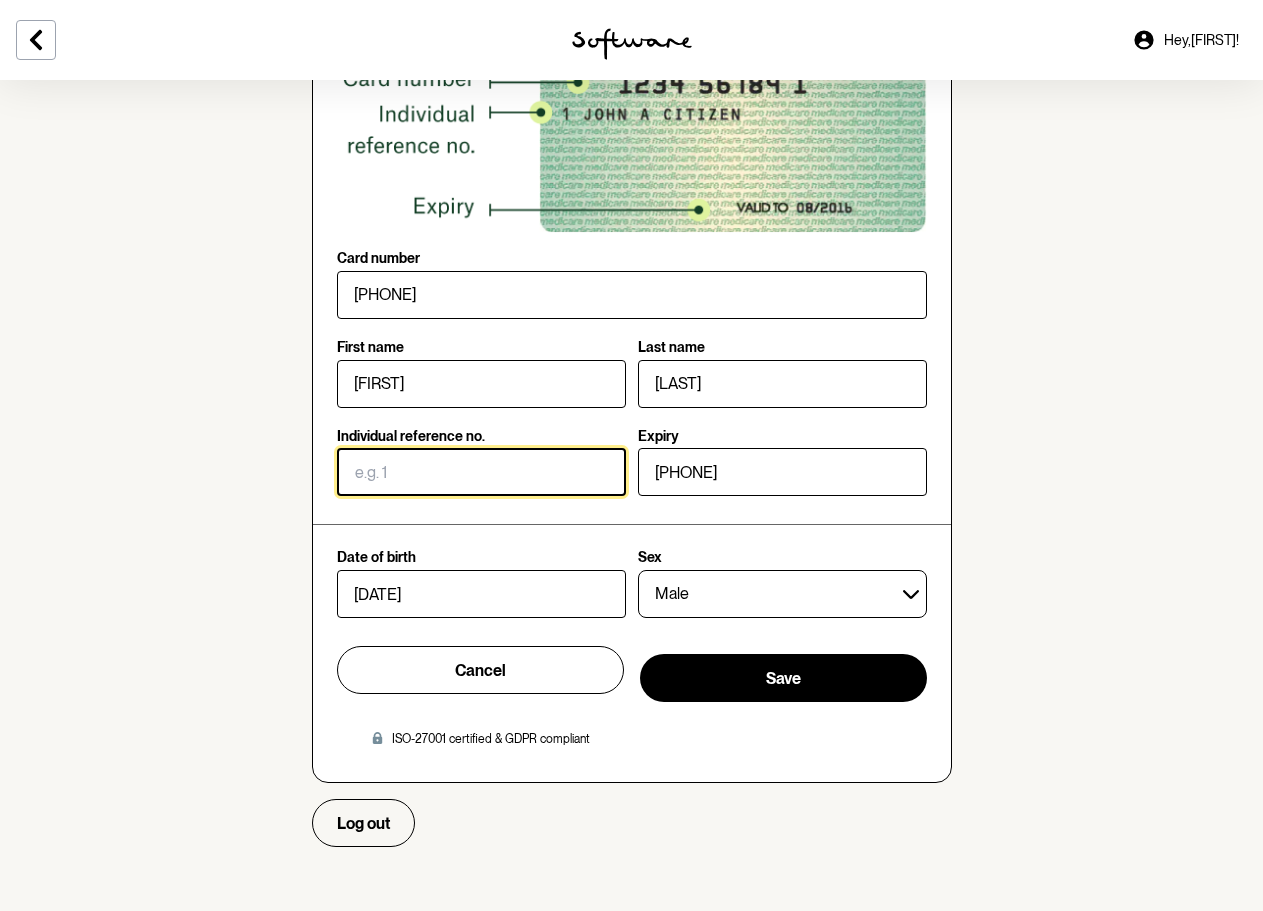 click on "Individual reference no." at bounding box center [481, 472] 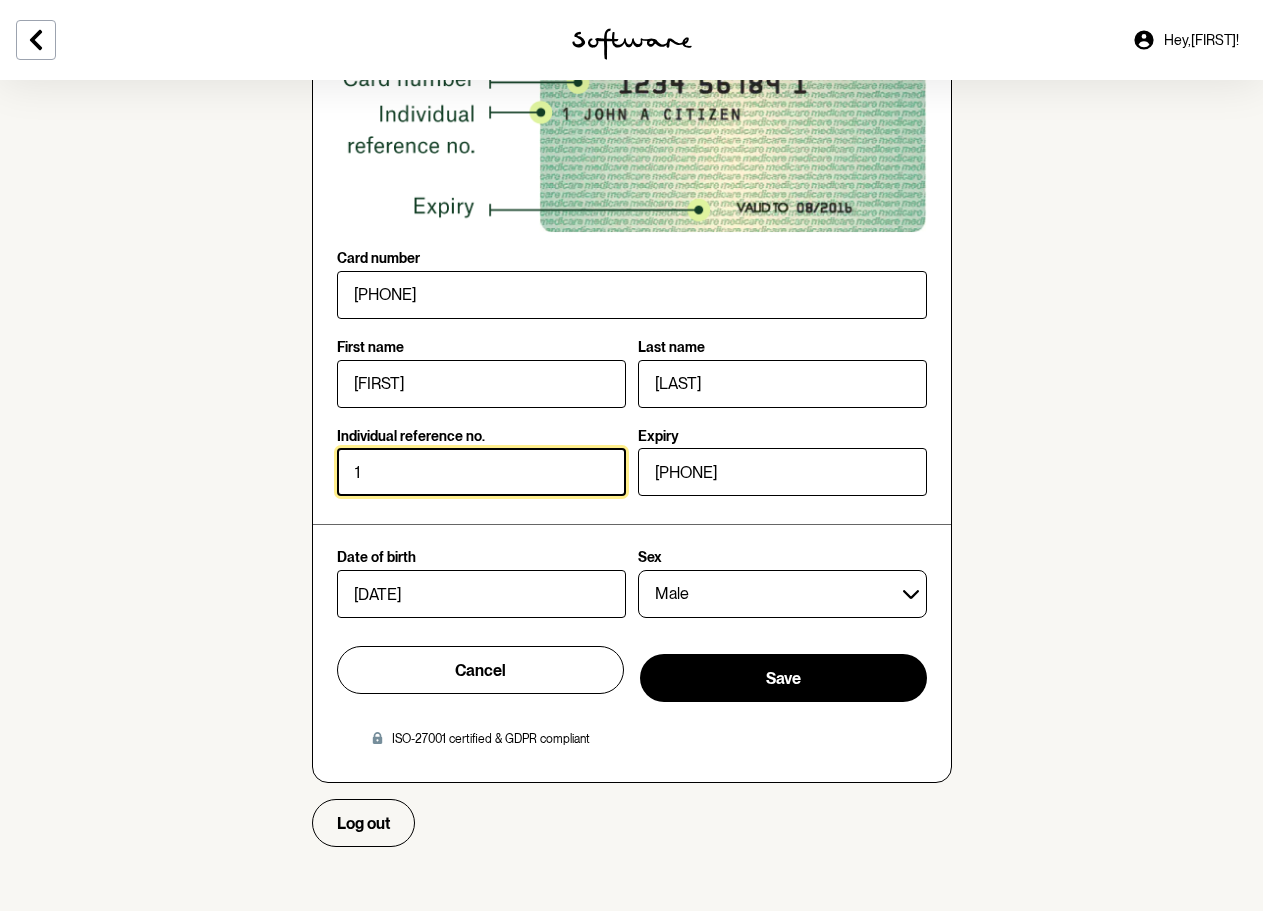 type on "1" 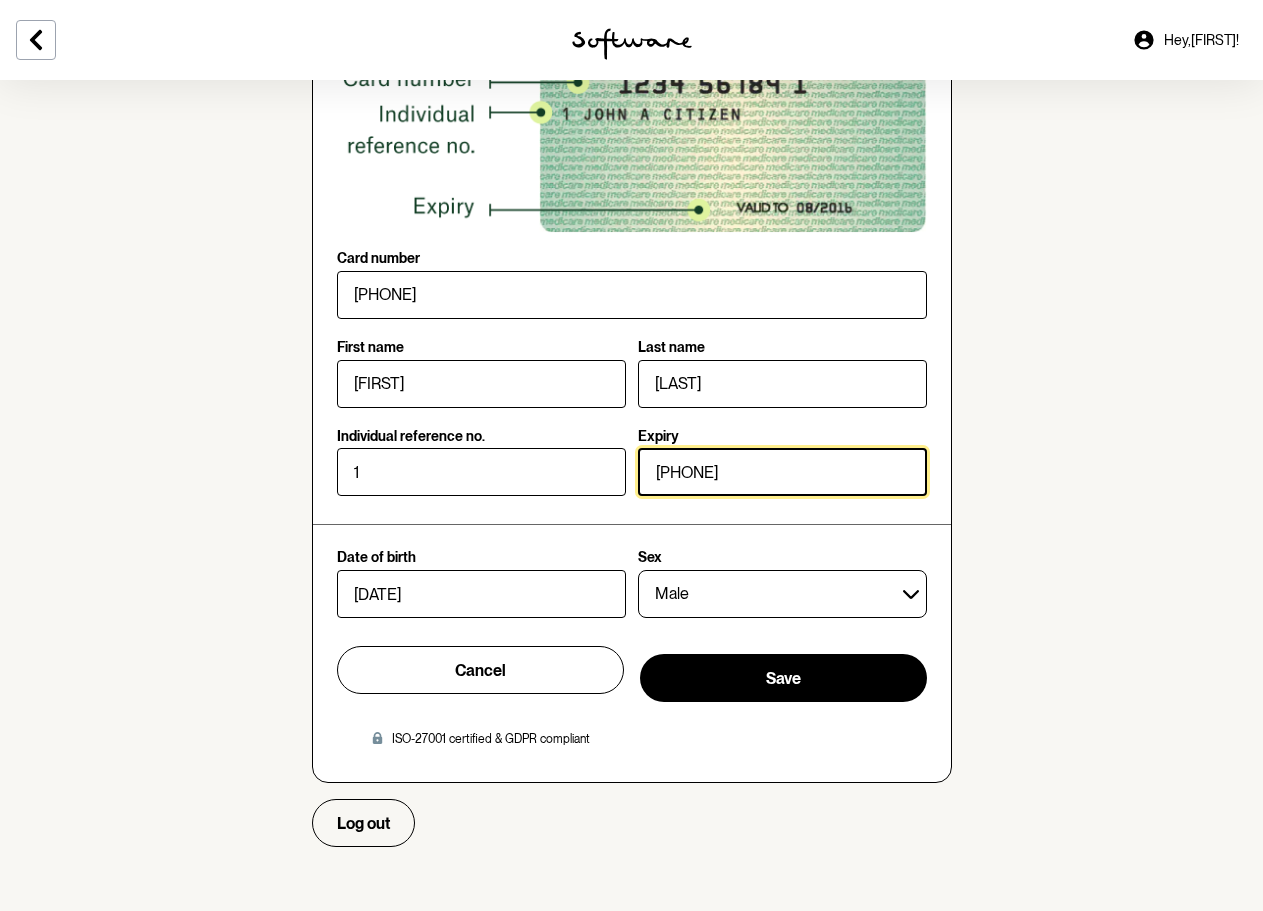 click on "[DATE]" at bounding box center [782, 472] 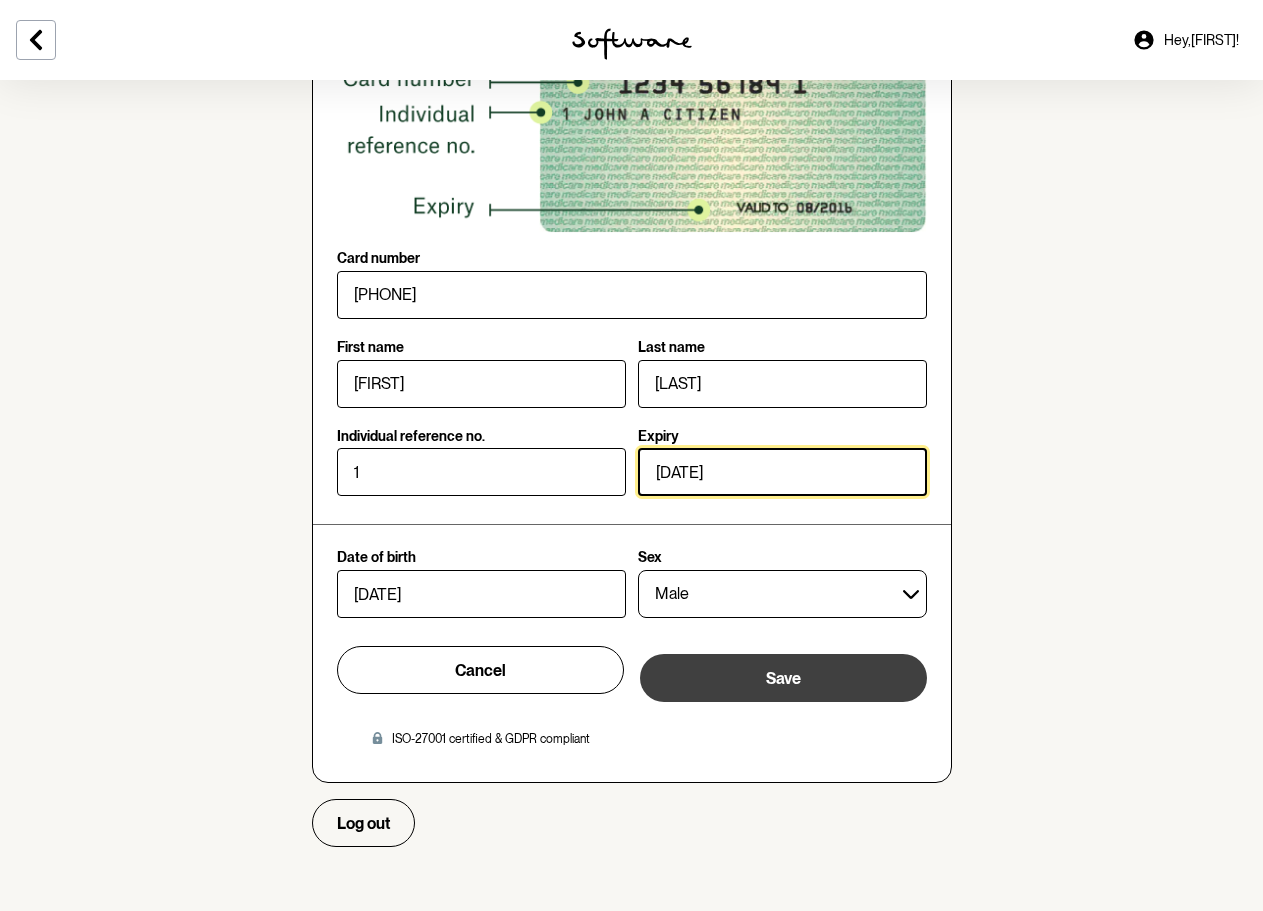 type on "[DATE]" 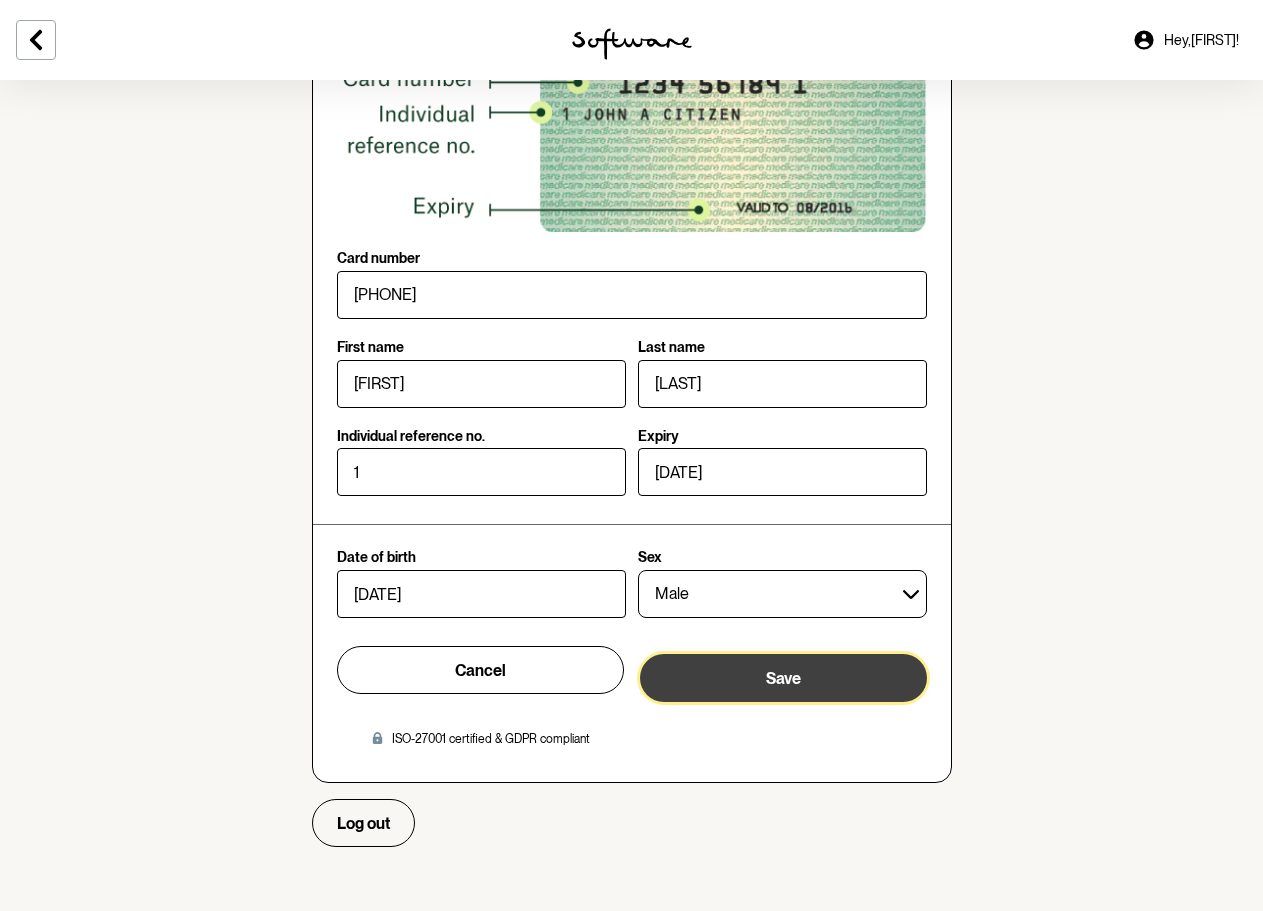 click on "Save" at bounding box center (783, 678) 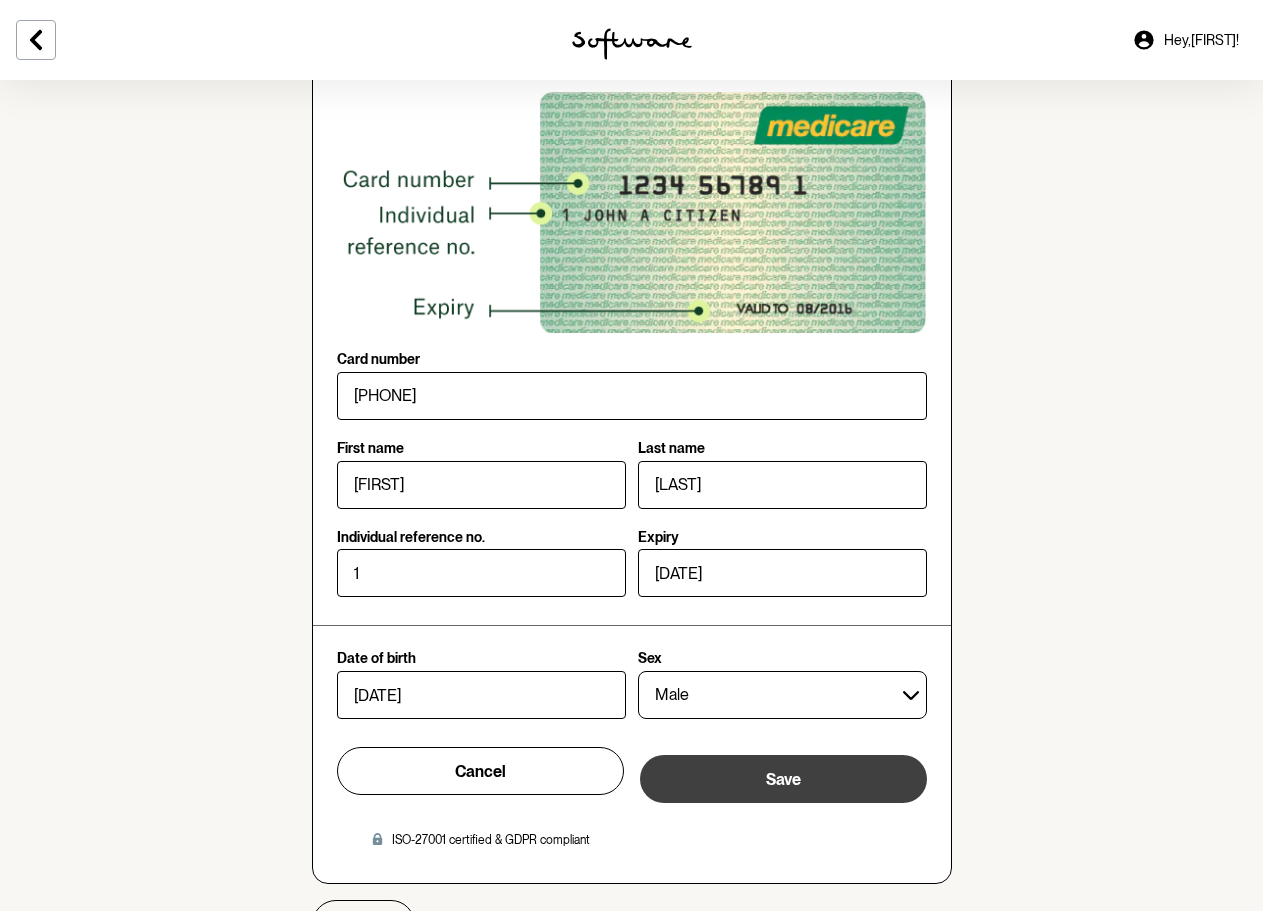 scroll, scrollTop: 1064, scrollLeft: 0, axis: vertical 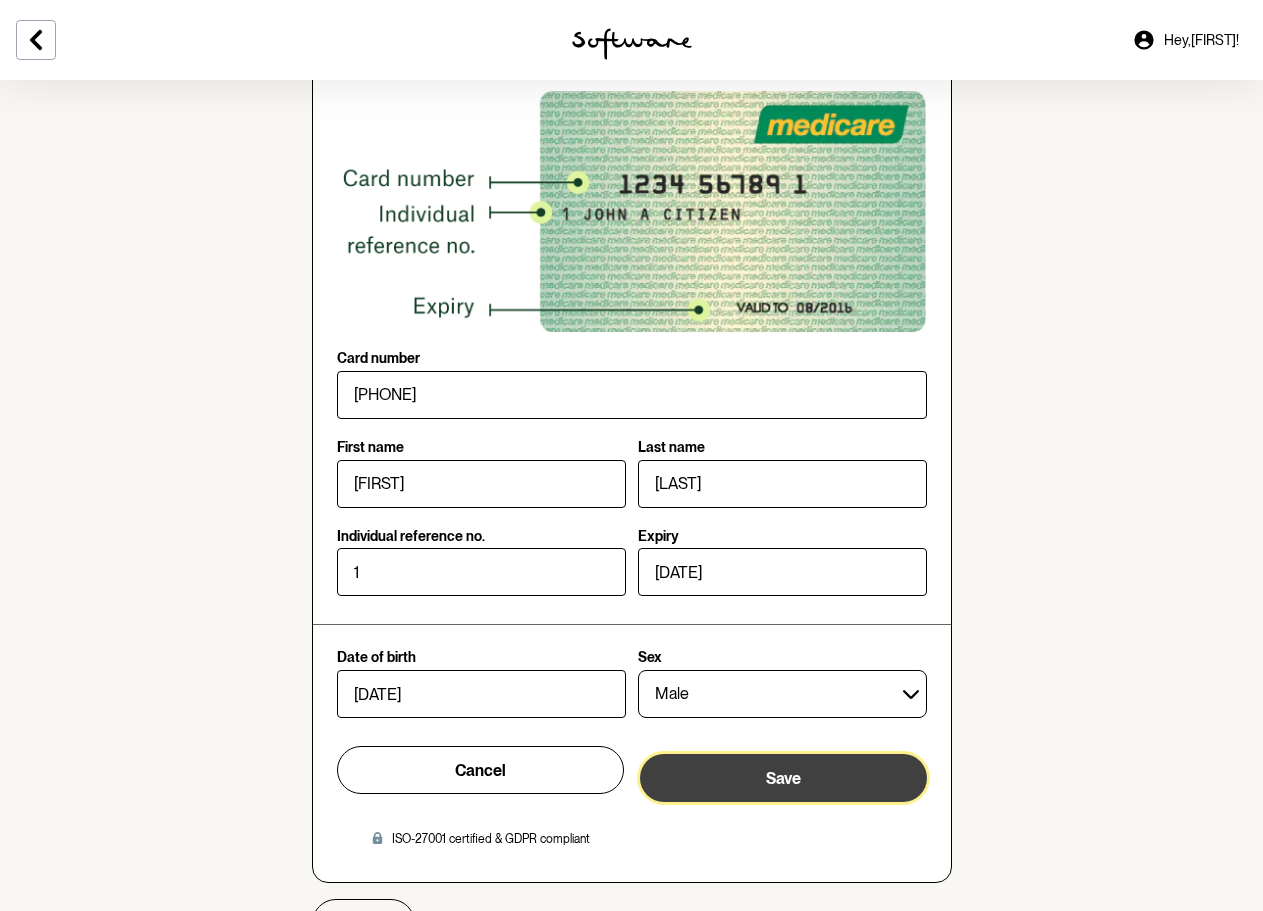 click on "Save" at bounding box center [783, 778] 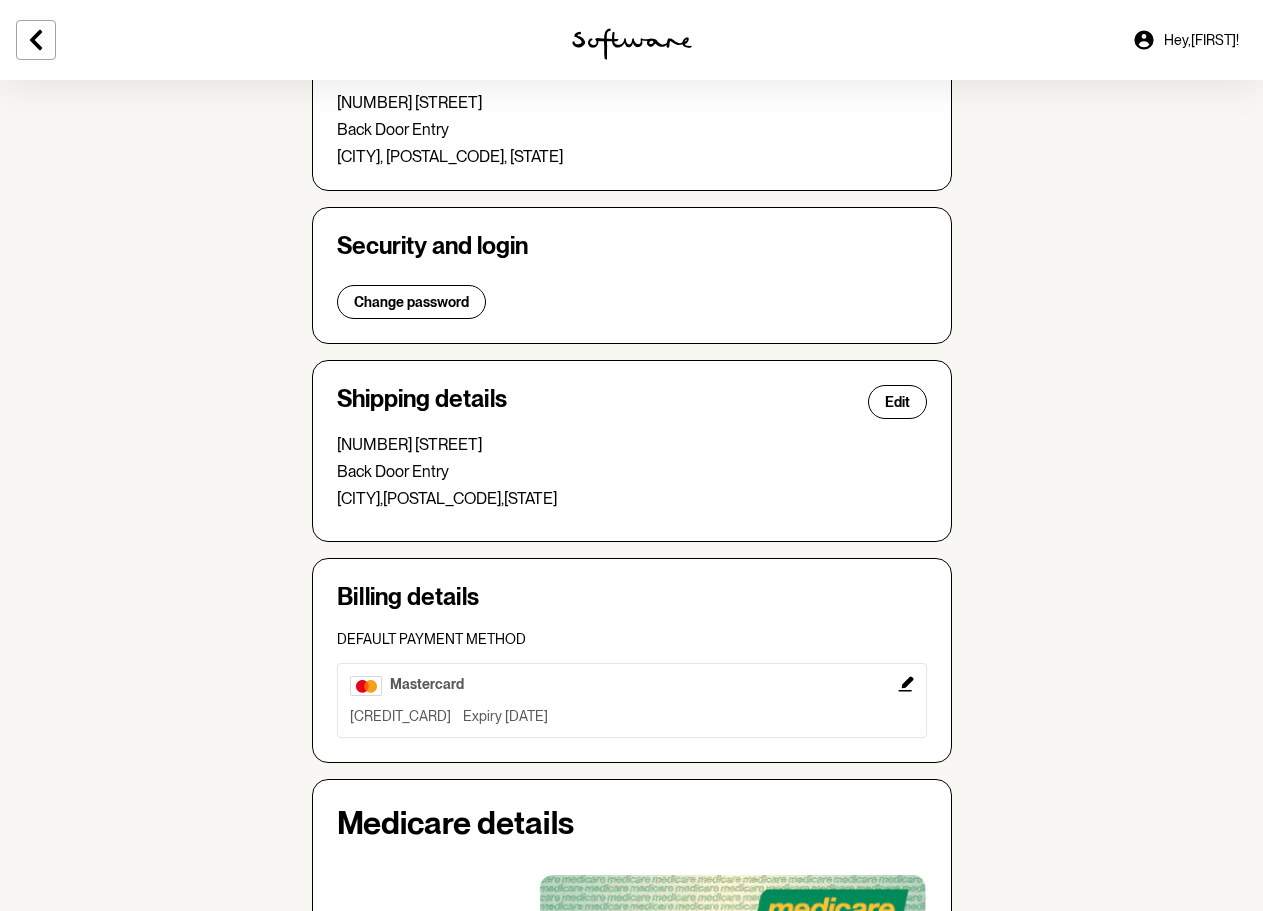 scroll, scrollTop: 264, scrollLeft: 0, axis: vertical 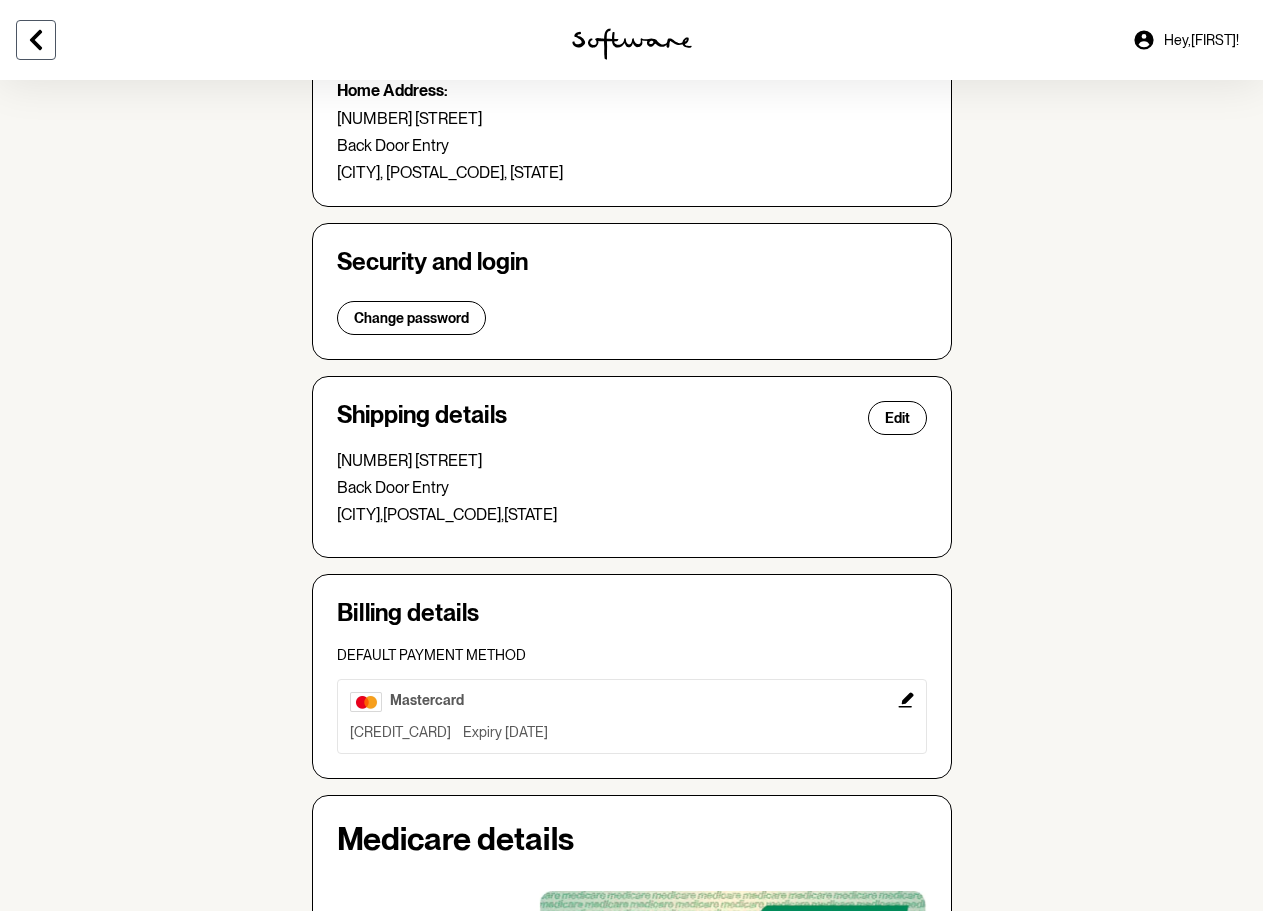 click at bounding box center (36, 40) 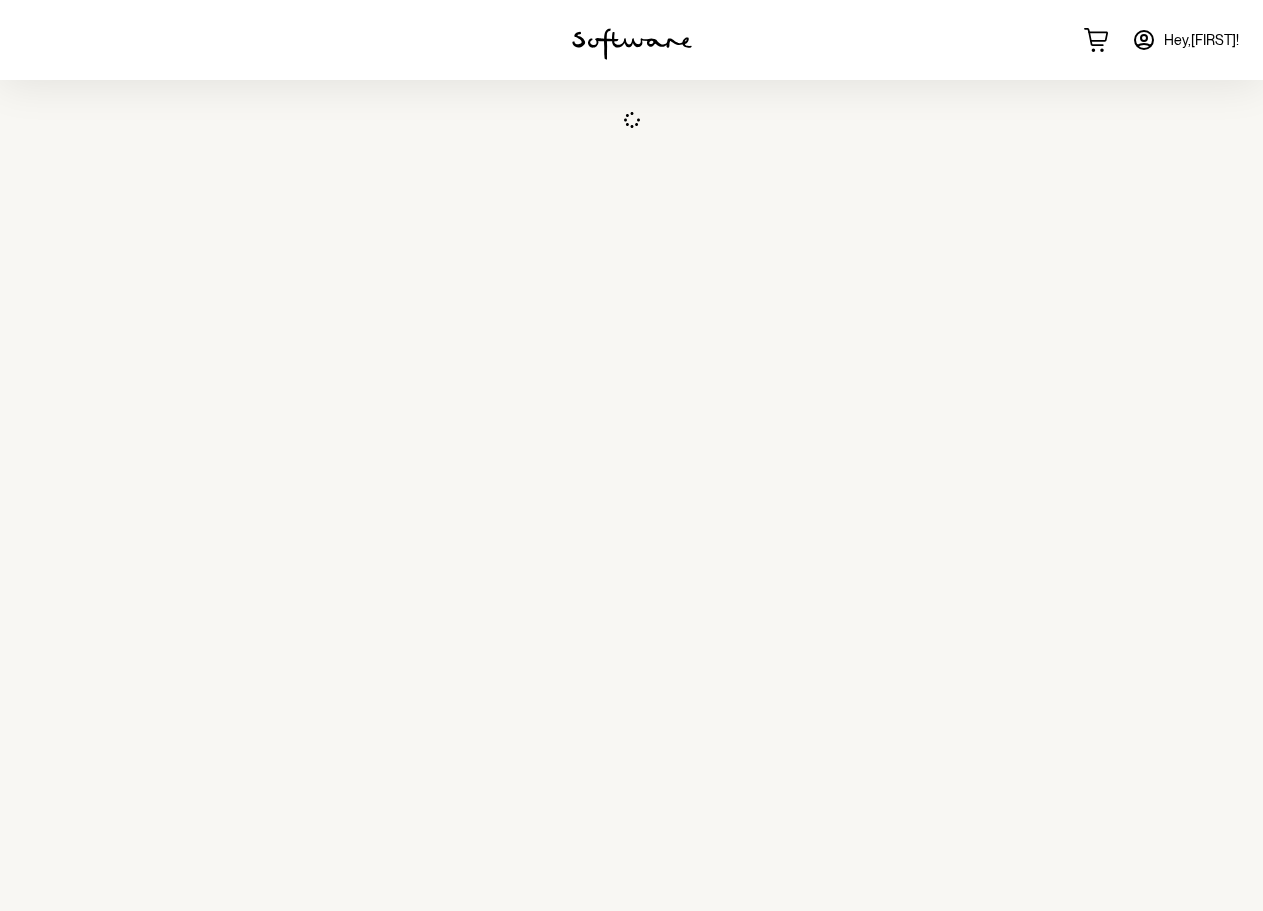 scroll, scrollTop: 0, scrollLeft: 0, axis: both 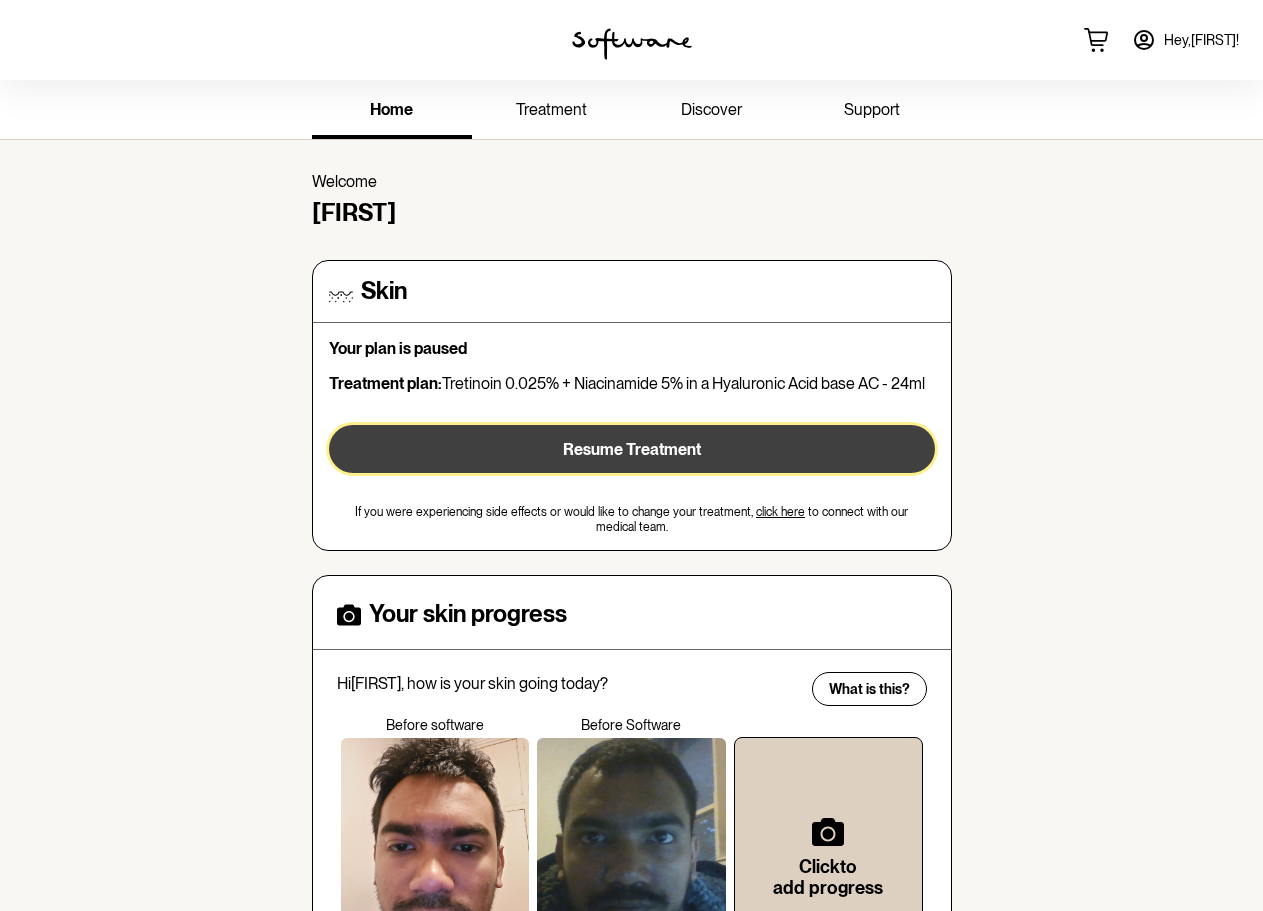 click on "Resume Treatment" at bounding box center (632, 449) 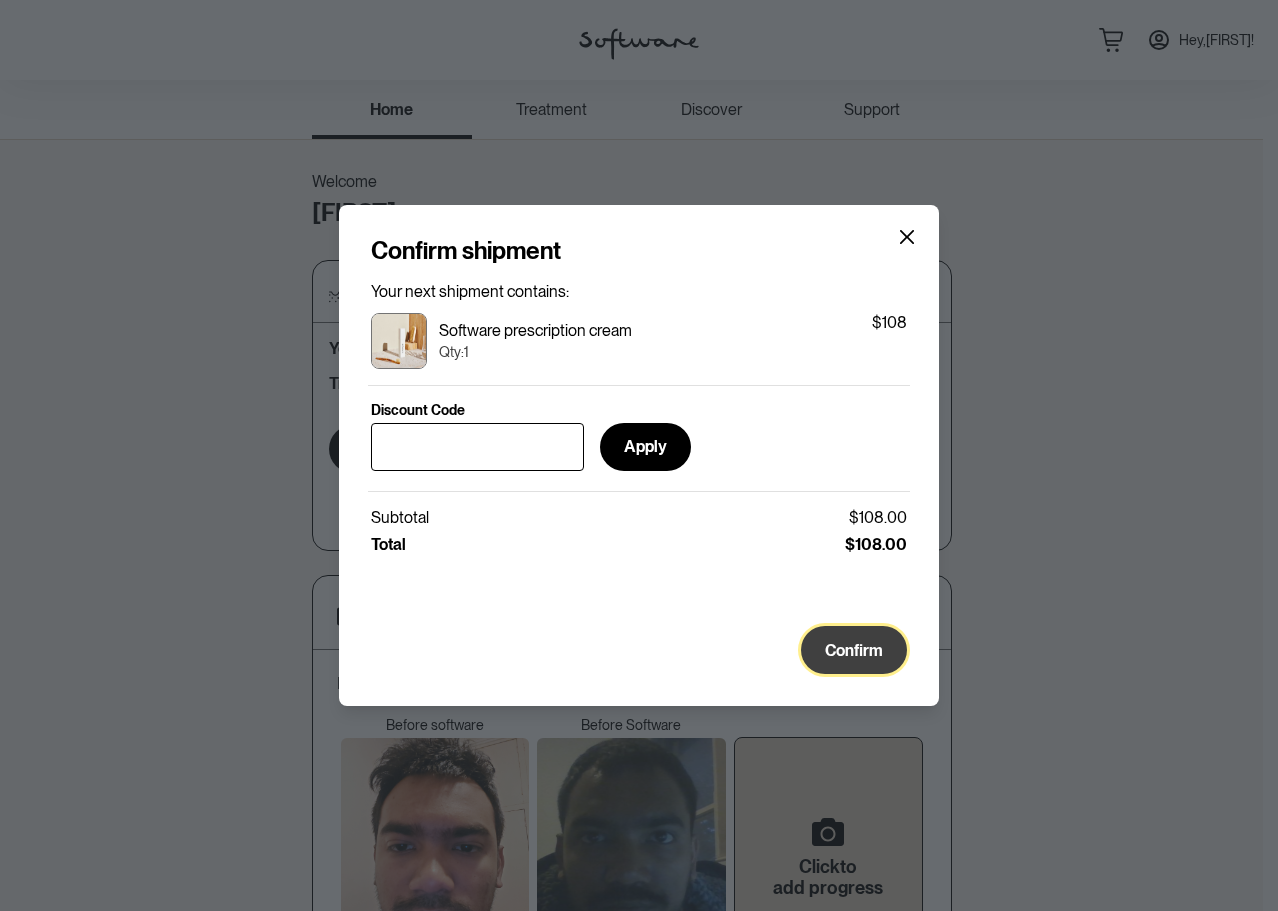 click on "Confirm" at bounding box center [854, 650] 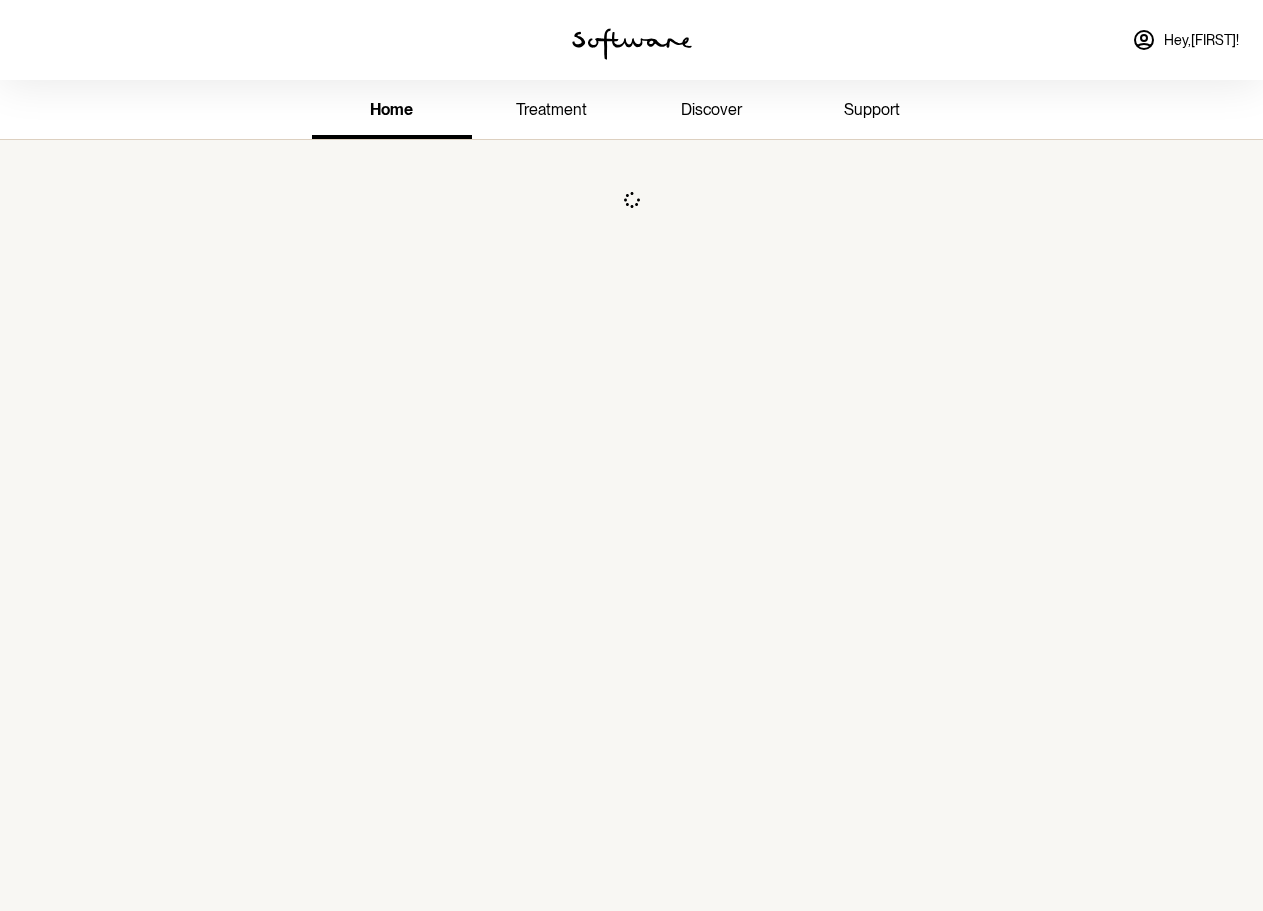 scroll, scrollTop: 0, scrollLeft: 0, axis: both 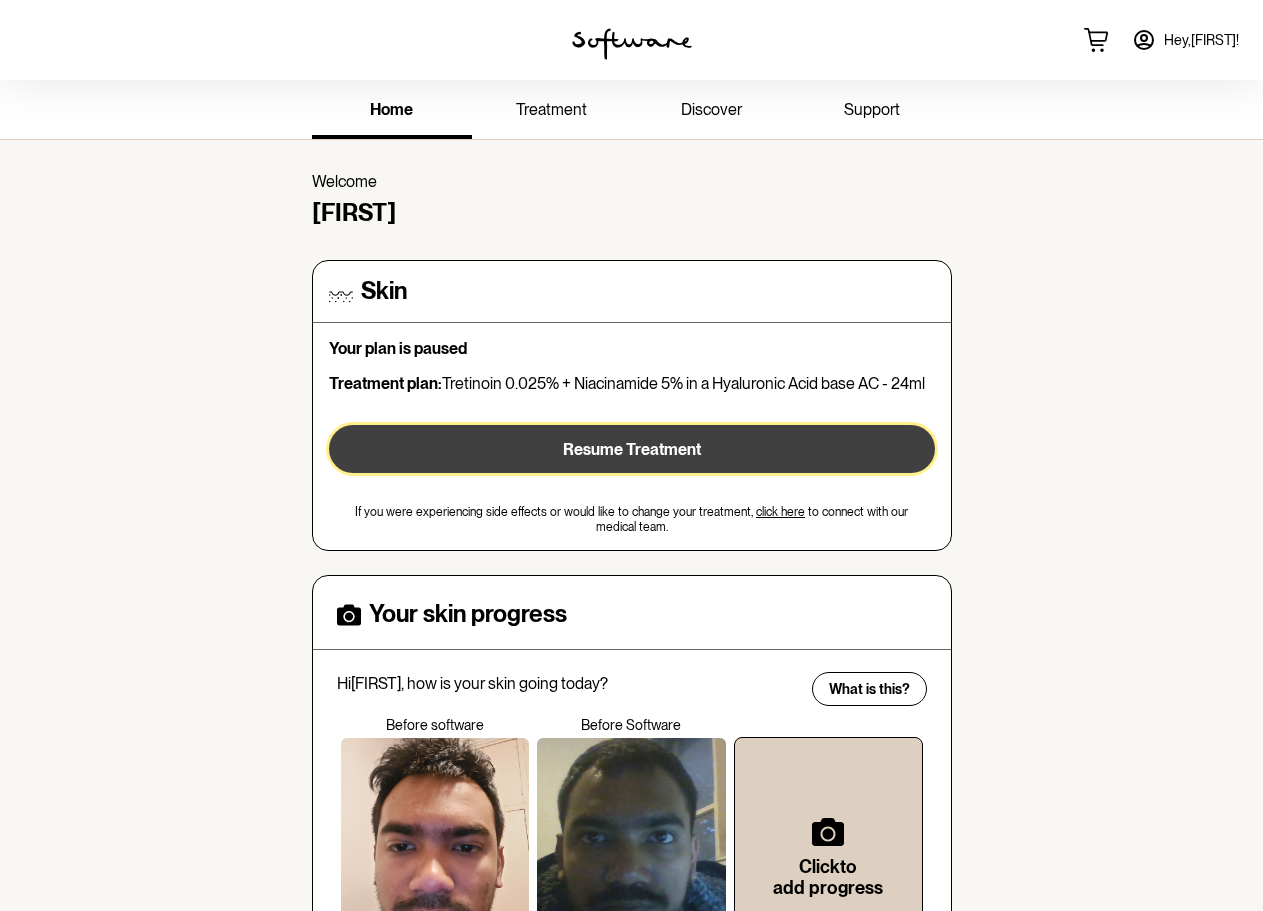 click on "Resume Treatment" at bounding box center (632, 449) 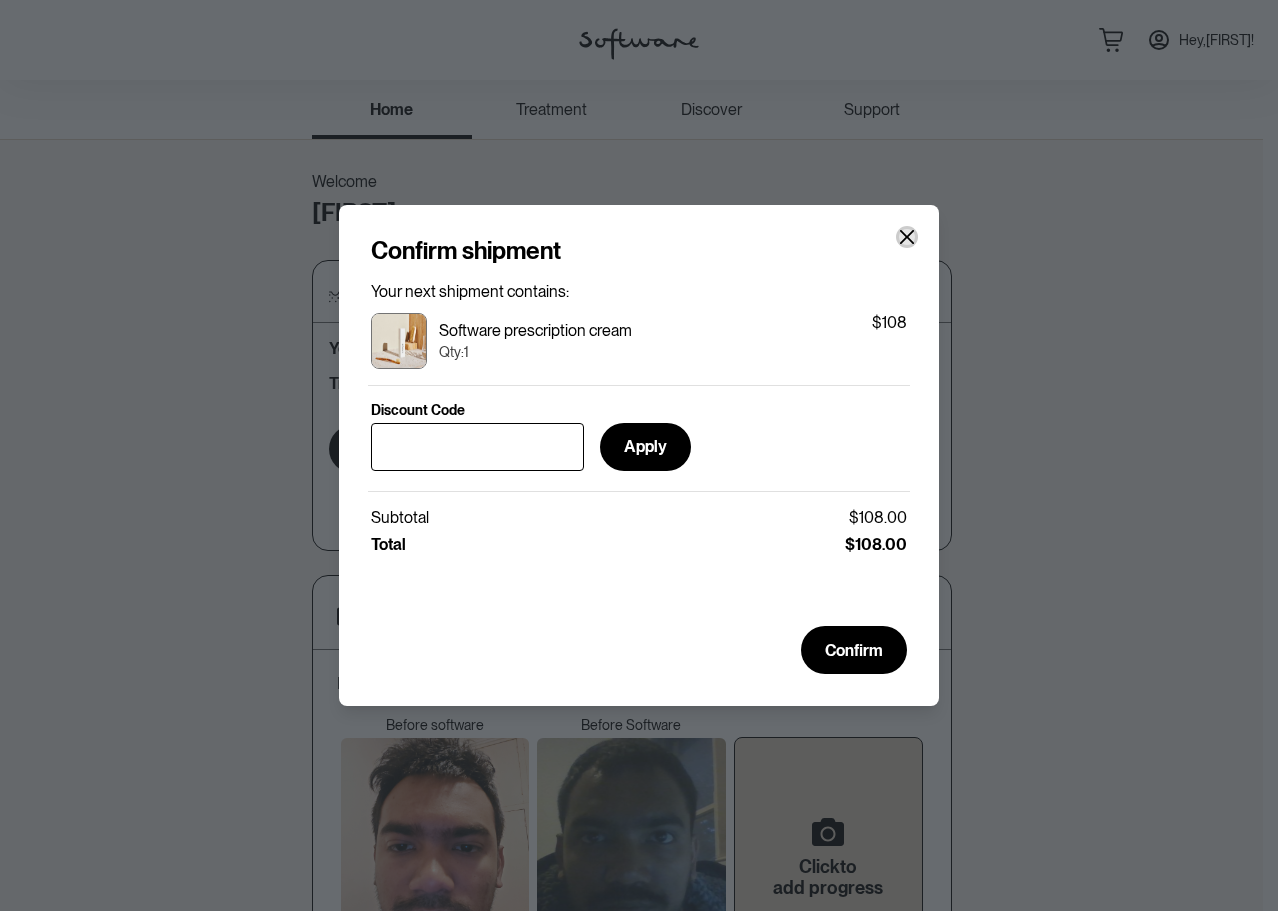 click 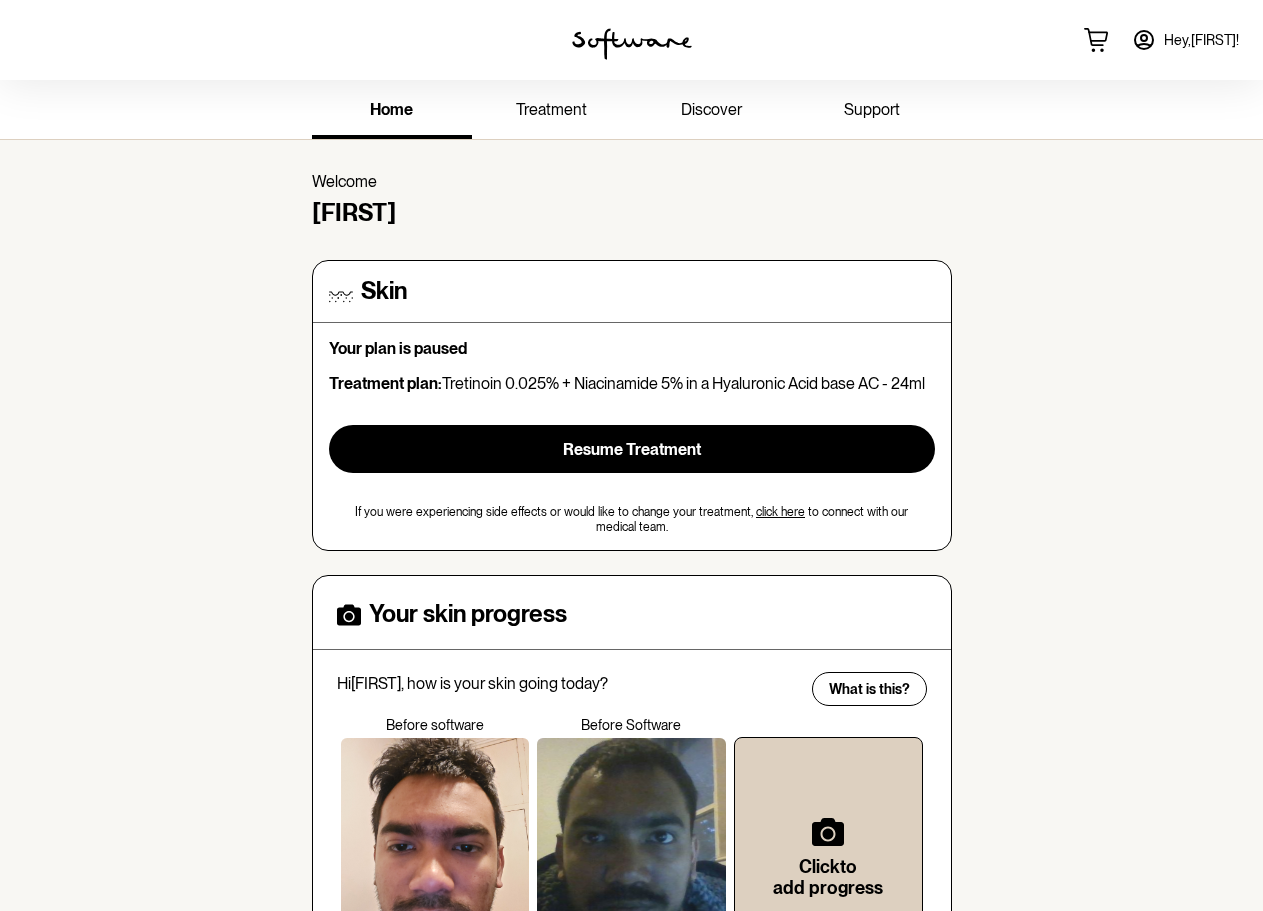 click on "Hey,  Jibon !" at bounding box center (1185, 40) 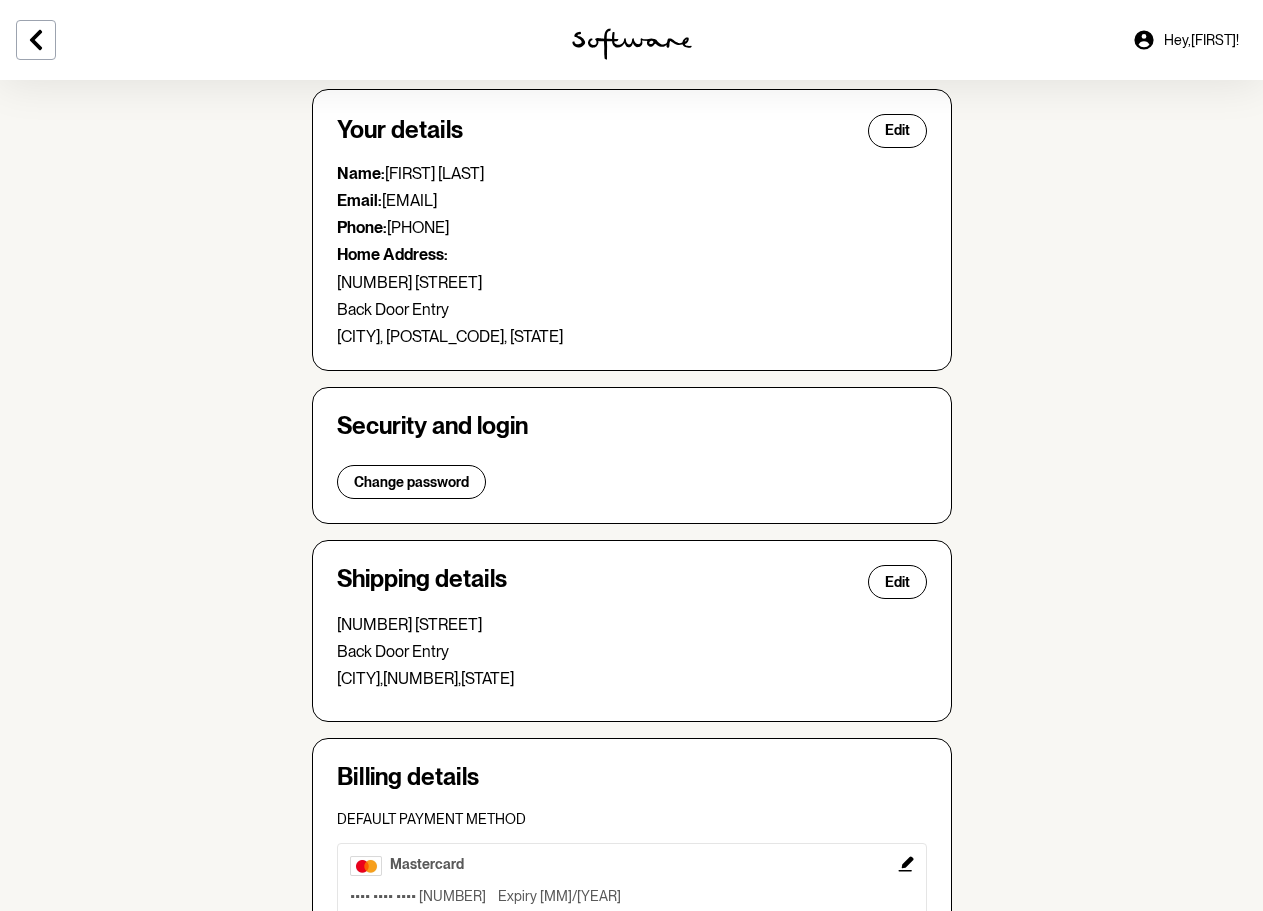 scroll, scrollTop: 340, scrollLeft: 0, axis: vertical 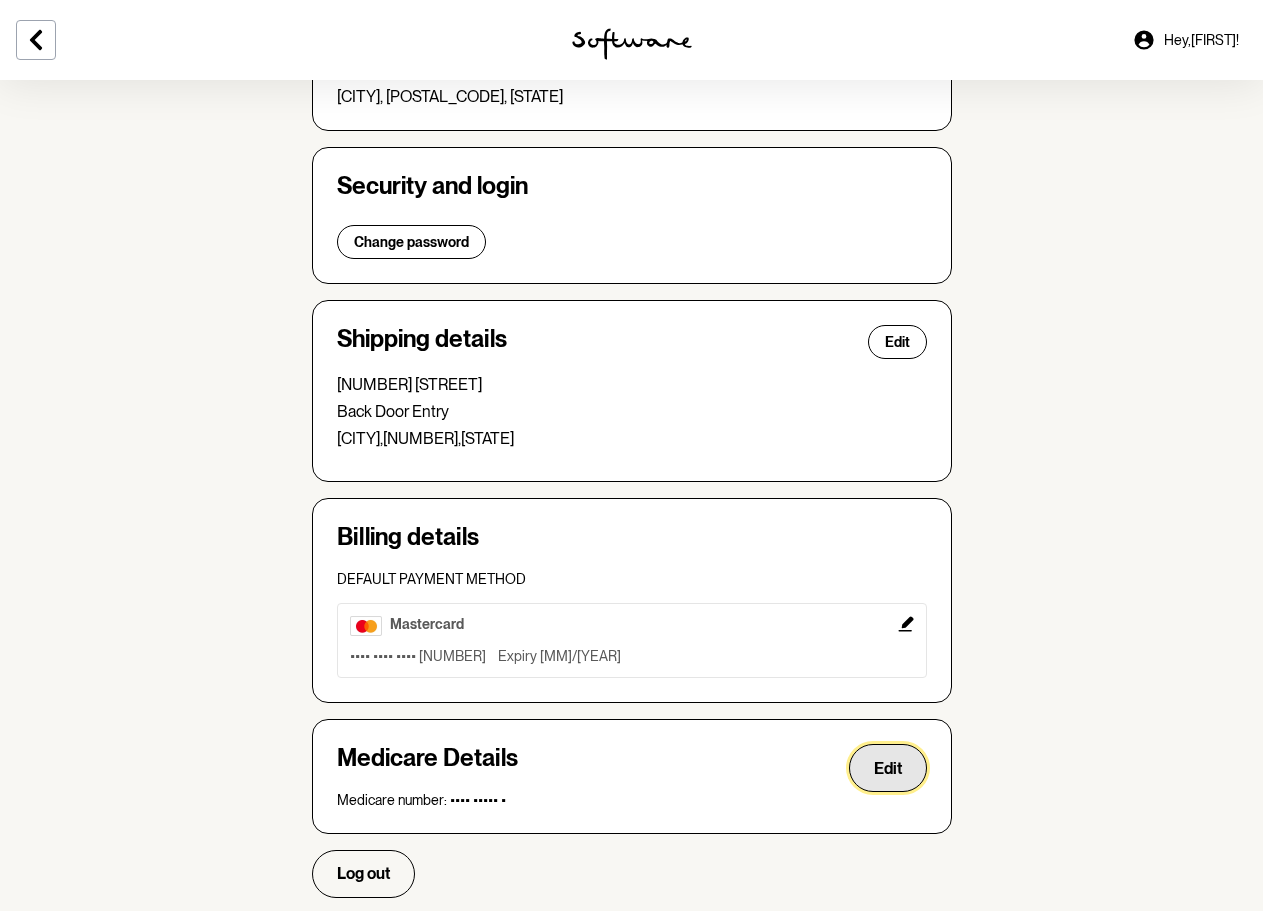 click on "Edit" at bounding box center [888, 768] 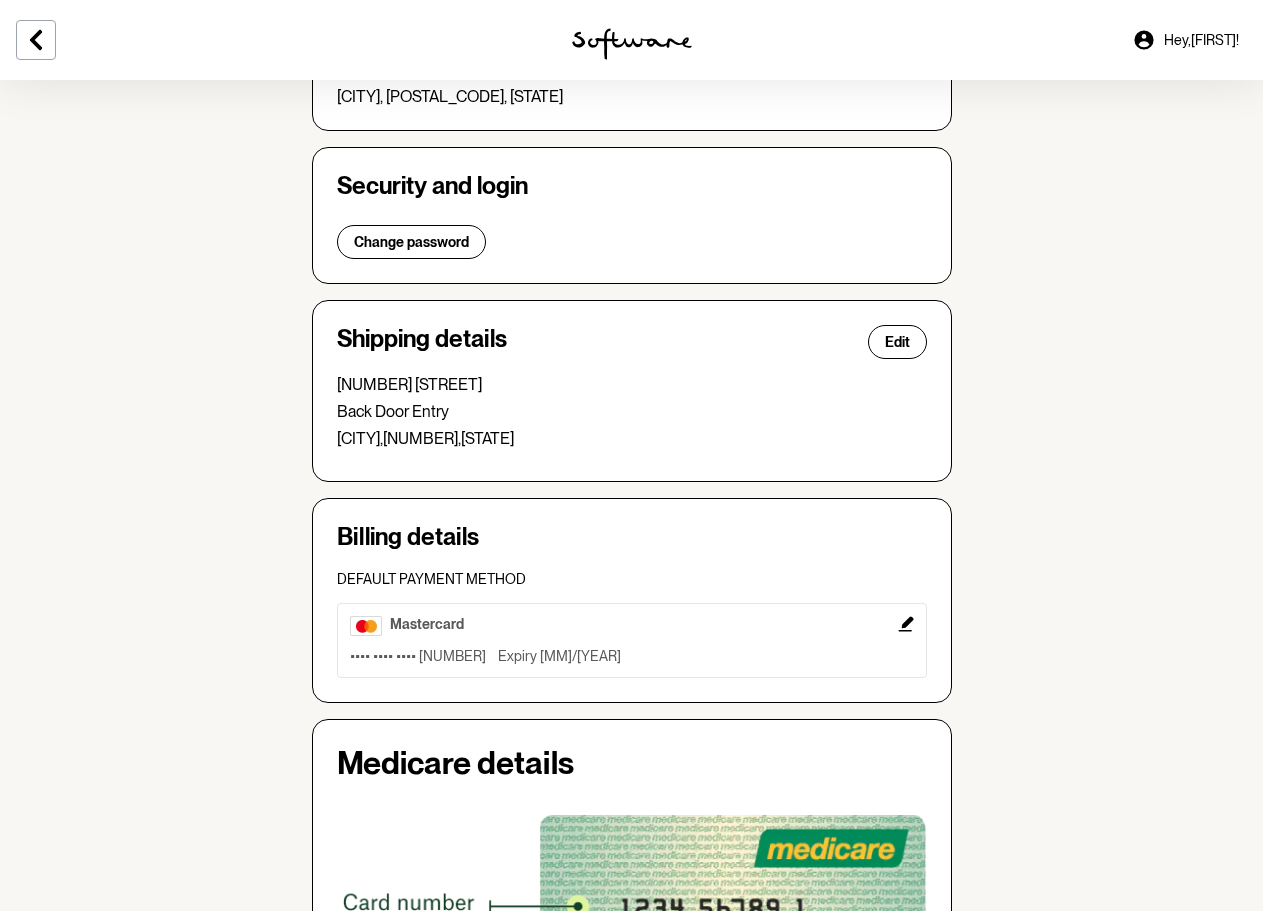 scroll, scrollTop: 840, scrollLeft: 0, axis: vertical 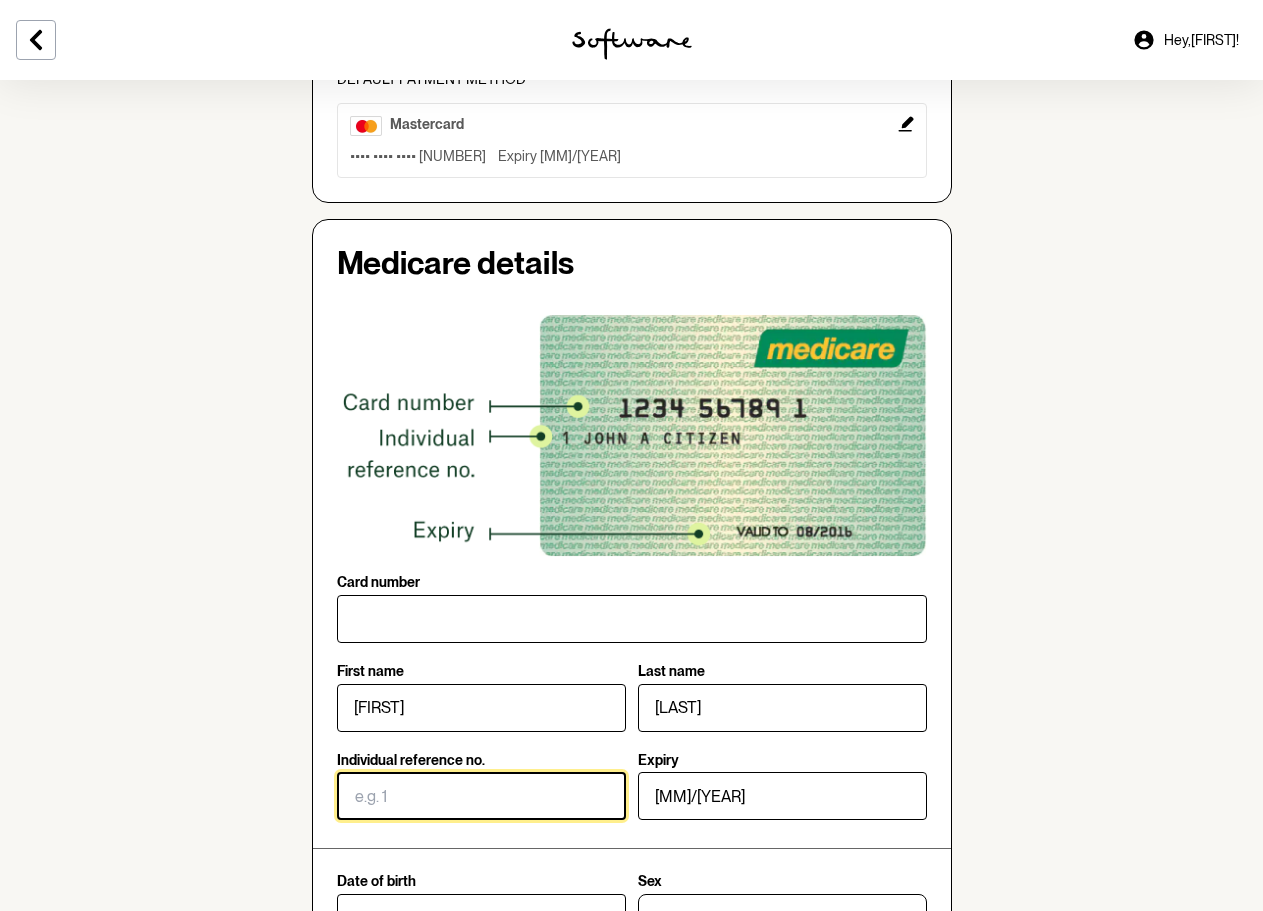 click on "Individual reference no." at bounding box center (481, 796) 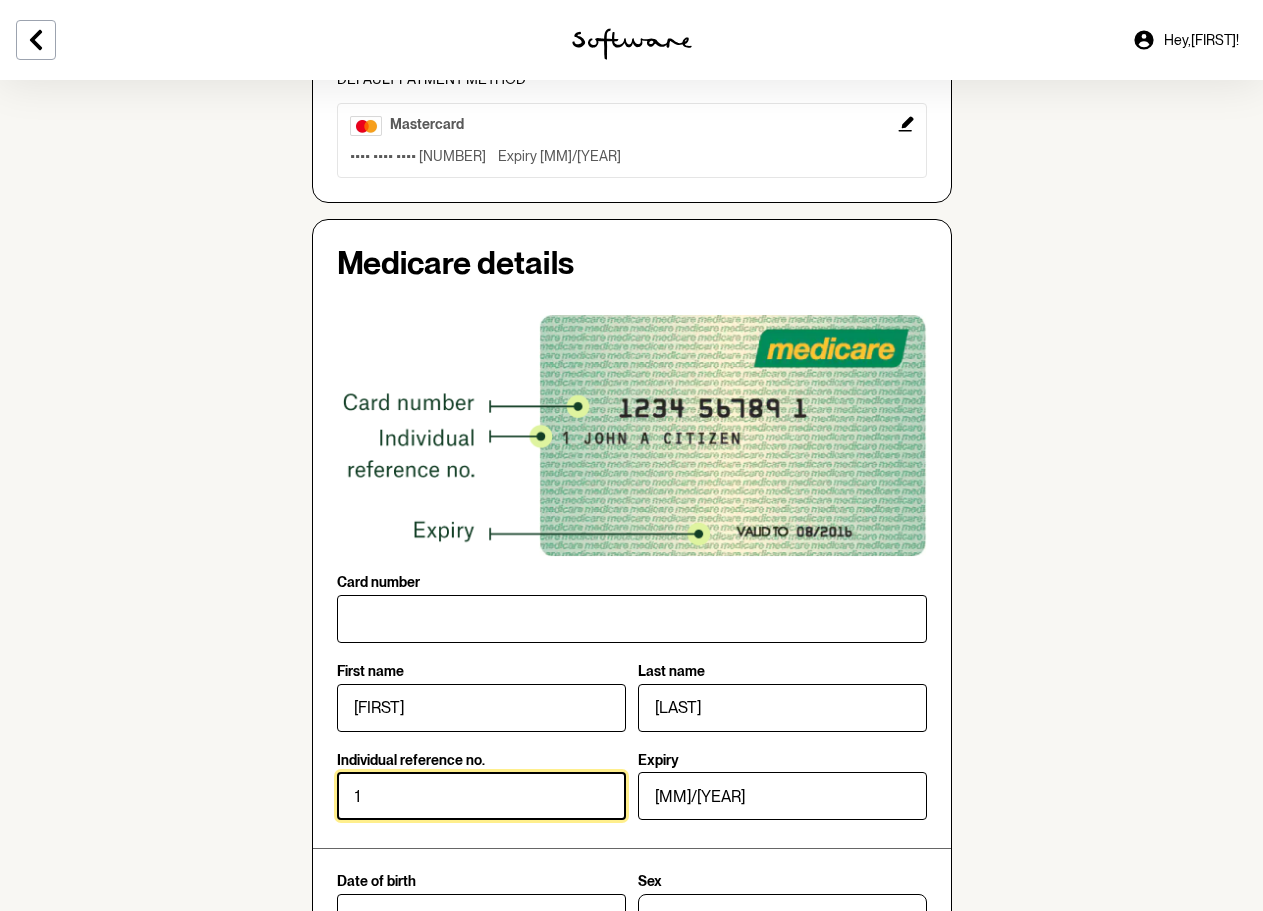 type on "1" 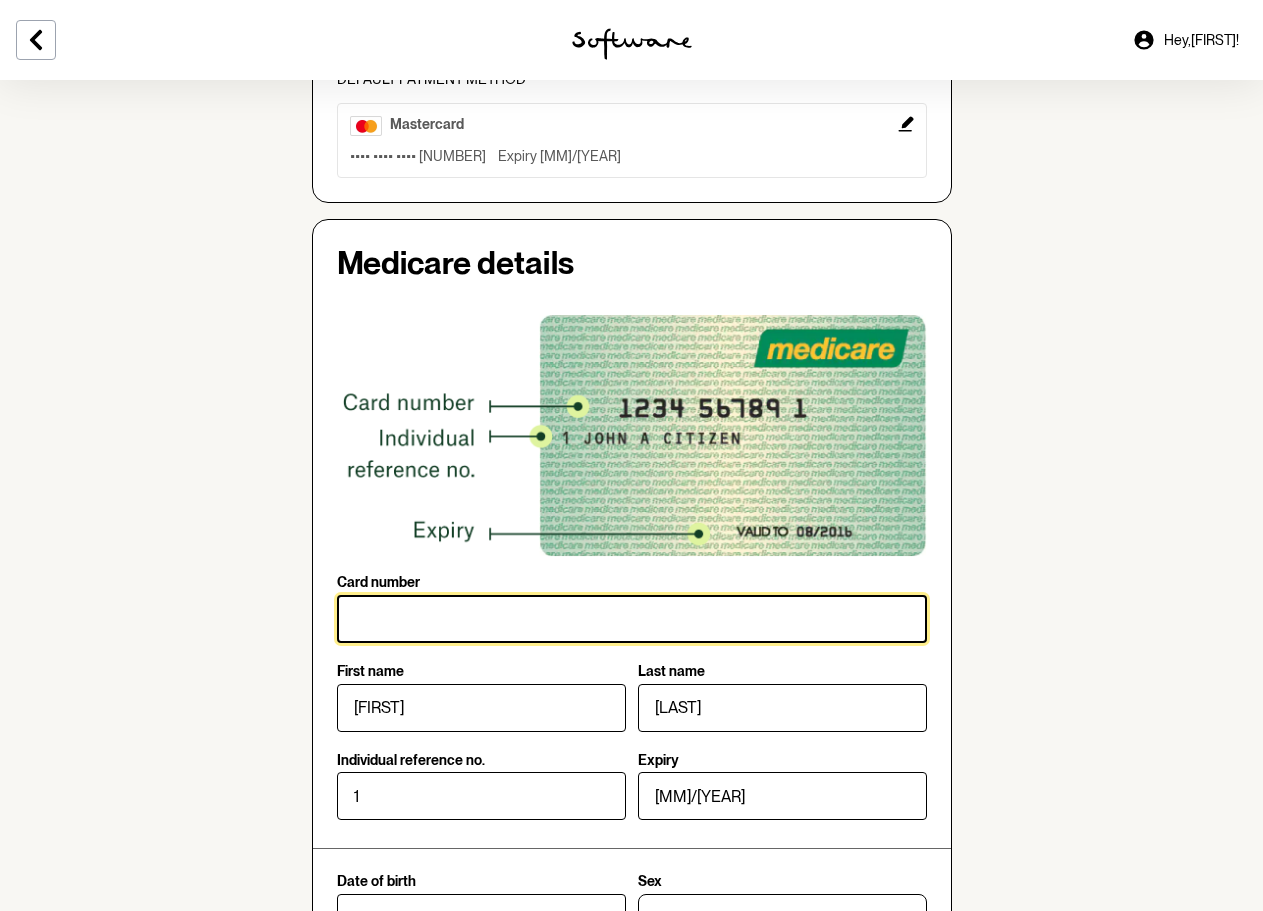 click on "Card number" at bounding box center [632, 619] 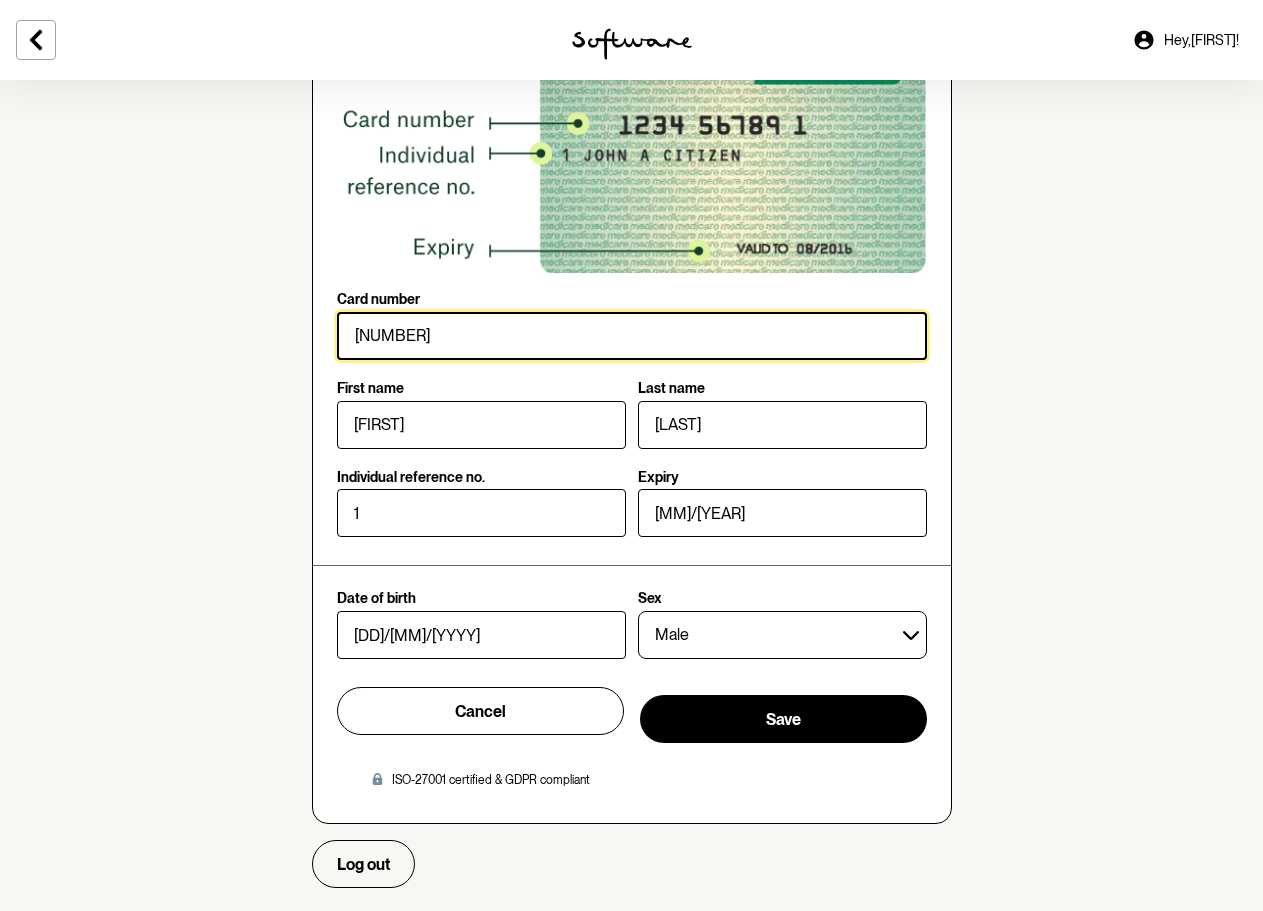 scroll, scrollTop: 1164, scrollLeft: 0, axis: vertical 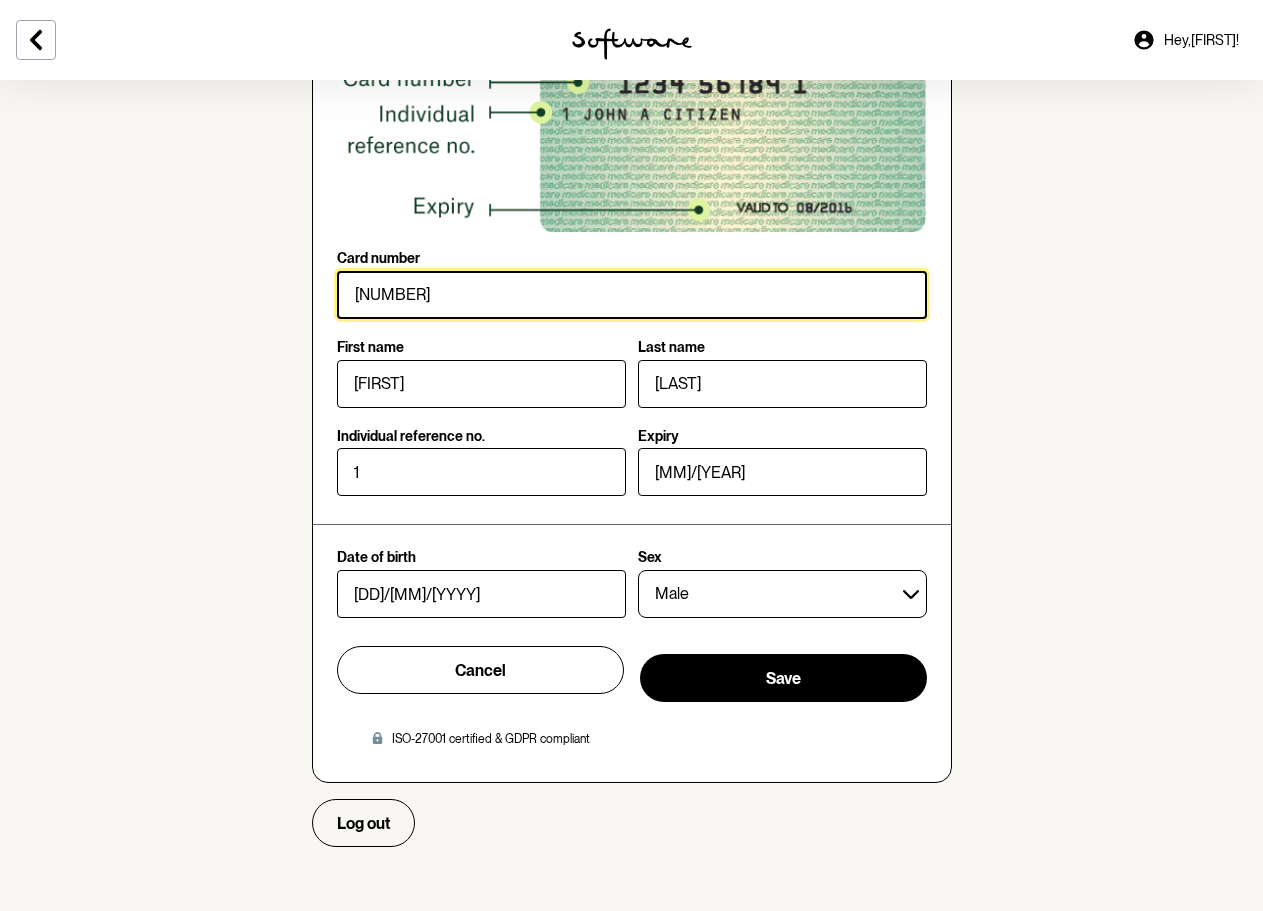 type on "2908 09503 3" 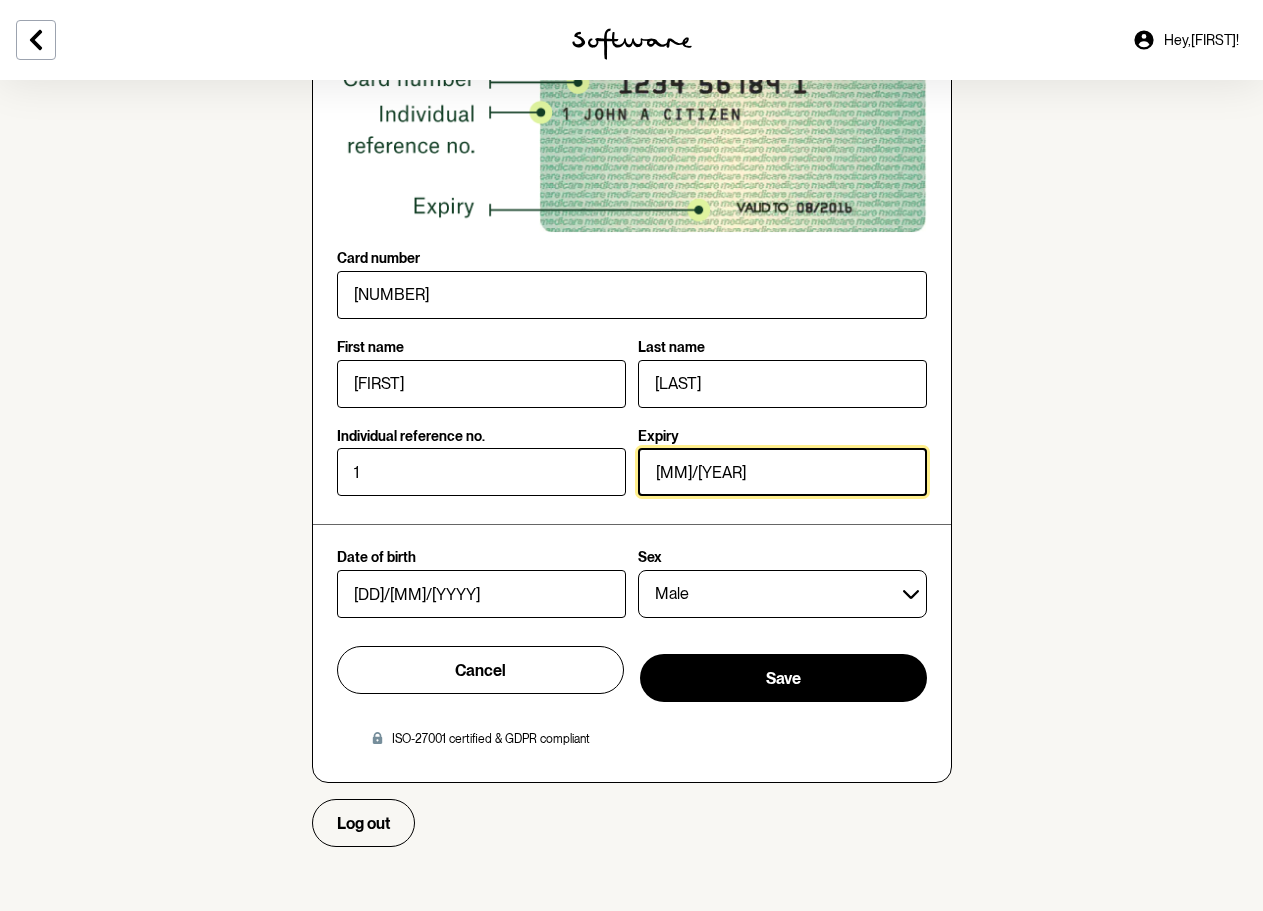 click on "__/____" at bounding box center (782, 472) 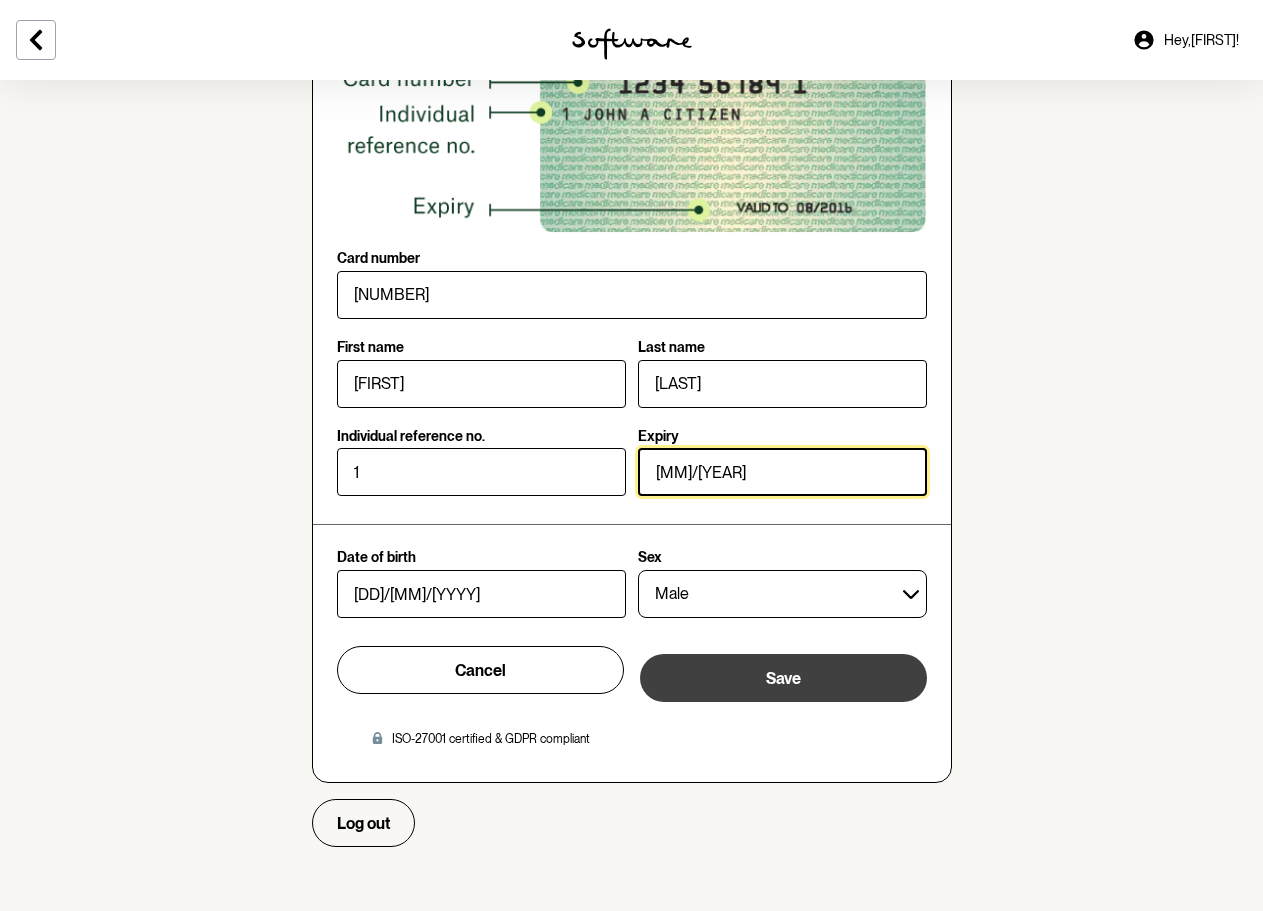 type on "06/2030" 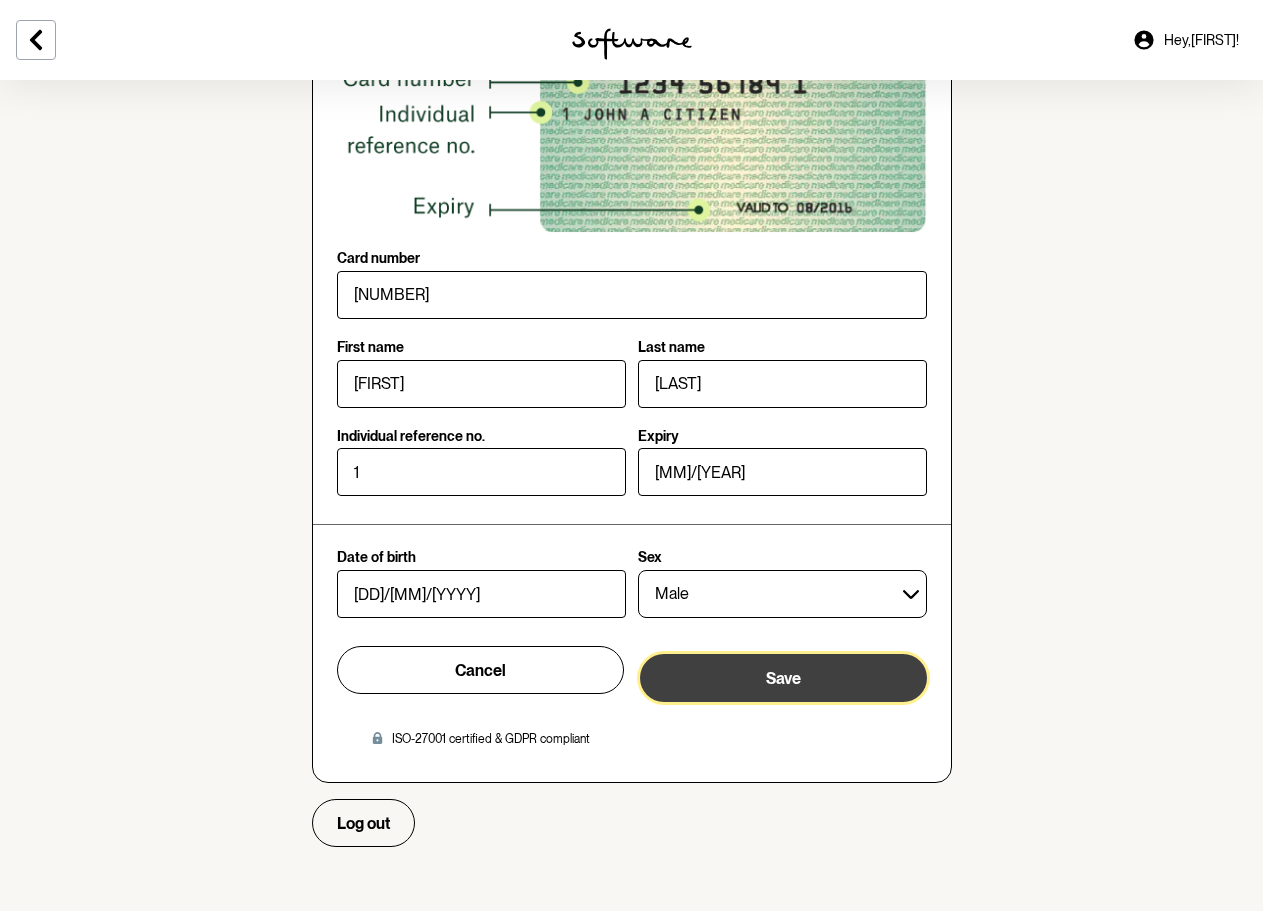 click on "Save" at bounding box center [783, 678] 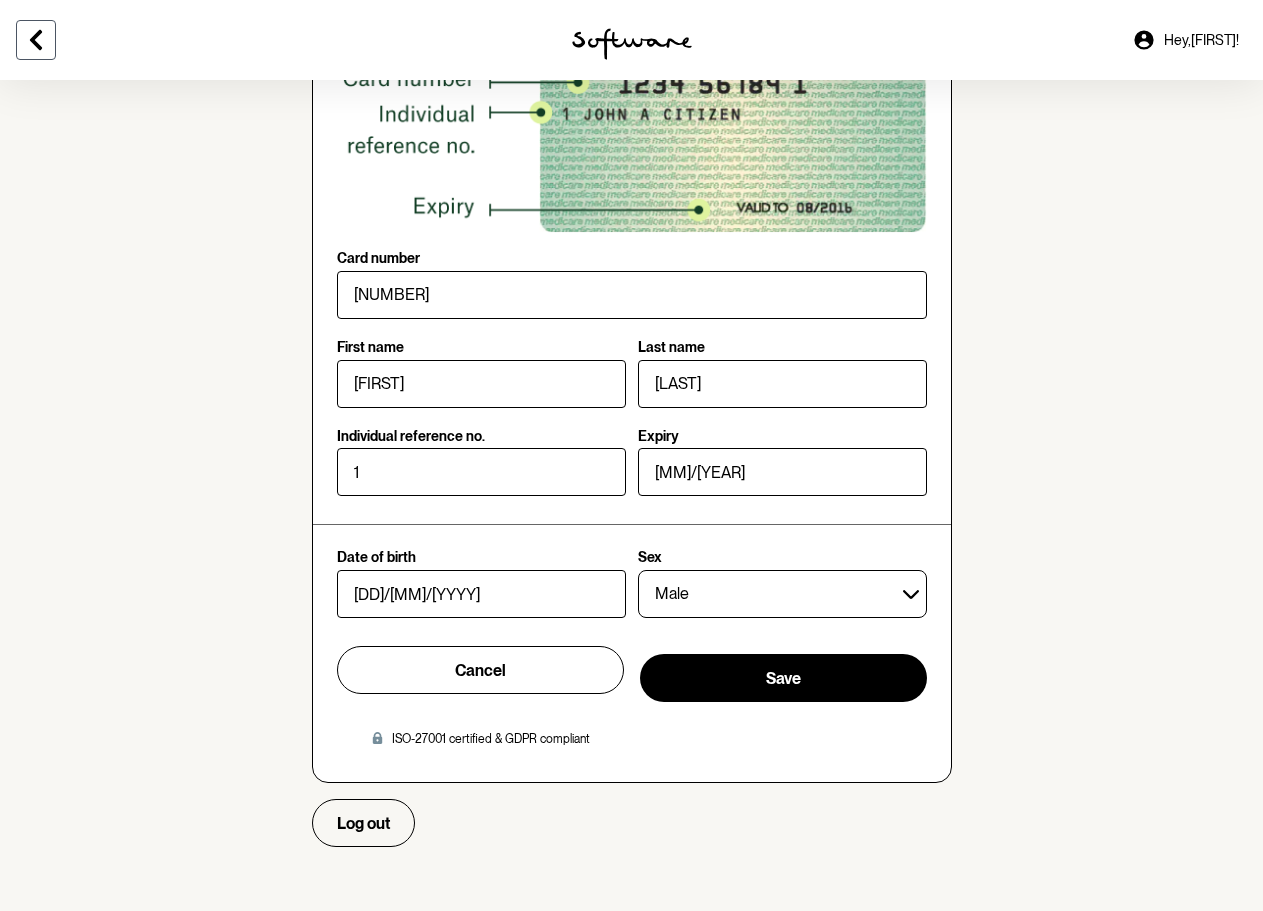 click 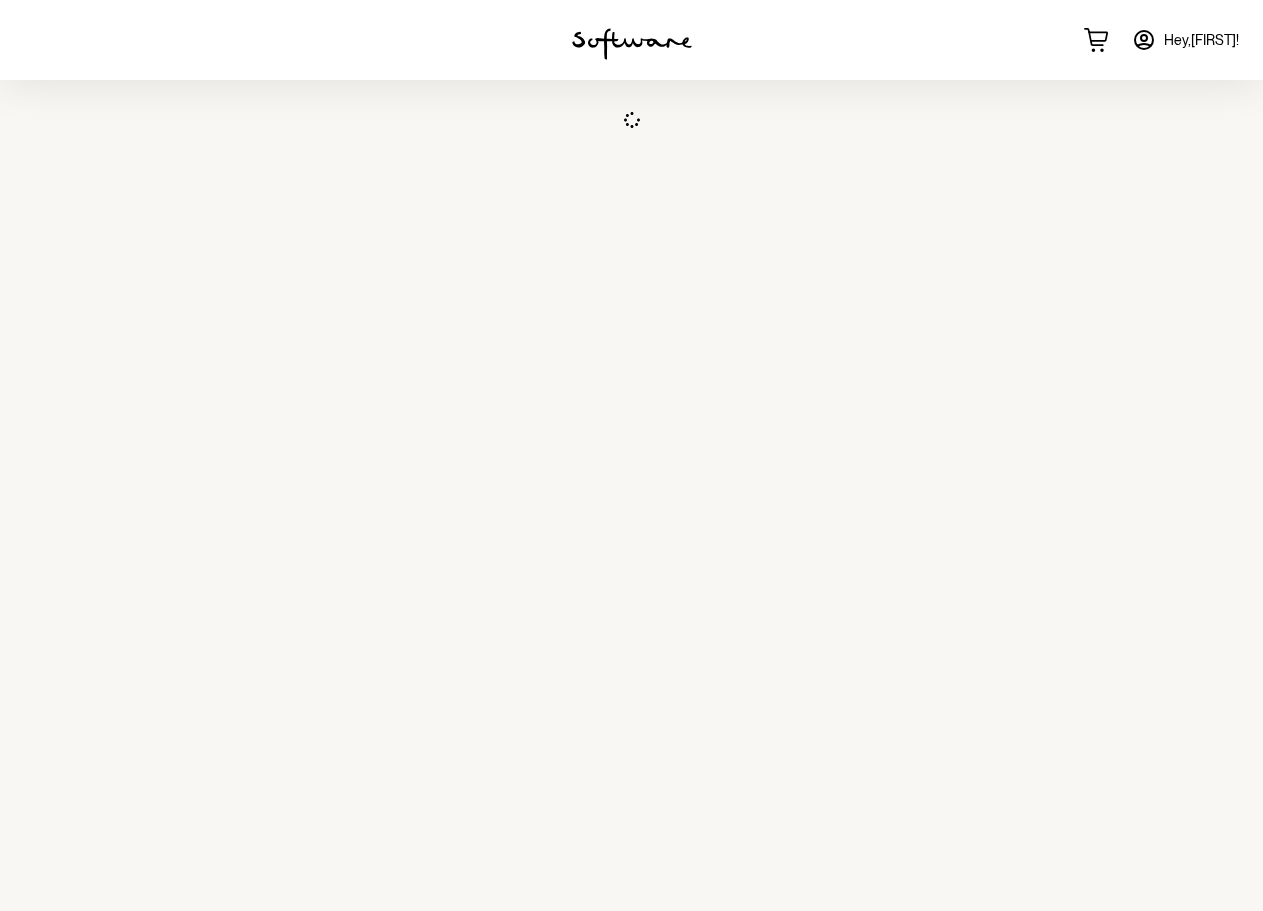 scroll, scrollTop: 0, scrollLeft: 0, axis: both 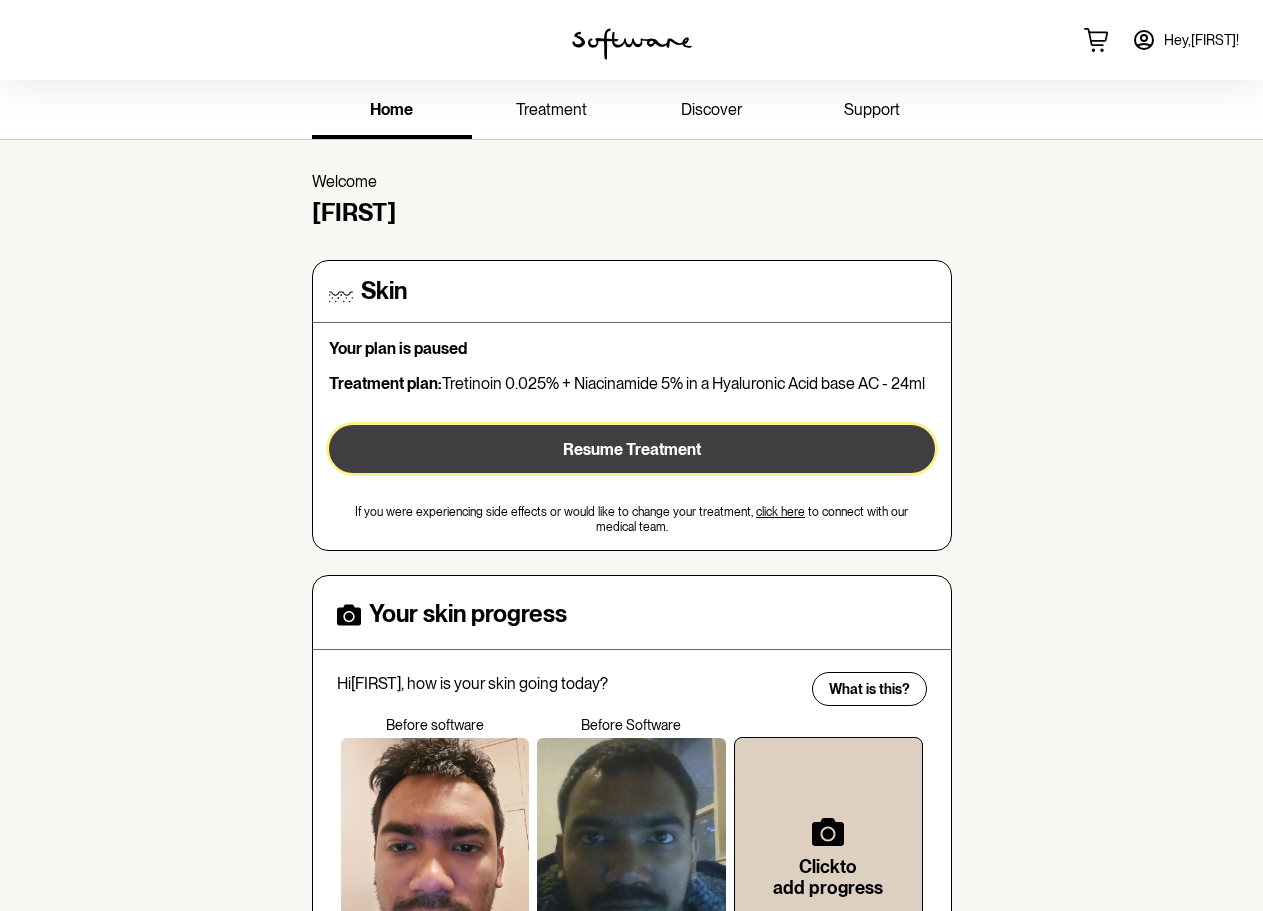 click on "Resume Treatment" at bounding box center (632, 449) 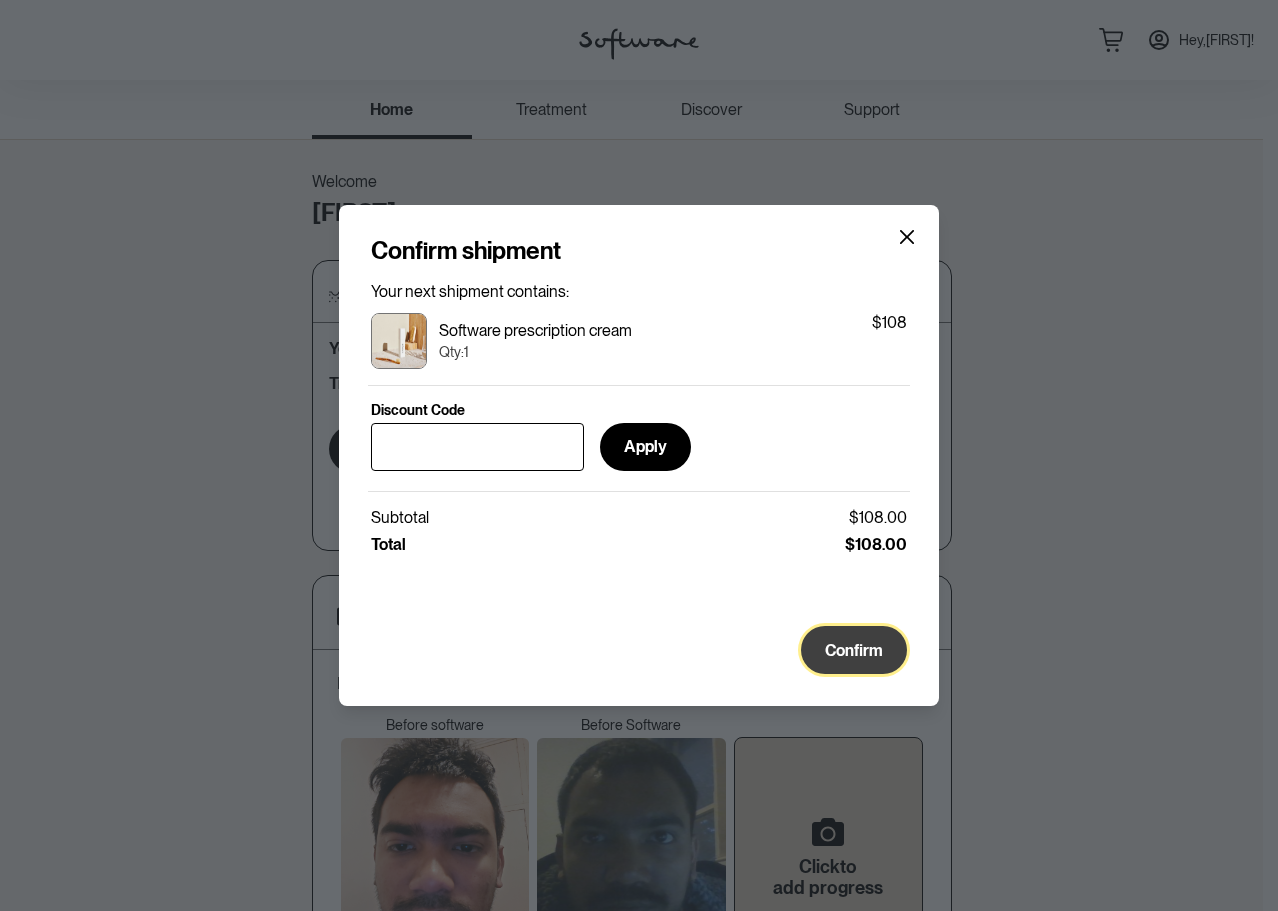 click on "Confirm" at bounding box center (854, 650) 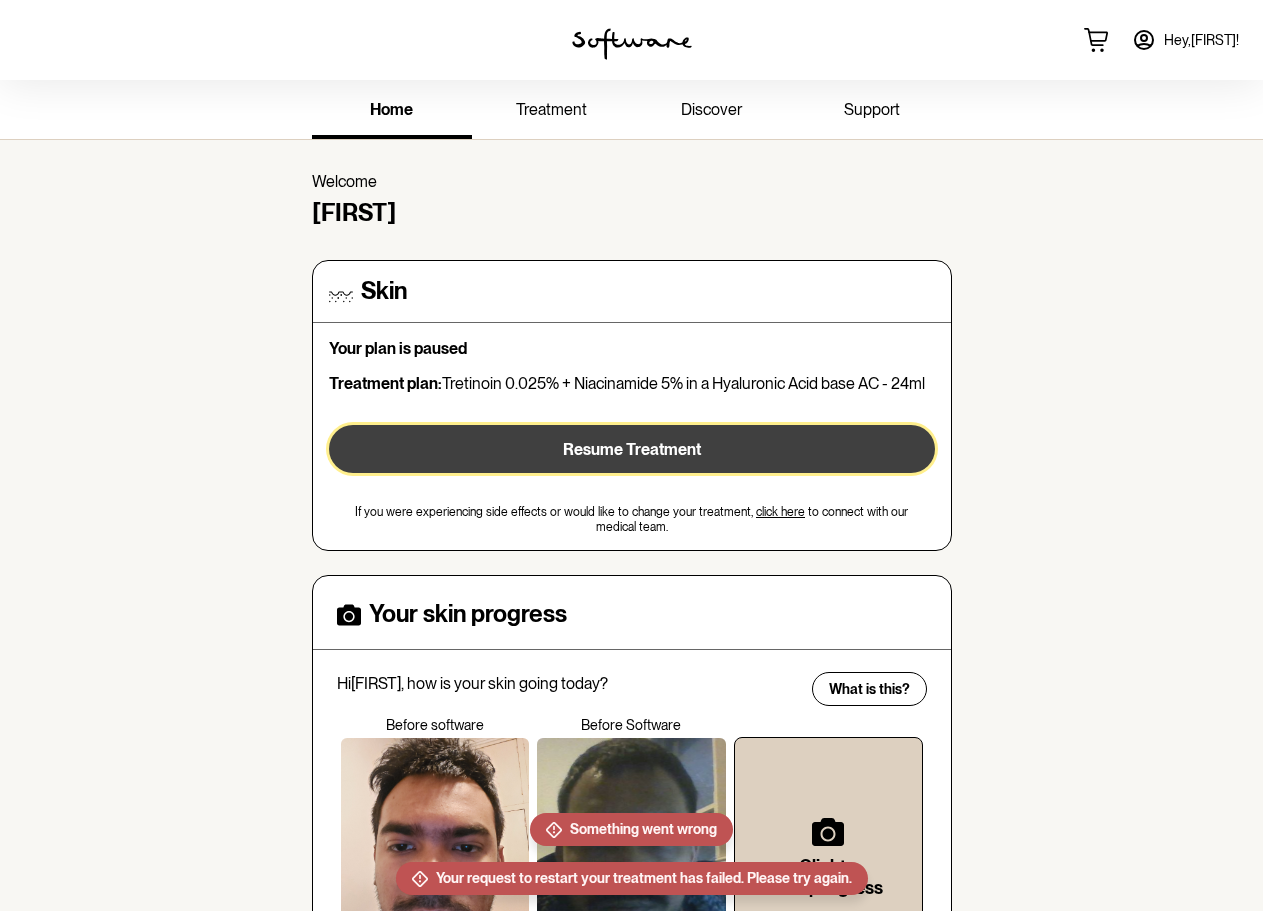 scroll, scrollTop: 300, scrollLeft: 0, axis: vertical 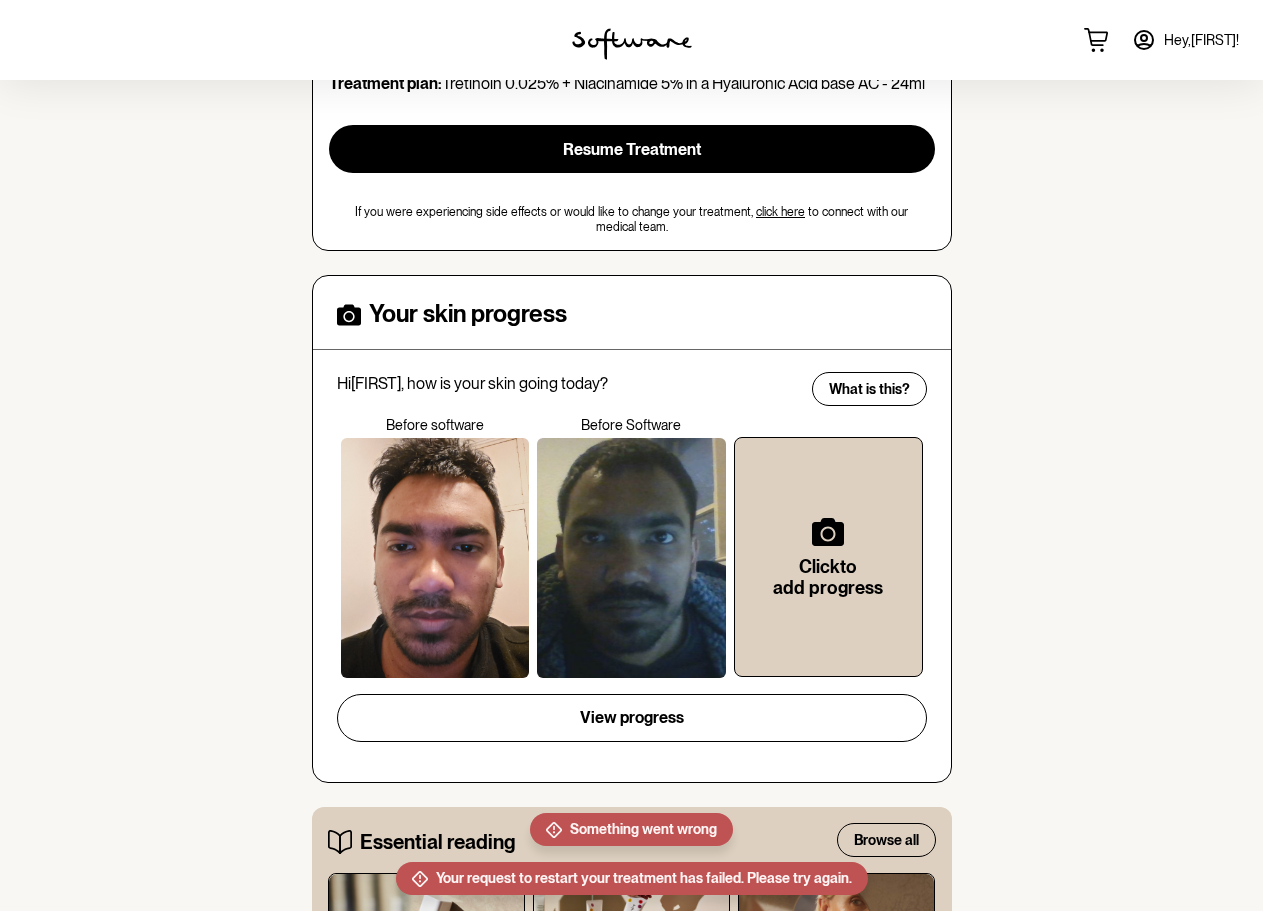 click on "When will I see results with Software? 4 mins read How to build your skincare routine while using Software 6 mins read Your guide to the most common mistakes made when using prescription creams 5 mins read" at bounding box center (632, 1002) 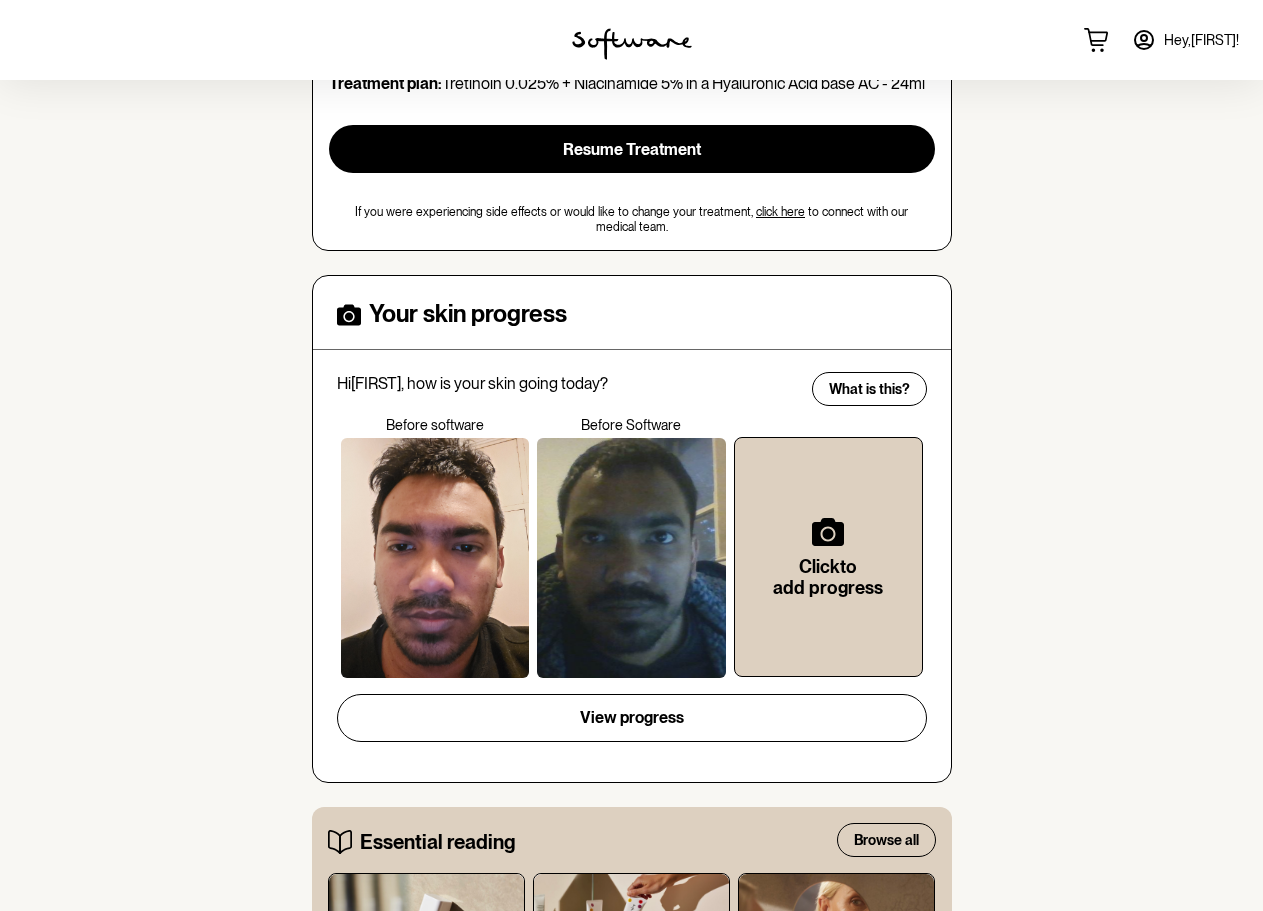 click at bounding box center (836, 914) 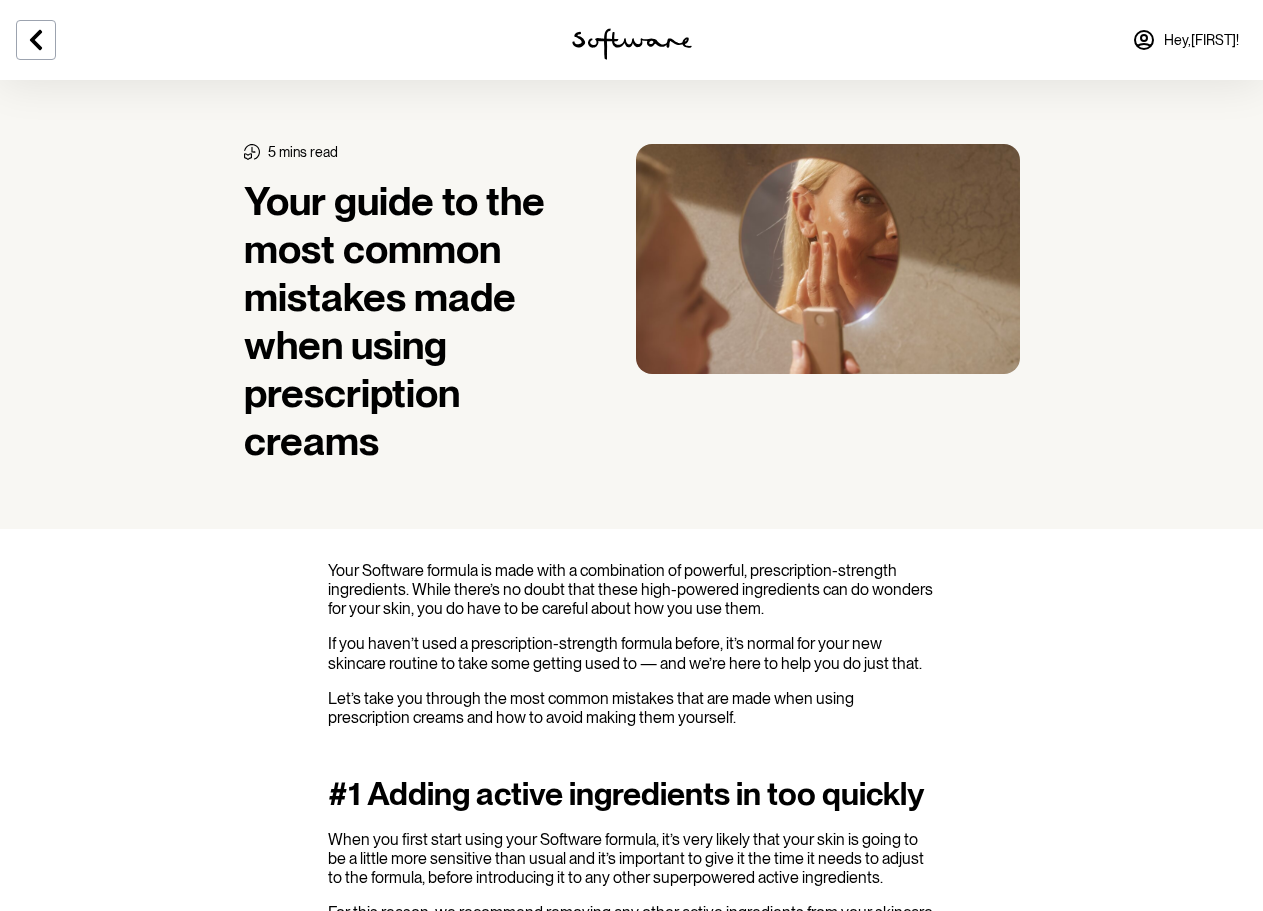 click on "Hey,  Jibon !" at bounding box center (1201, 40) 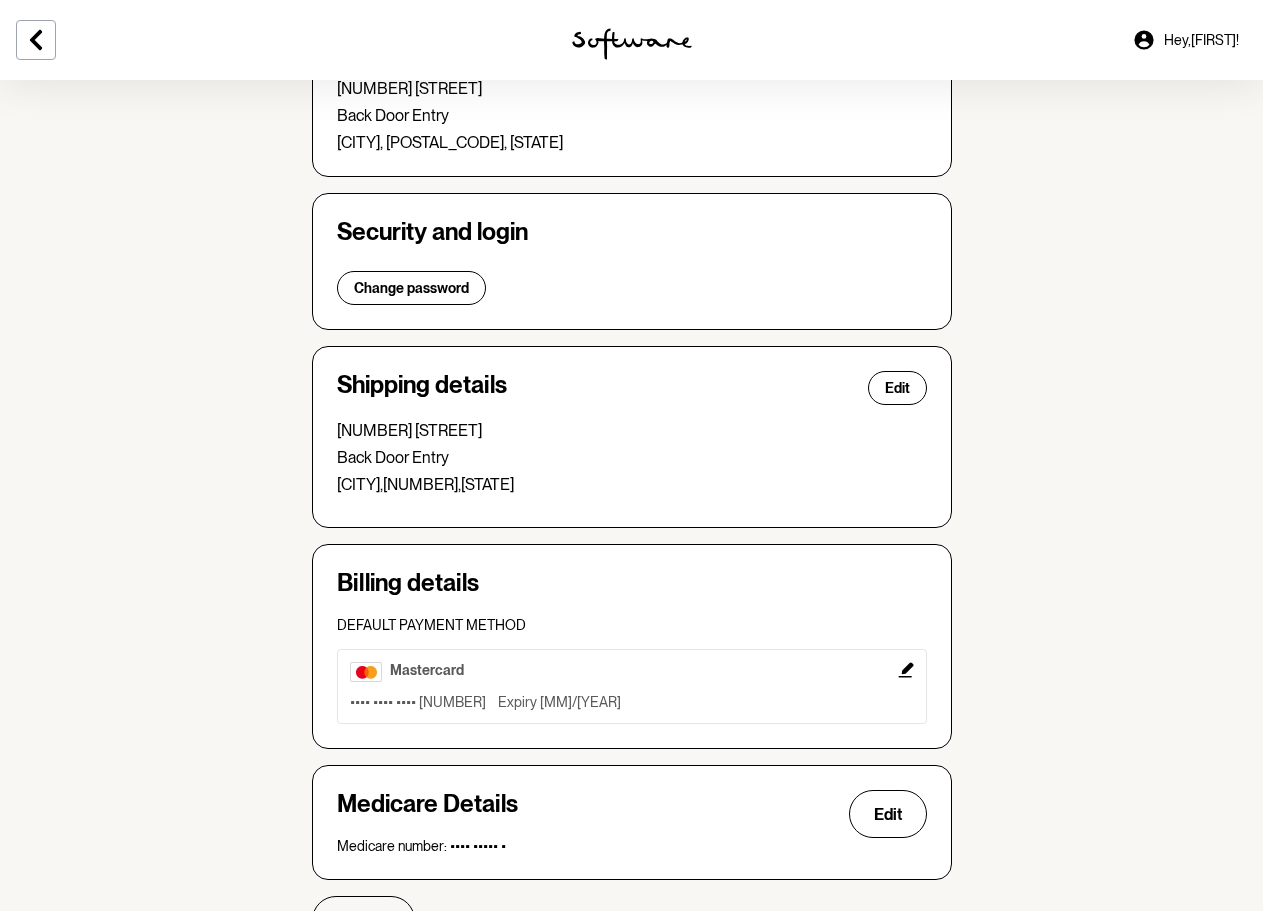 scroll, scrollTop: 391, scrollLeft: 0, axis: vertical 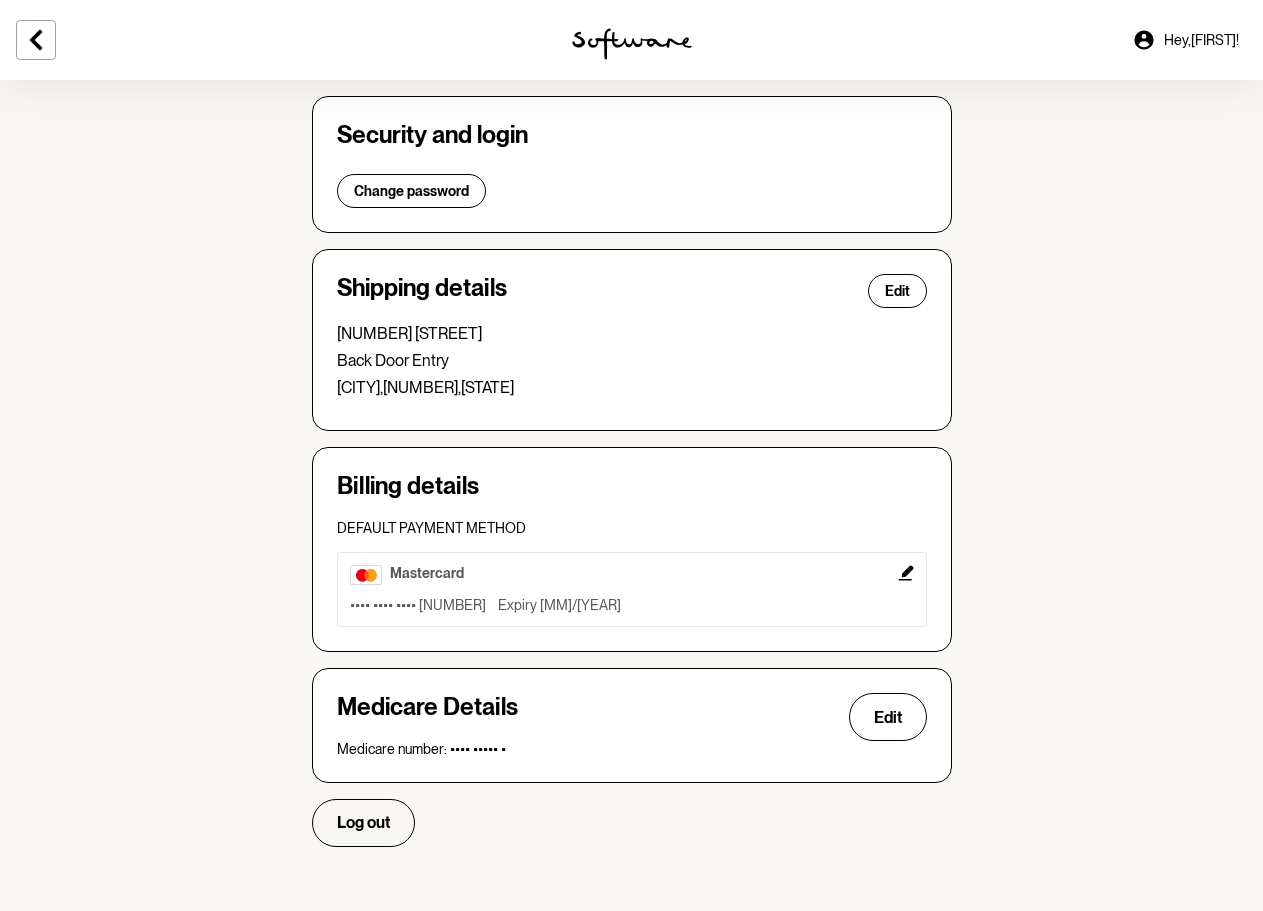 click on "Your details Edit Name:  Jibon Chowdhury Email:  jiki1994@gmail.com Phone:  +61405997490 Home Address:  13 Orinda Avenue Back Door Entry North Gosford, 2250, NSW Security and login Change password Shipping details Edit 13 Orinda Avenue Back Door Entry North Gosford ,  2250 ,  NSW   Billing details Default payment method mastercard •••• •••• •••• 8532 Expiry 3/2027 Medicare Details Edit Medicare number: •••• ••••• • Log out" at bounding box center [632, 322] 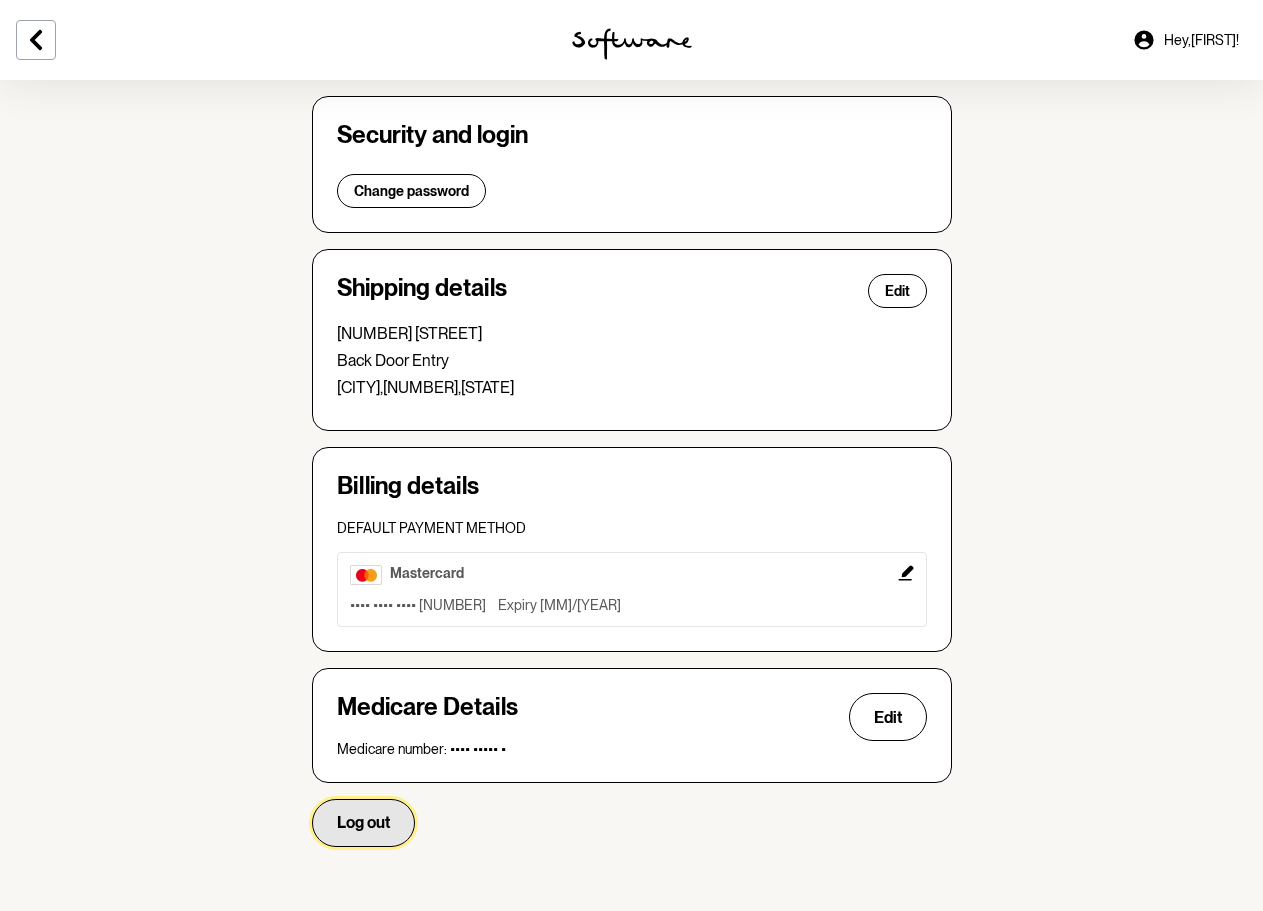 click on "Log out" at bounding box center (363, 823) 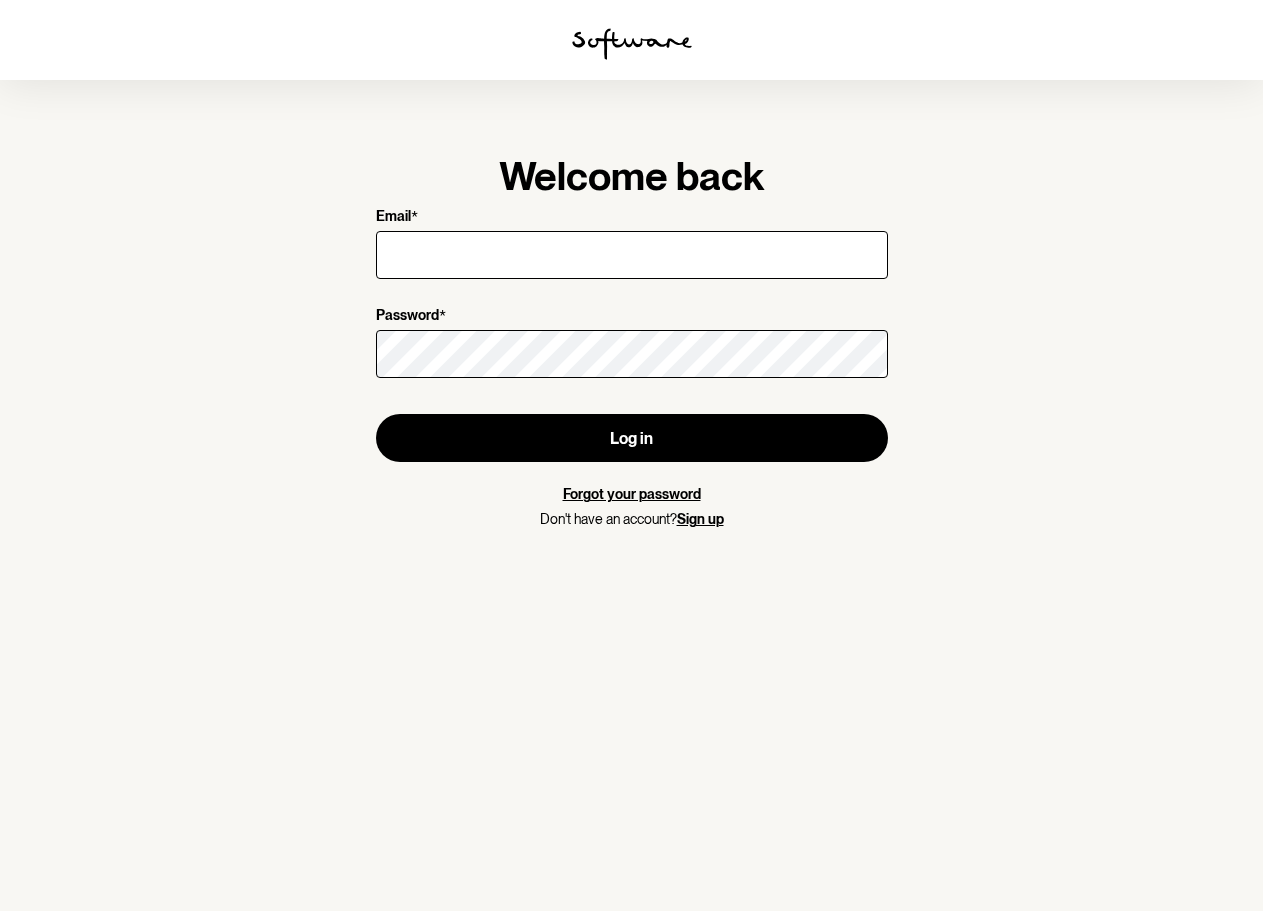 scroll, scrollTop: 0, scrollLeft: 0, axis: both 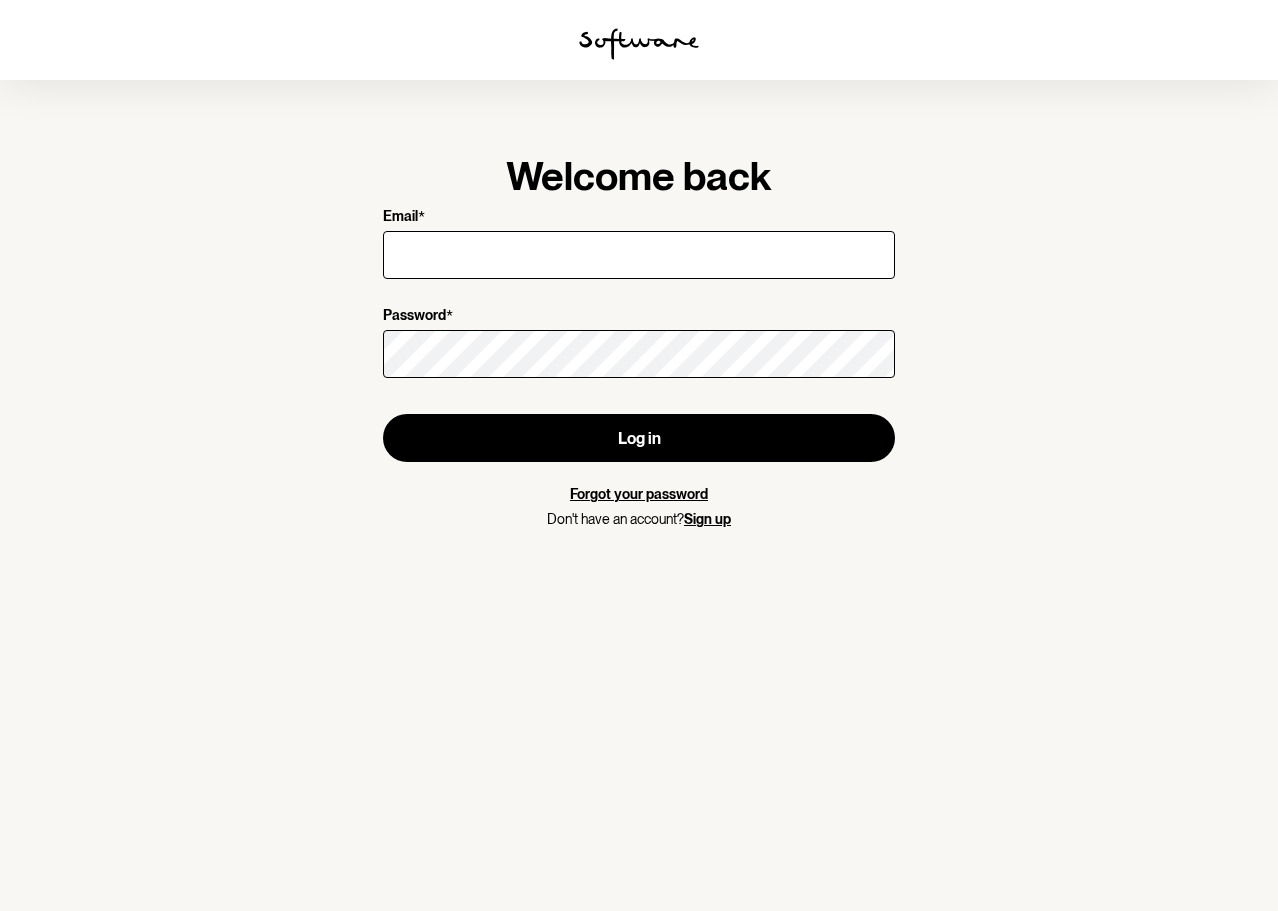 type on "[EMAIL]" 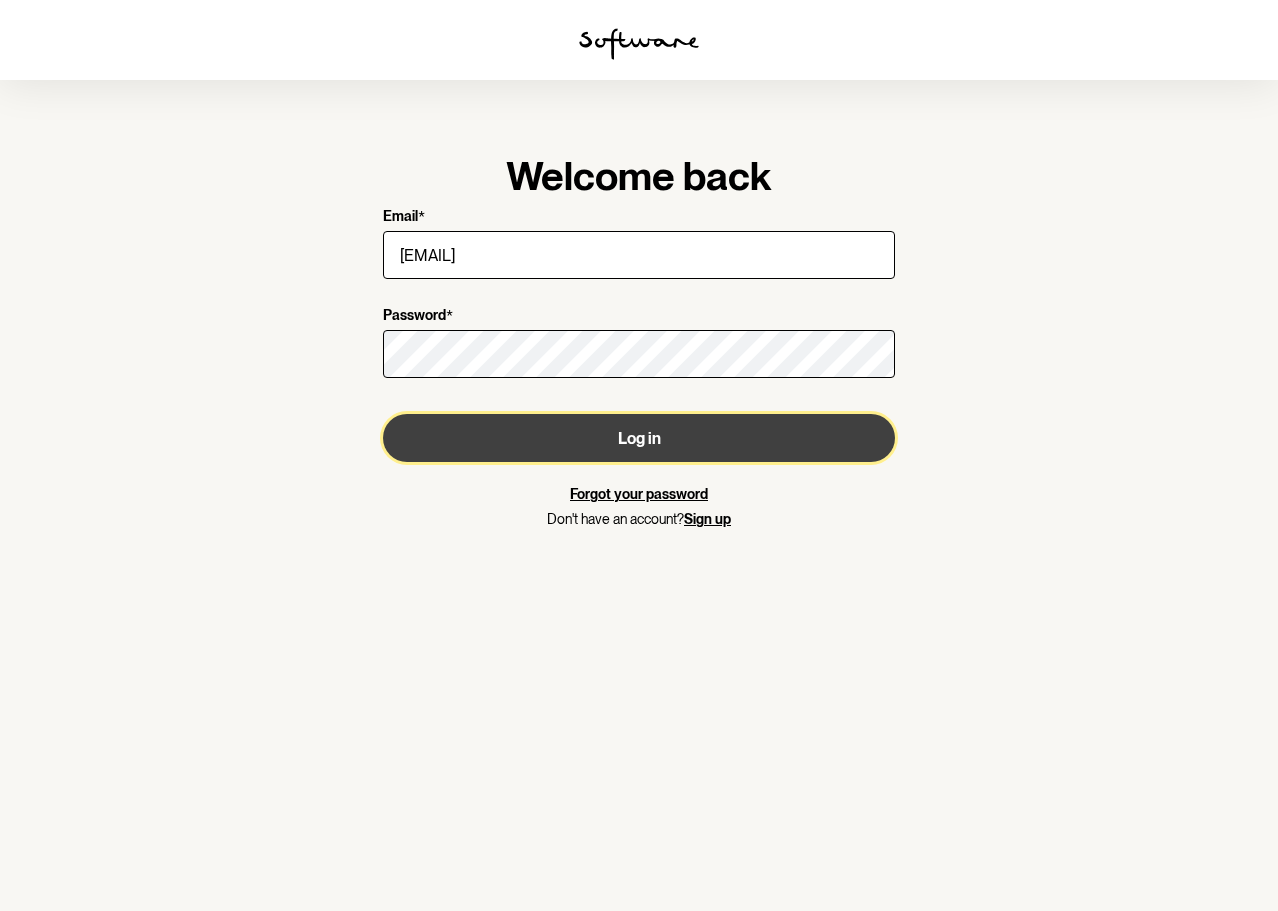 click on "Log in" at bounding box center [639, 438] 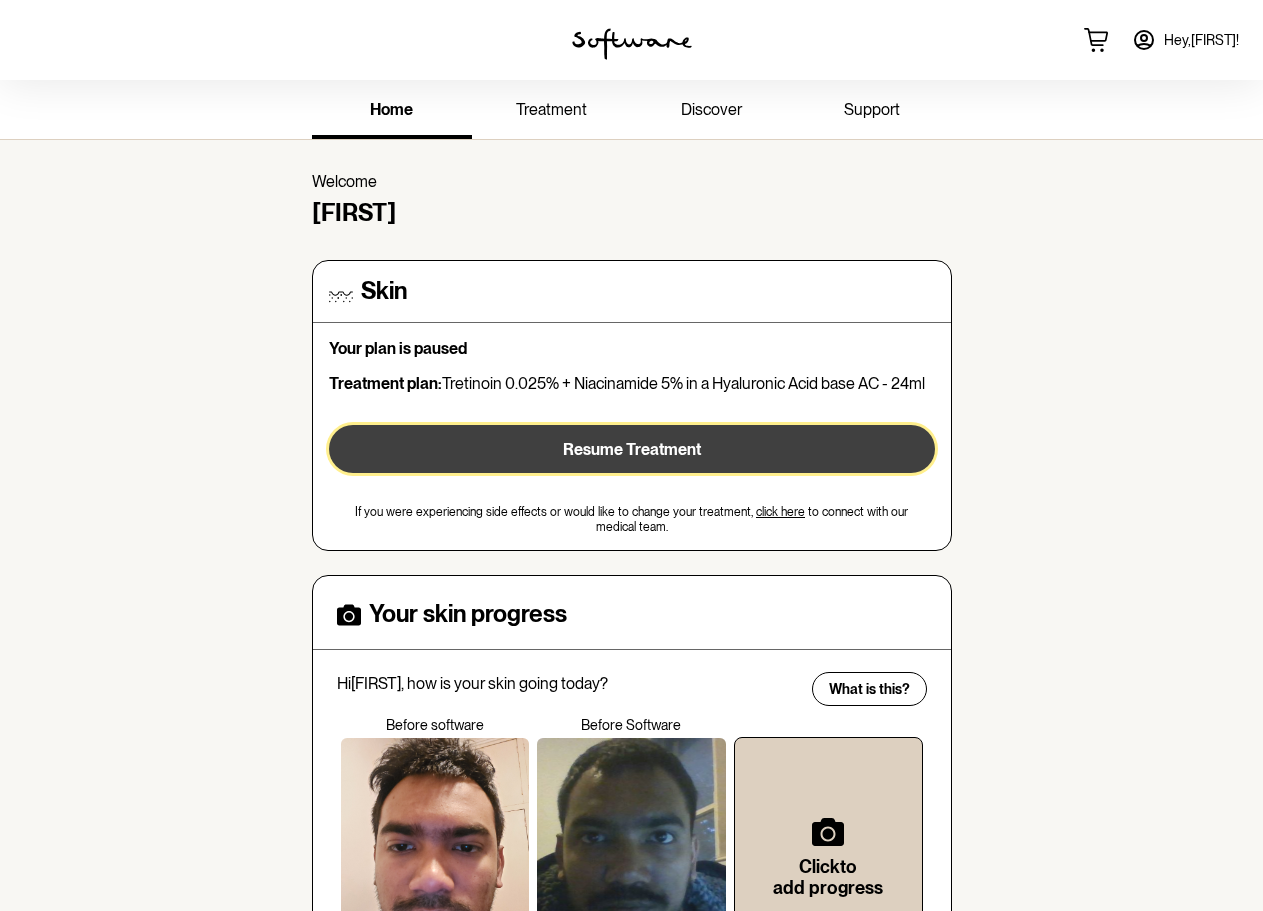 click on "Resume Treatment" at bounding box center [632, 449] 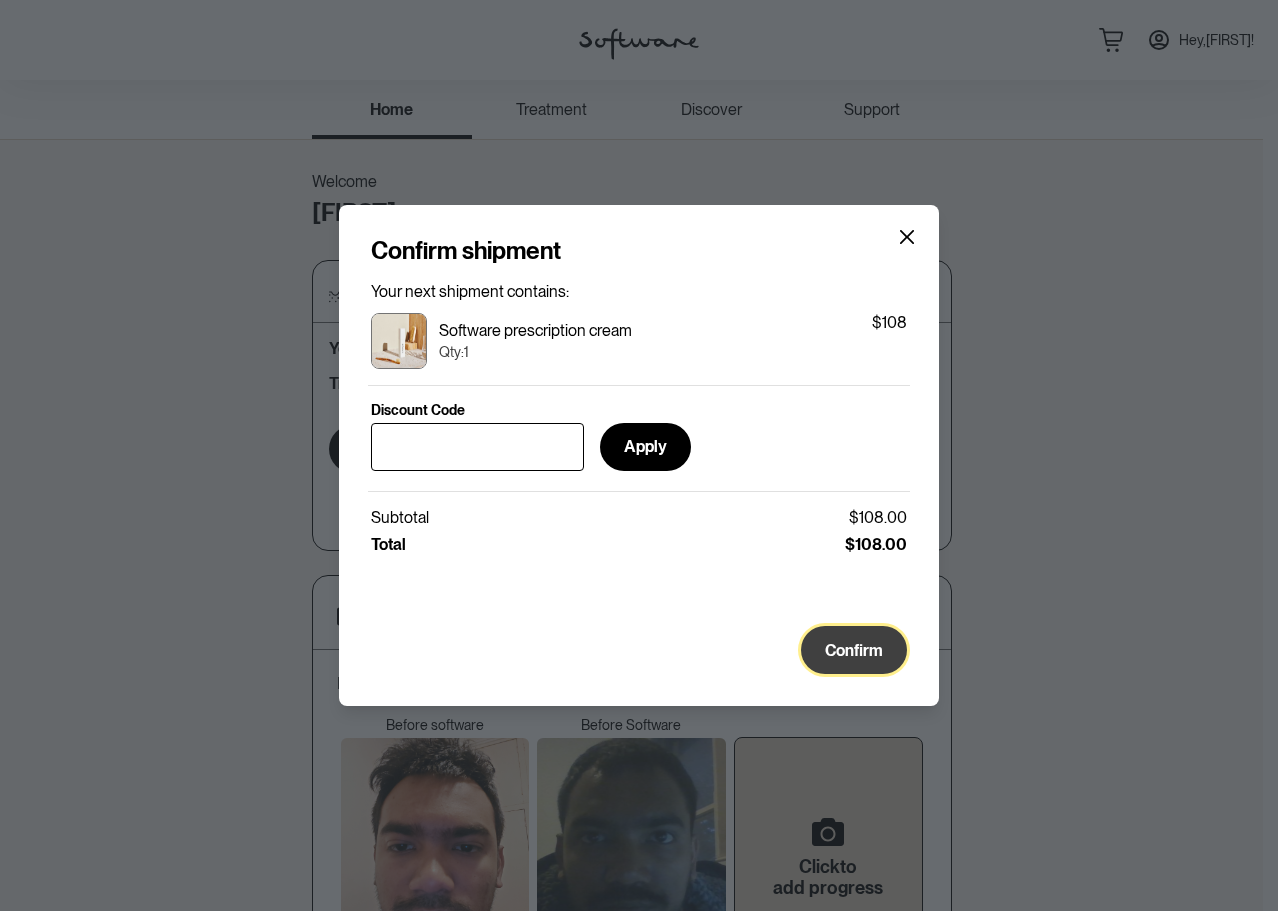 click on "Confirm" at bounding box center (854, 650) 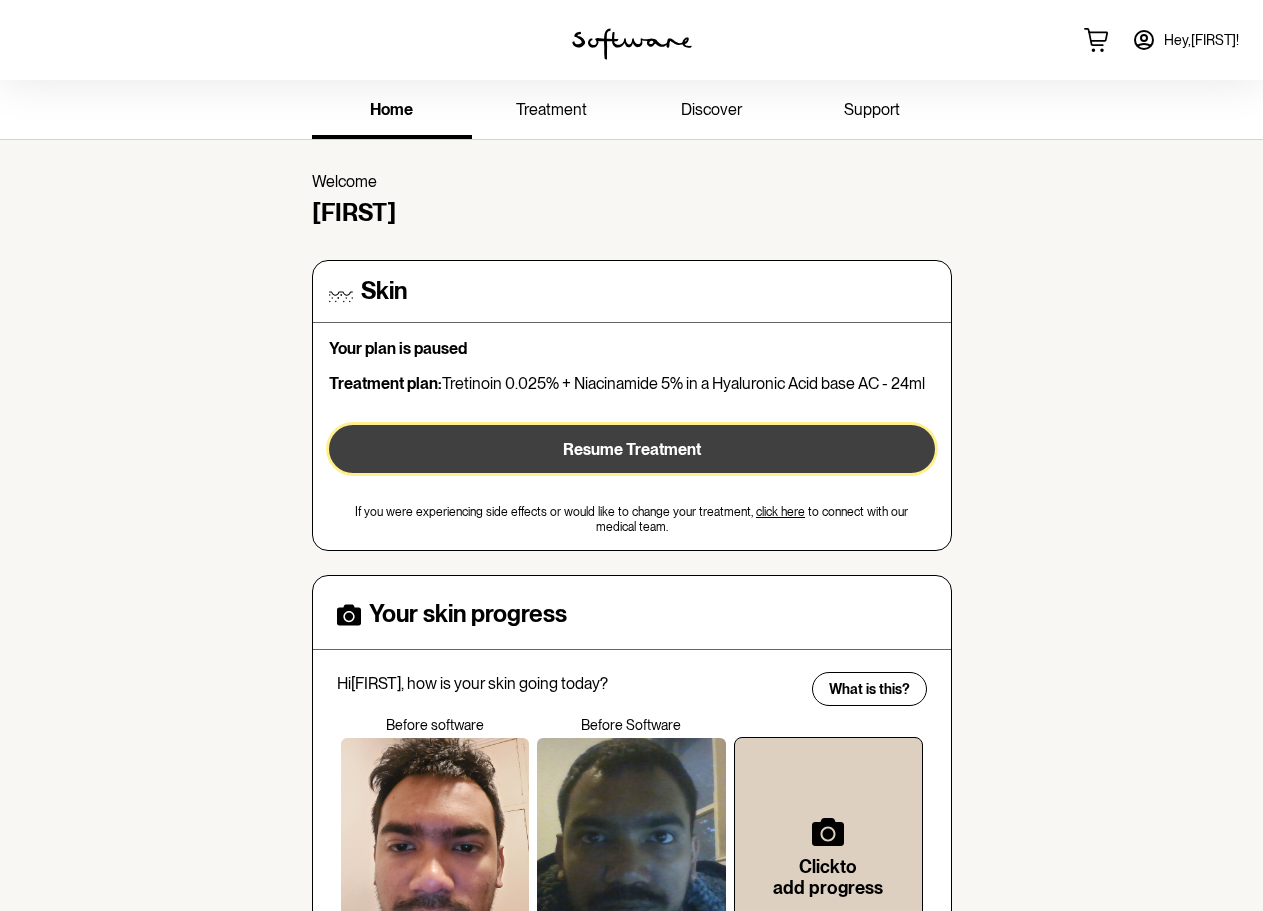 click on "Resume Treatment" at bounding box center [632, 449] 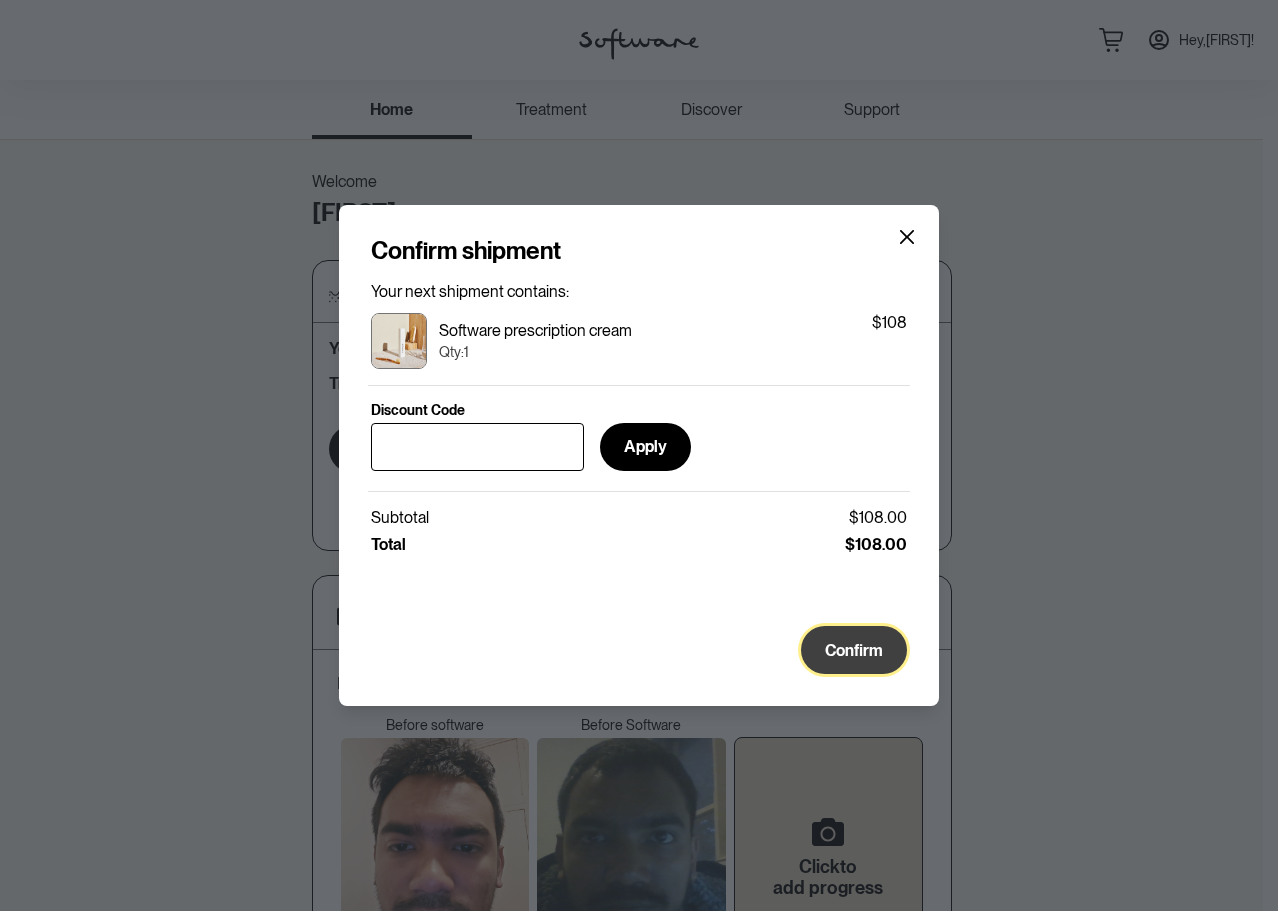 click on "Confirm" at bounding box center (854, 650) 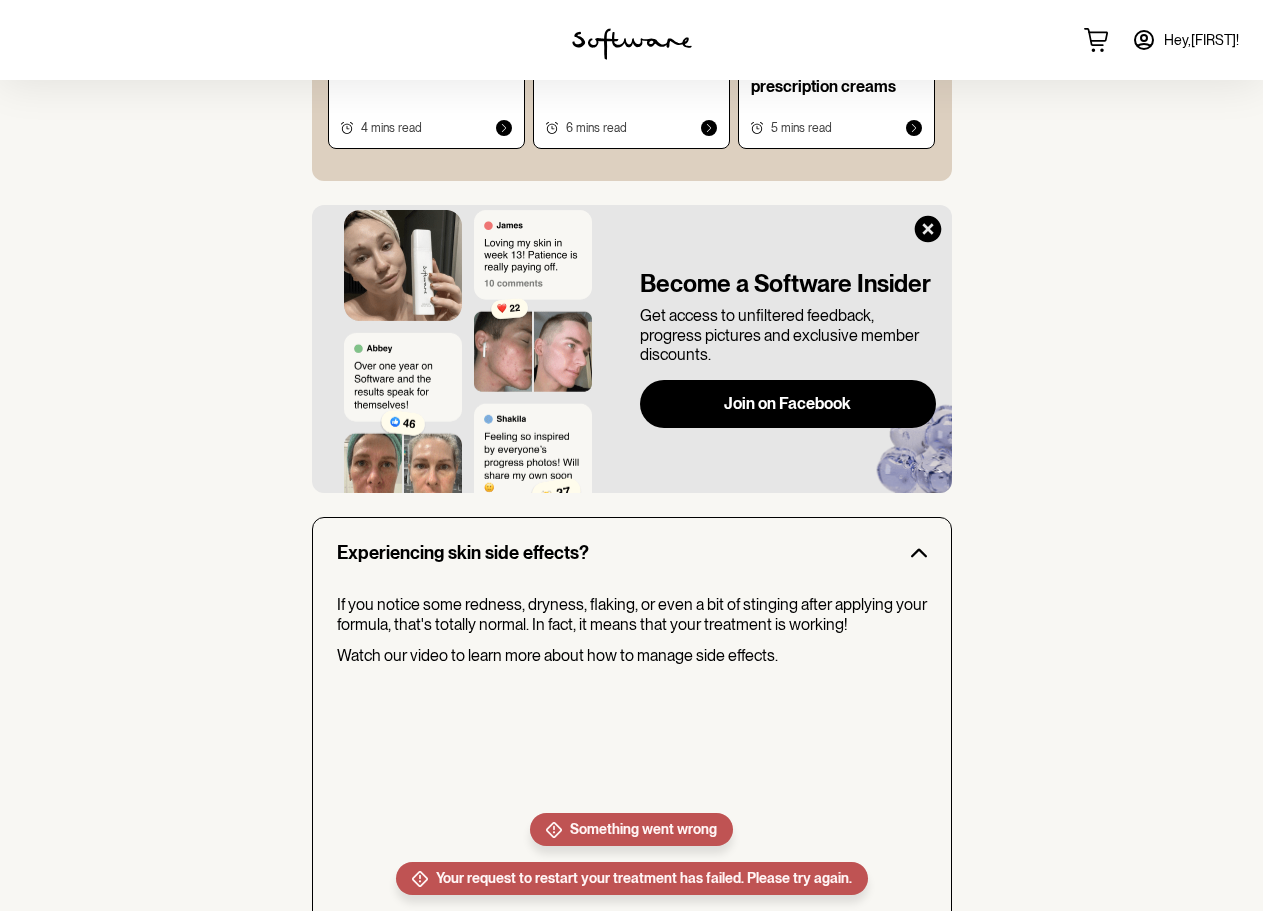 scroll, scrollTop: 1375, scrollLeft: 0, axis: vertical 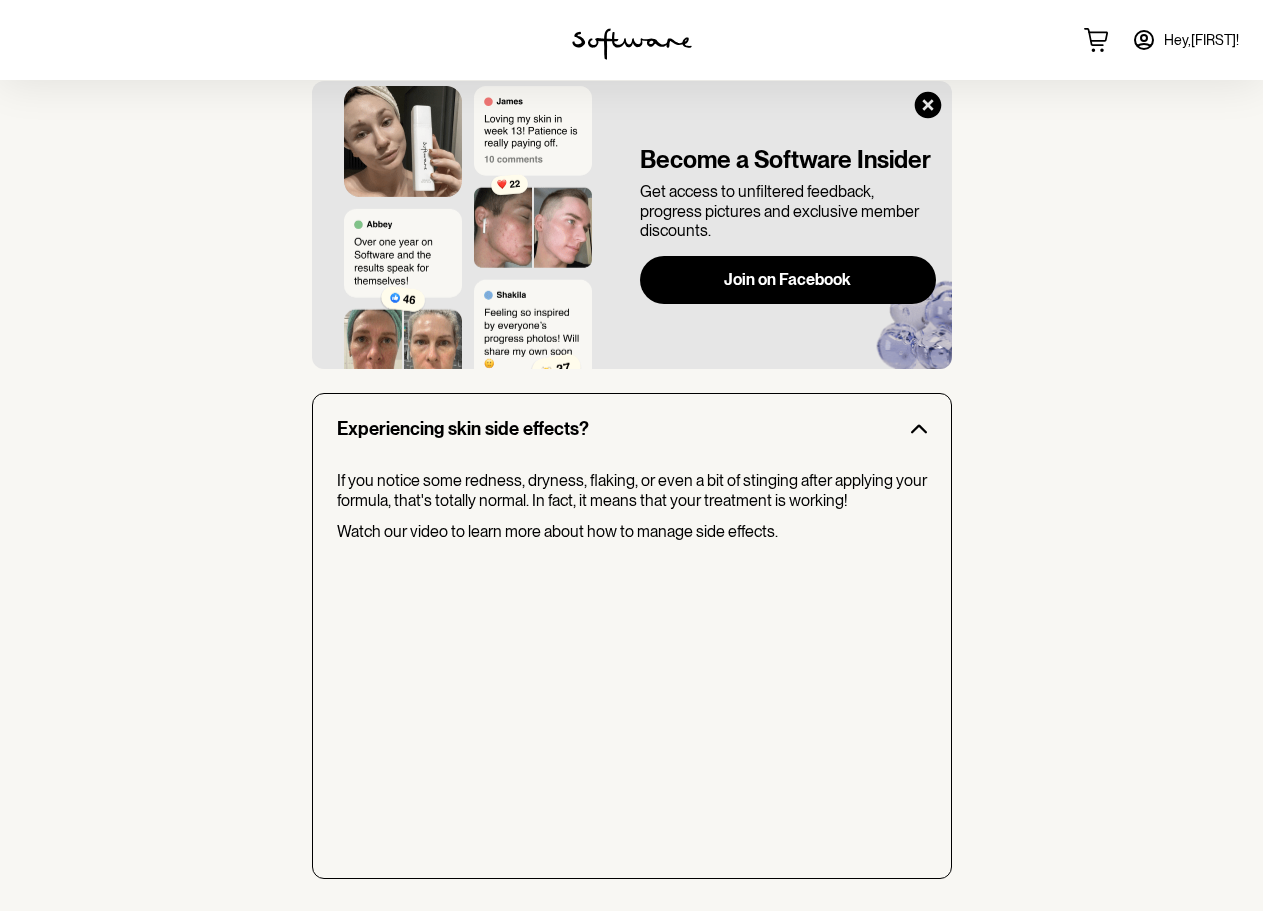 click on "Hey,  Jibon !" at bounding box center (1185, 40) 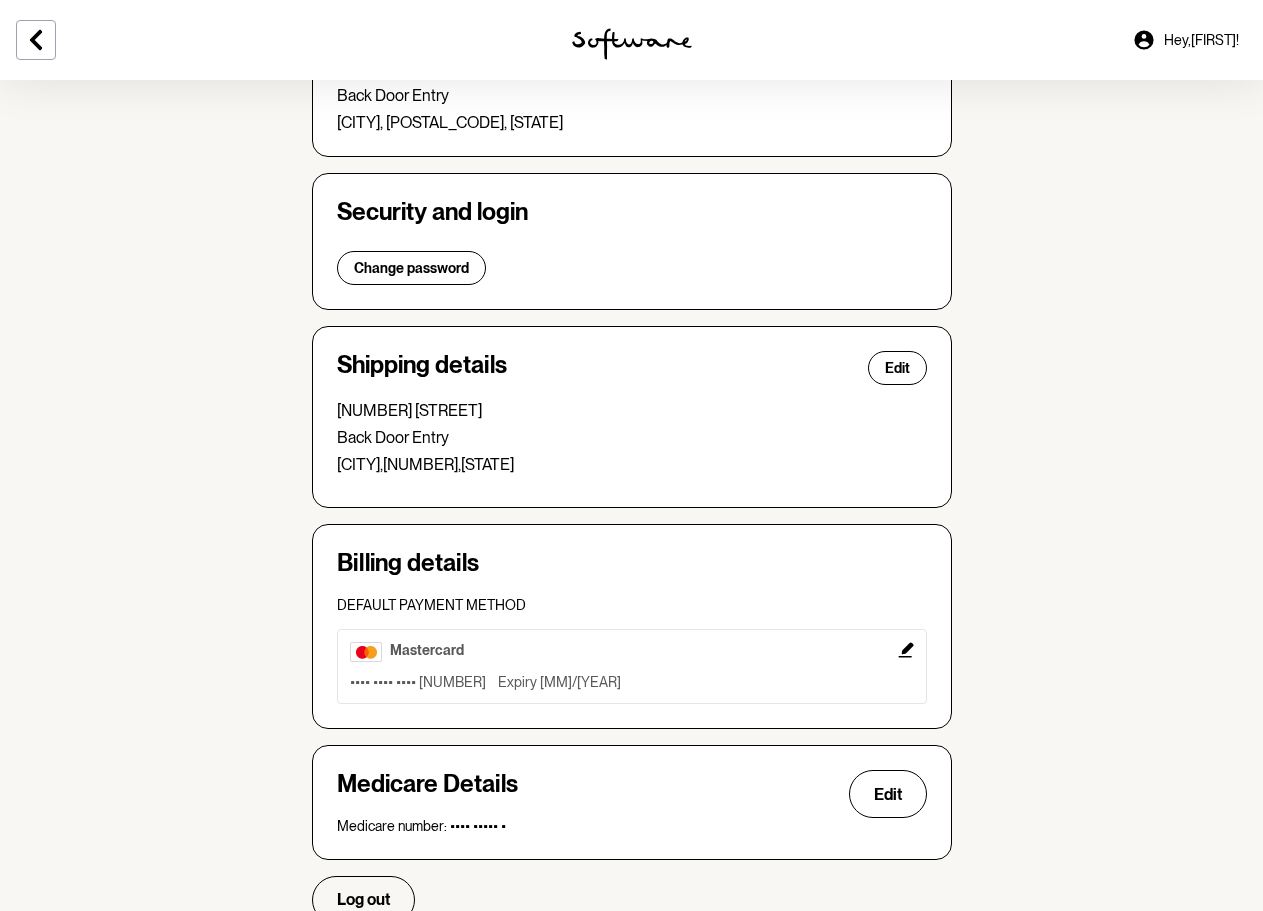 scroll, scrollTop: 391, scrollLeft: 0, axis: vertical 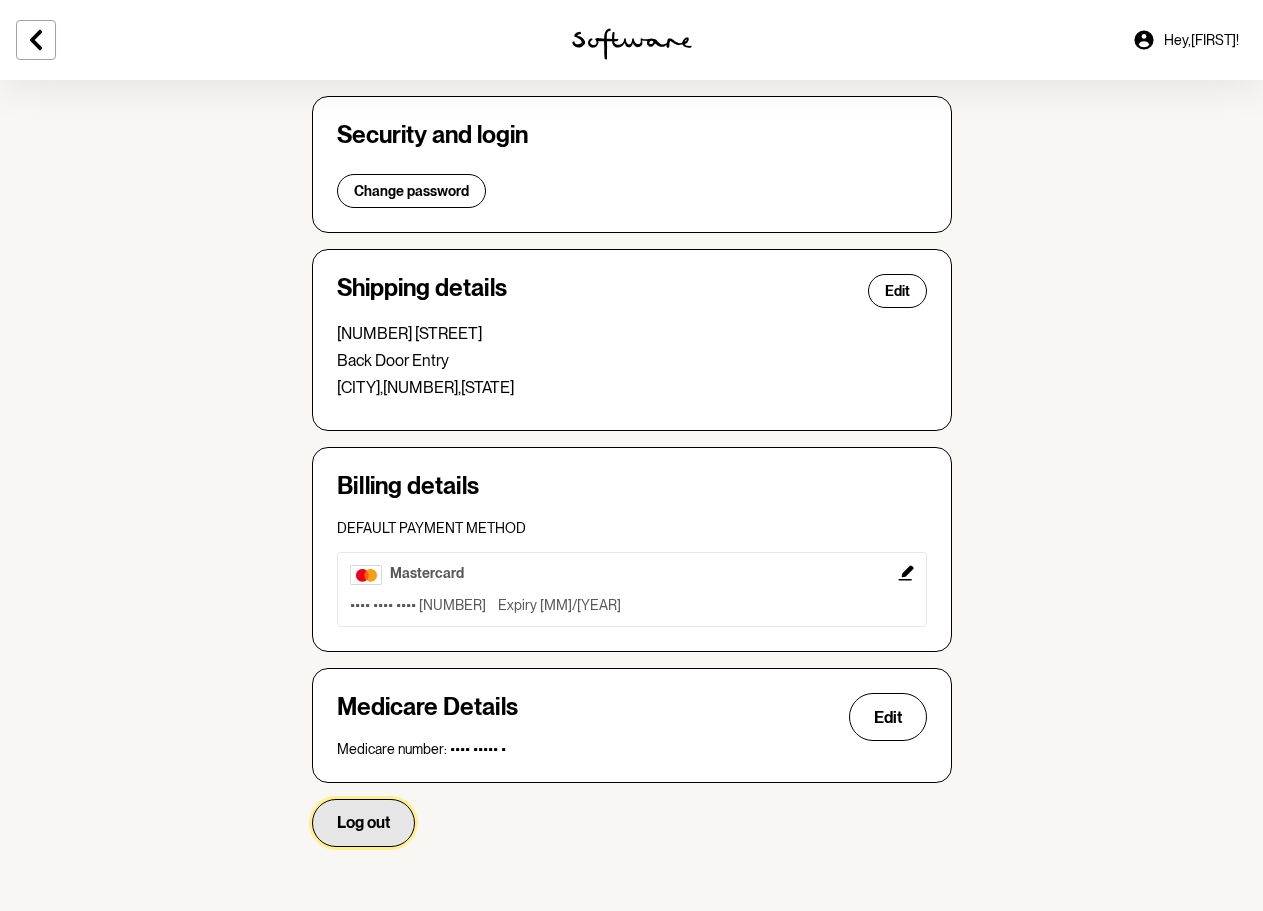 click on "Log out" at bounding box center [363, 822] 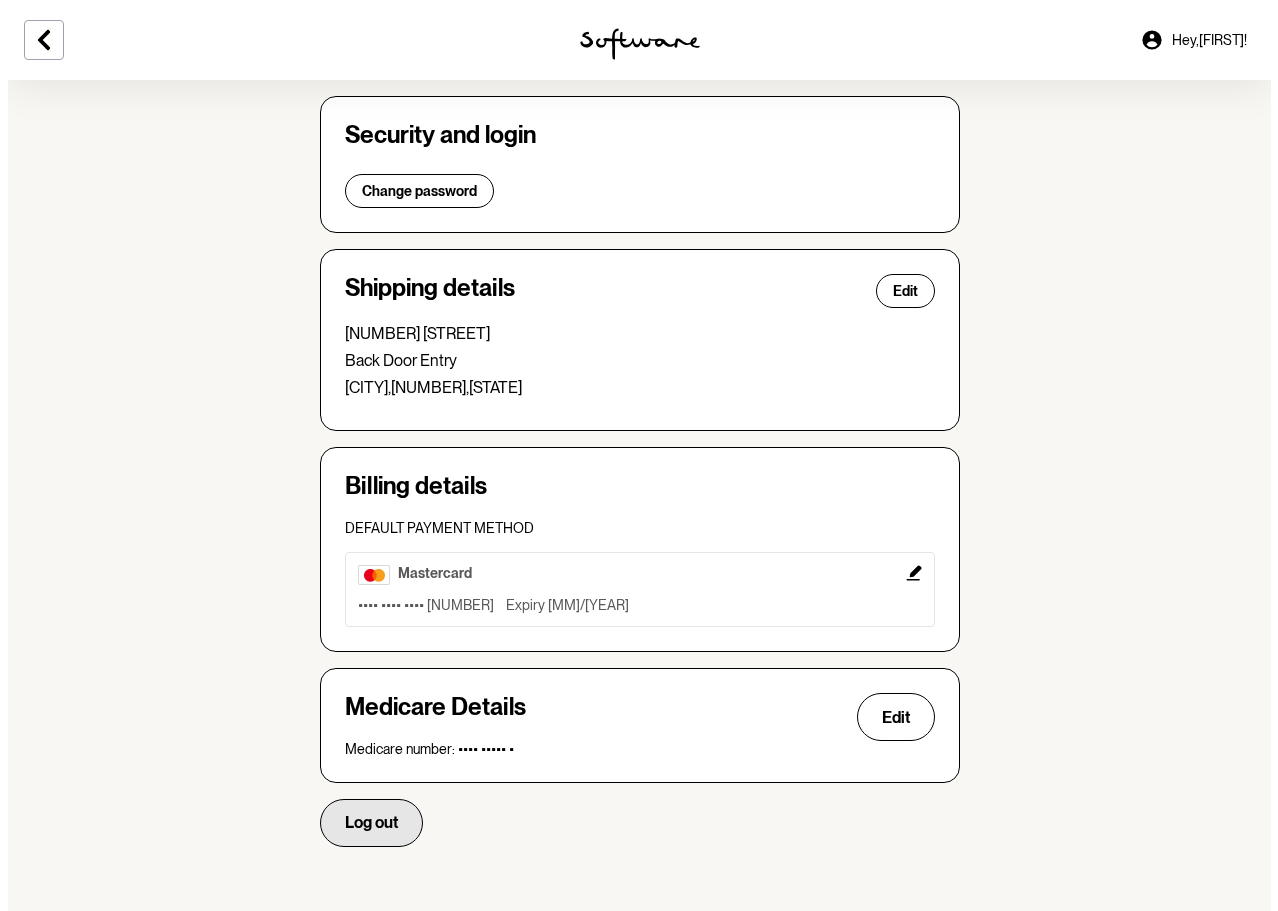 scroll, scrollTop: 0, scrollLeft: 0, axis: both 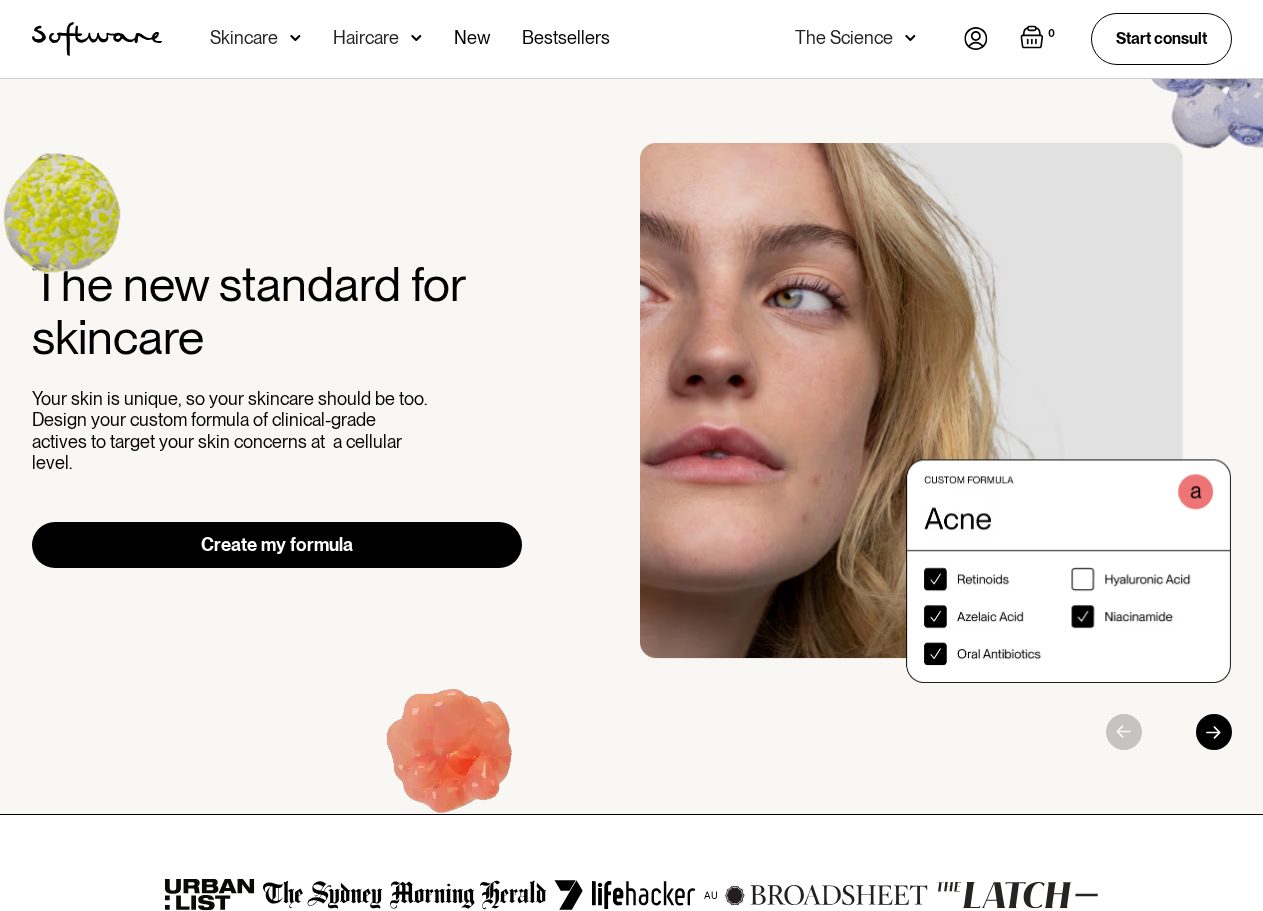click at bounding box center [976, 38] 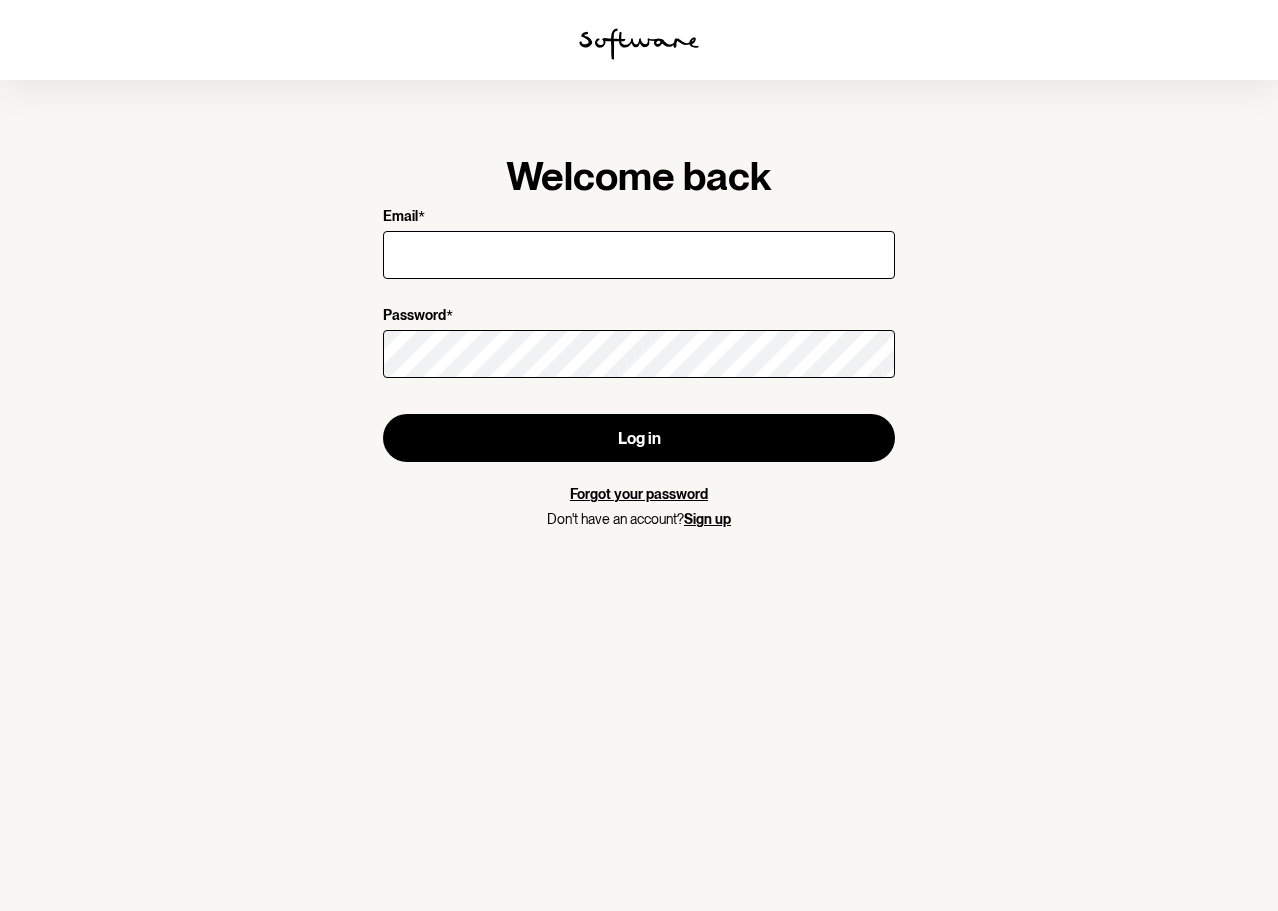 scroll, scrollTop: 0, scrollLeft: 0, axis: both 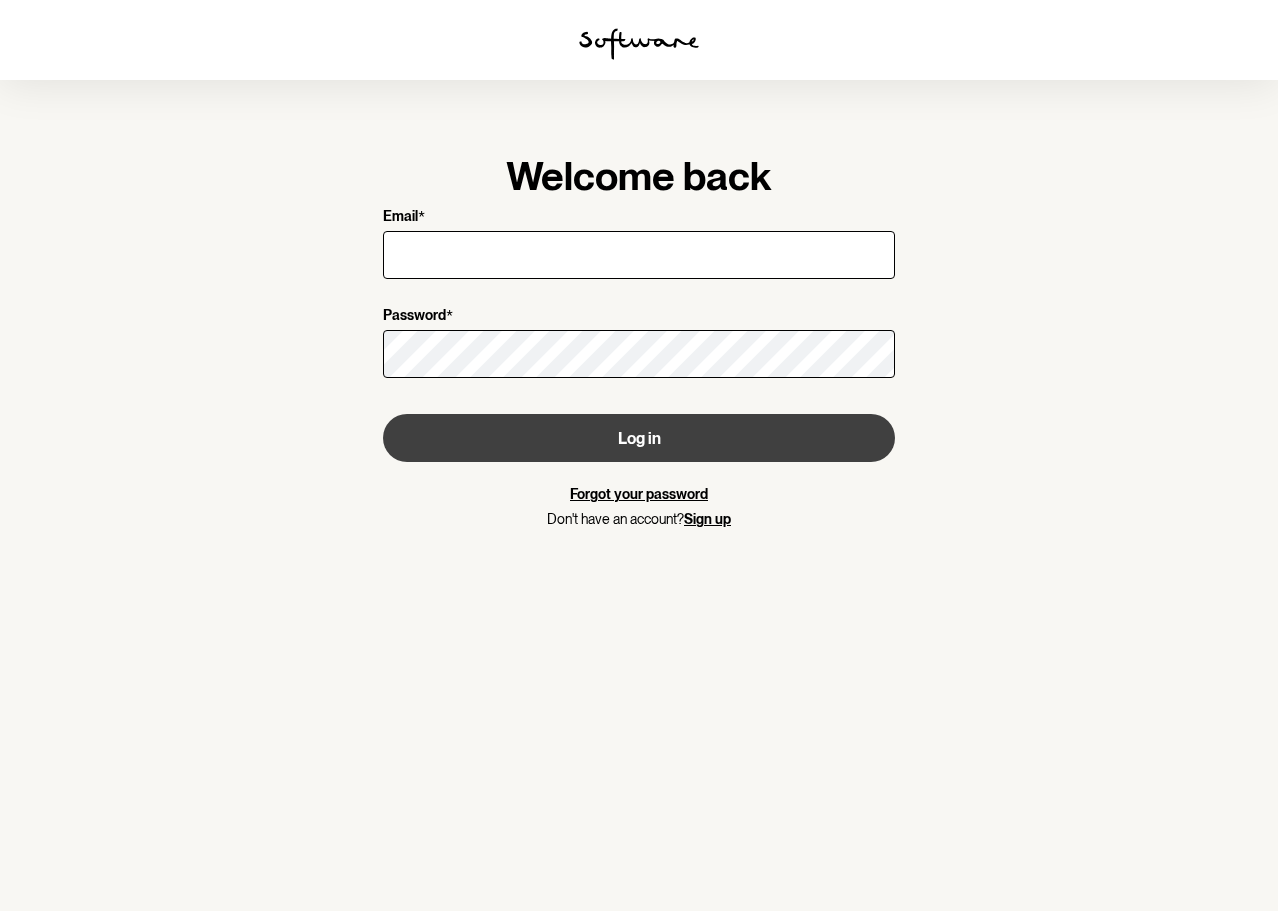 type on "[EMAIL]" 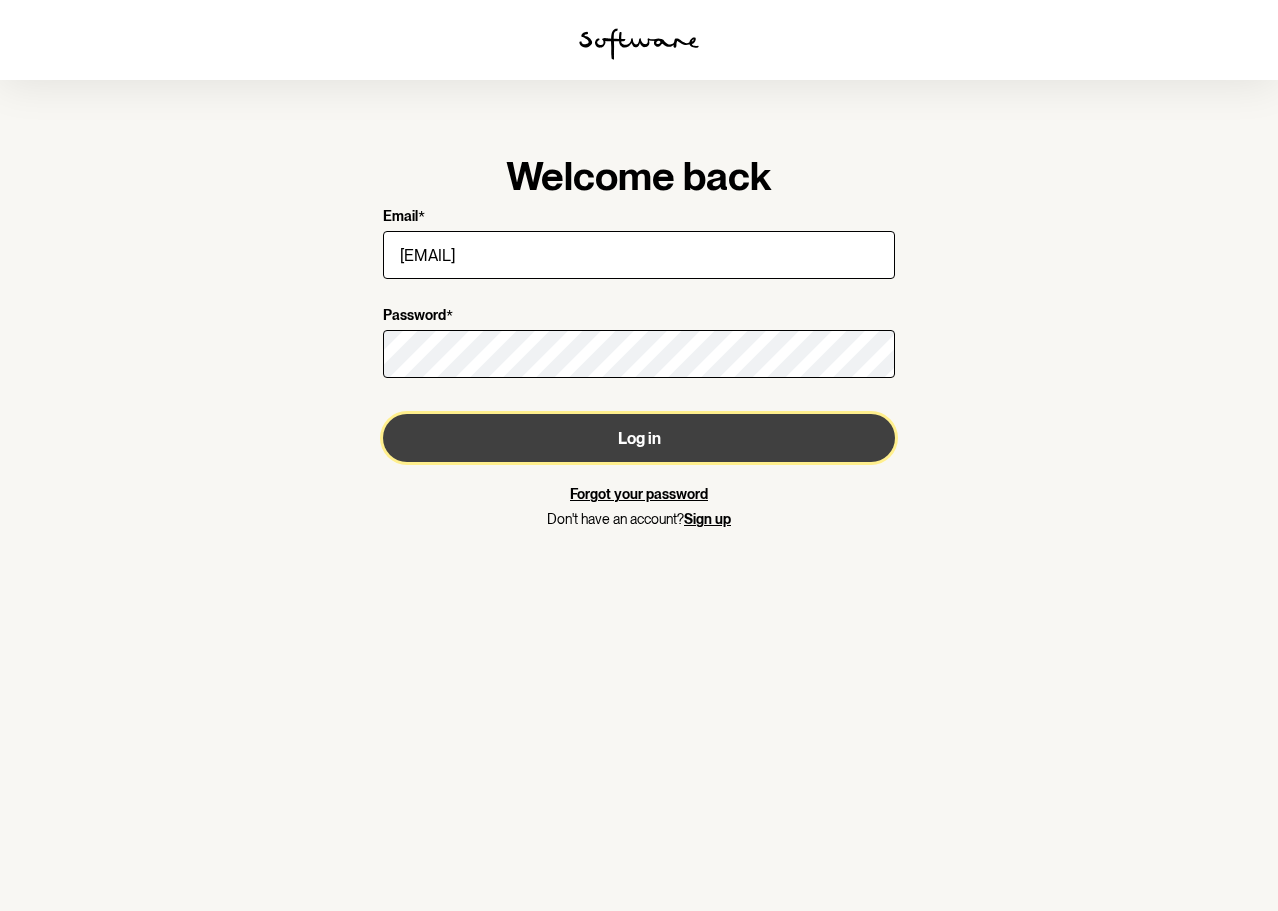 click on "Log in" at bounding box center (639, 438) 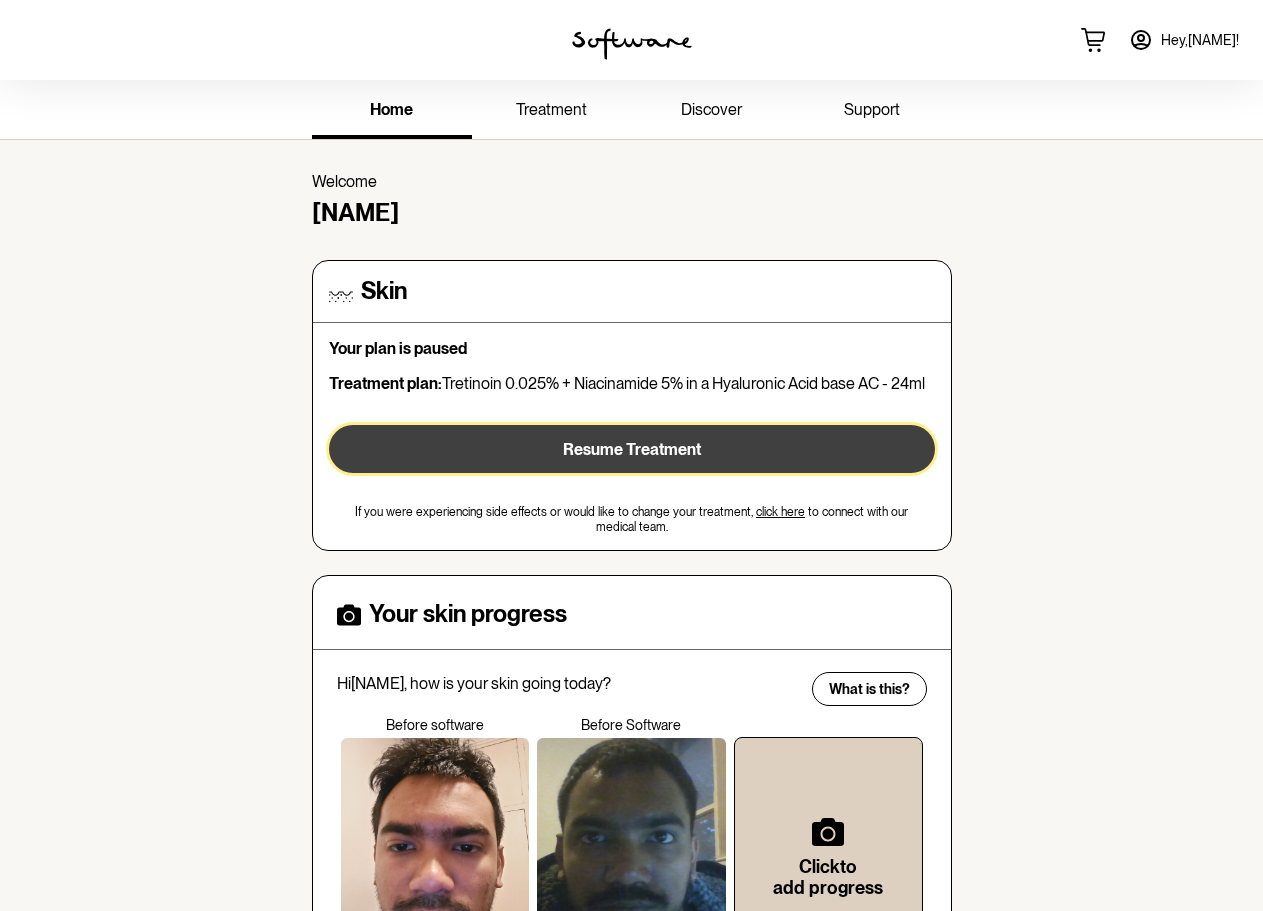 click on "Resume Treatment" at bounding box center [632, 449] 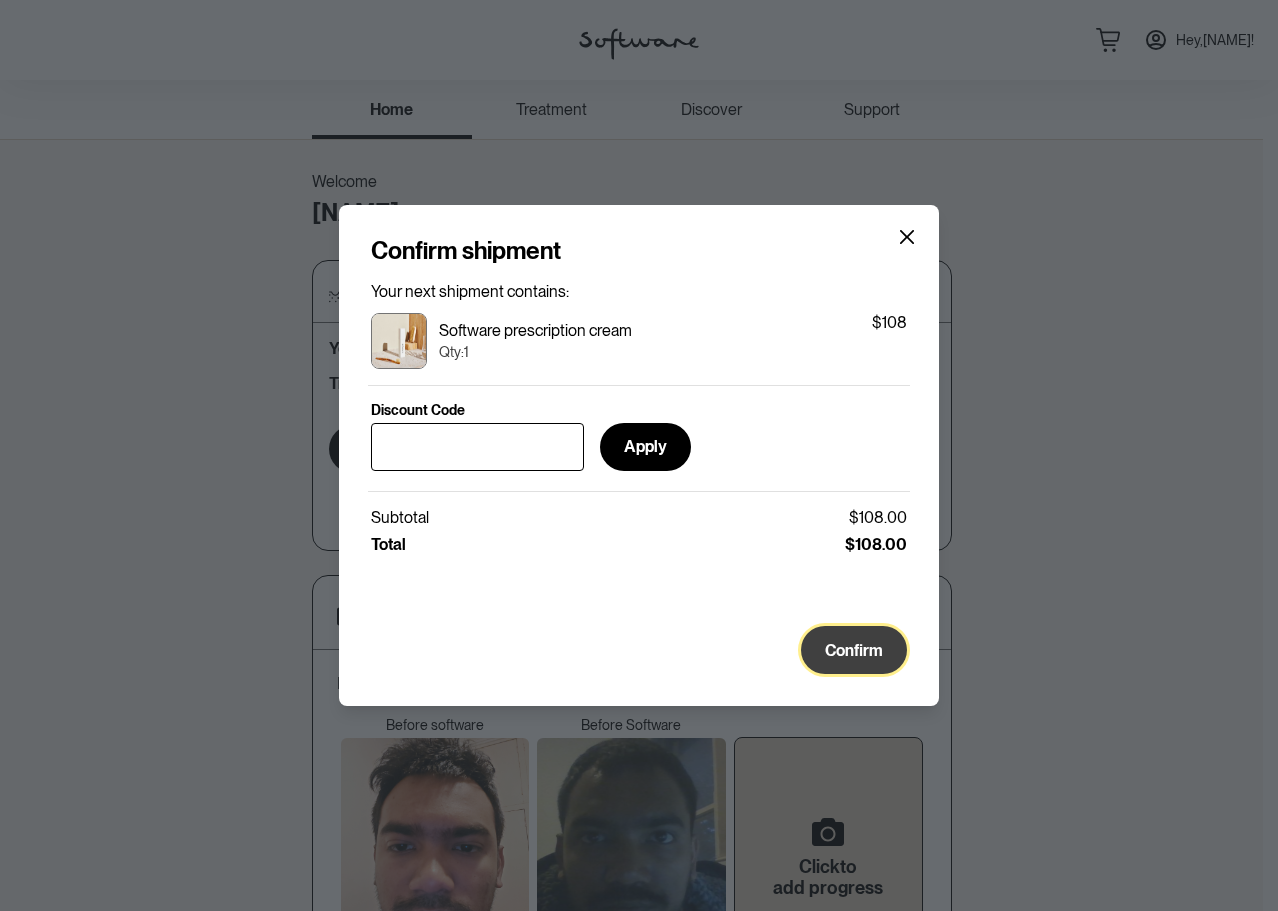 click on "Confirm" at bounding box center [854, 650] 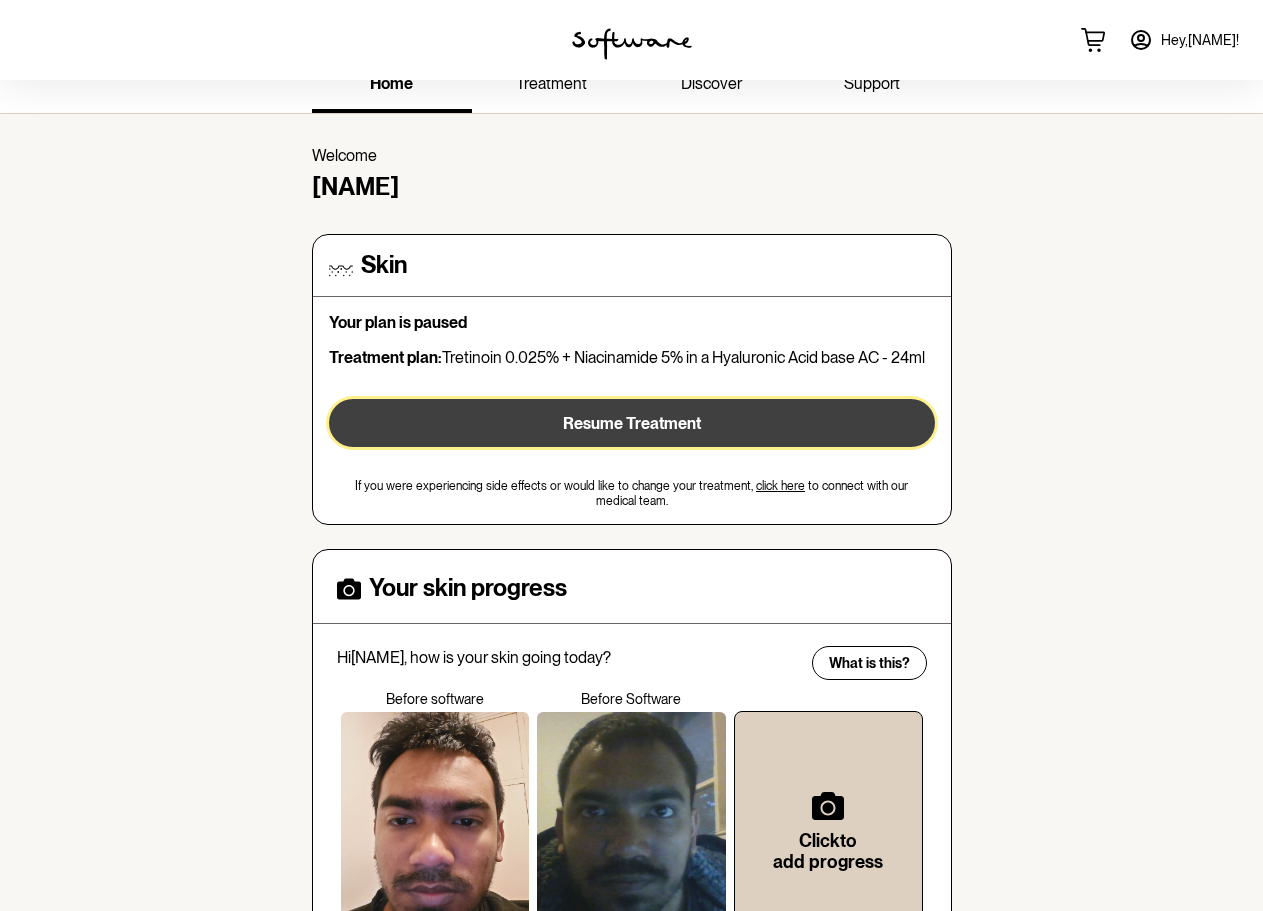 scroll, scrollTop: 0, scrollLeft: 0, axis: both 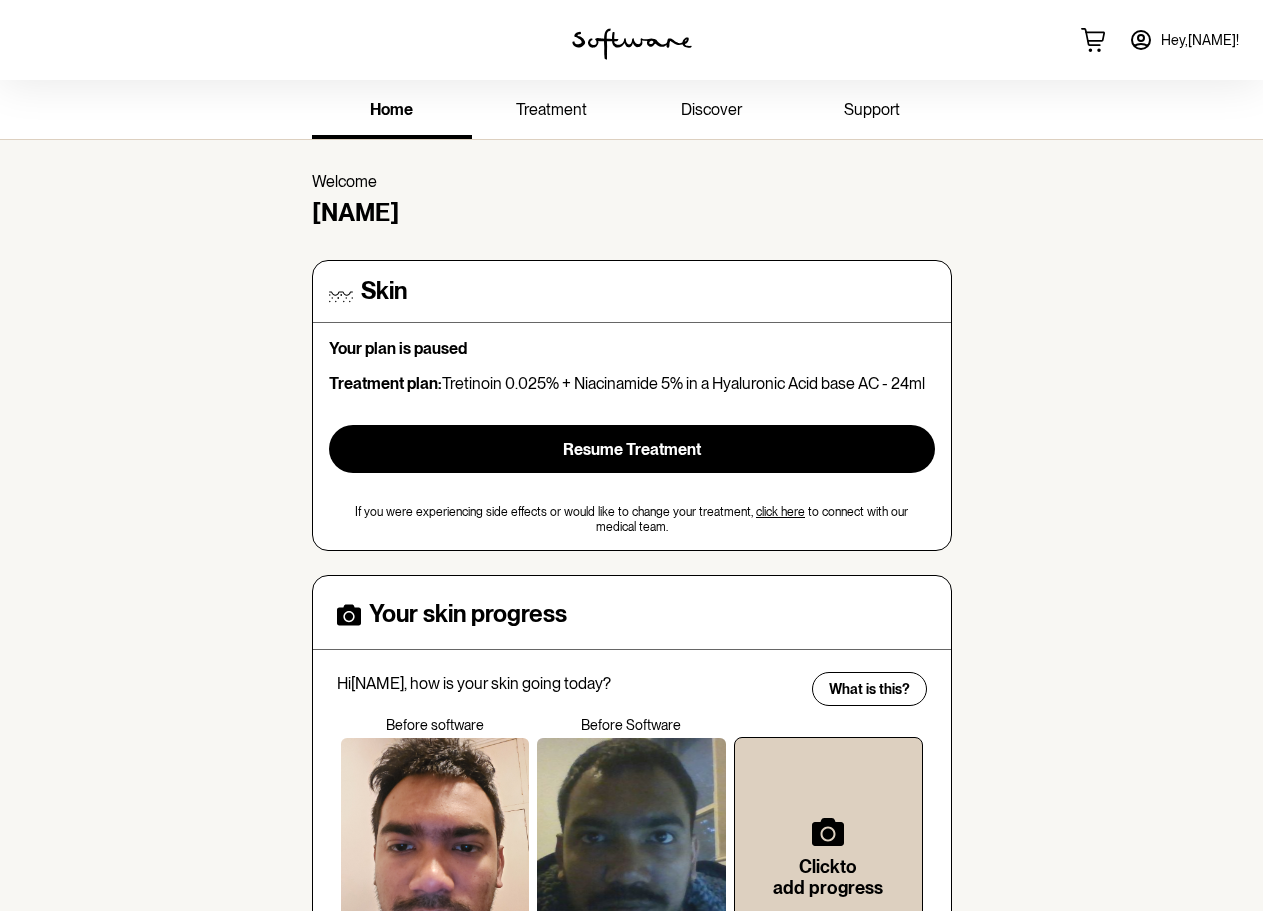 click on "treatment" at bounding box center [552, 111] 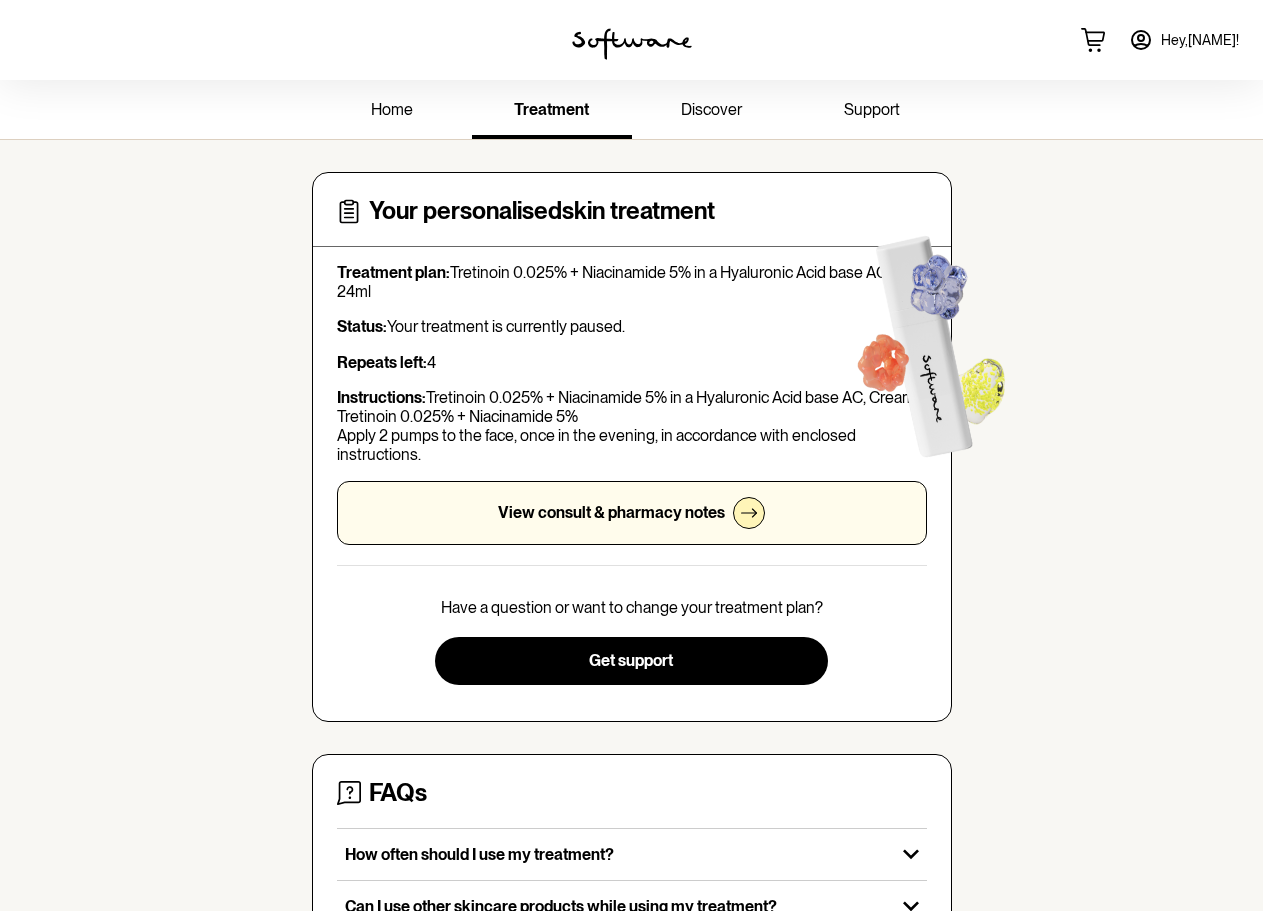 click on "View consult & pharmacy notes" at bounding box center [611, 512] 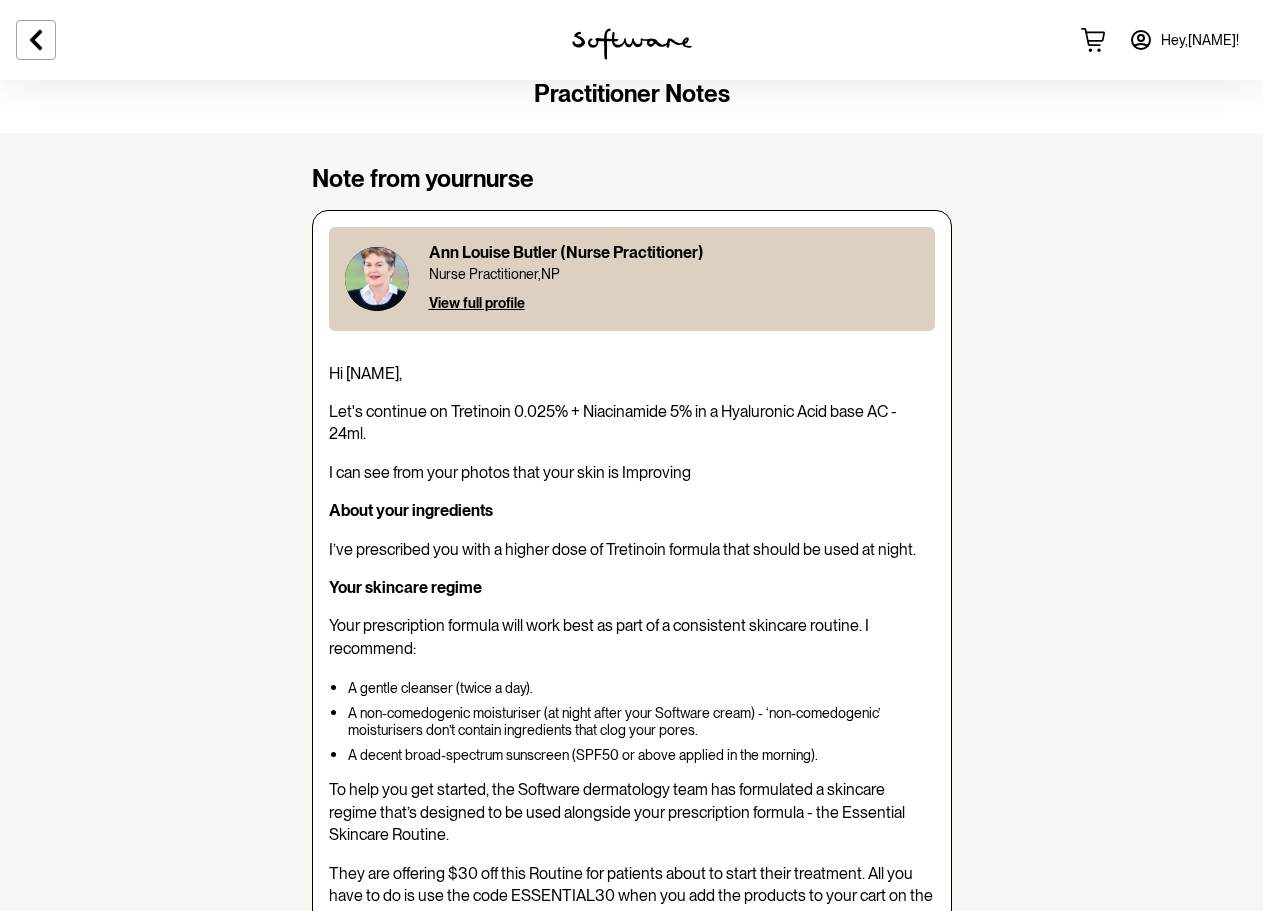 scroll, scrollTop: 13, scrollLeft: 0, axis: vertical 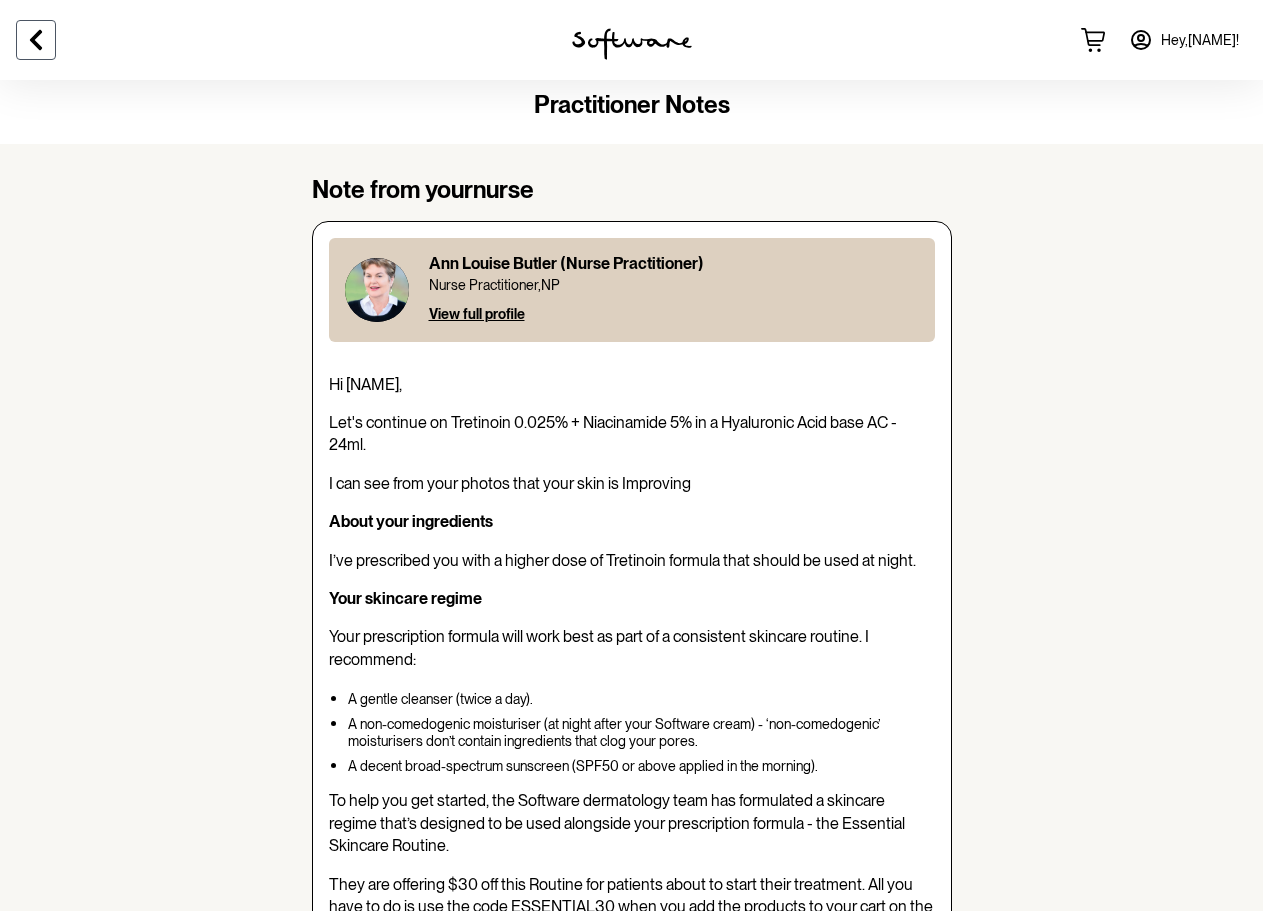 click at bounding box center [36, 40] 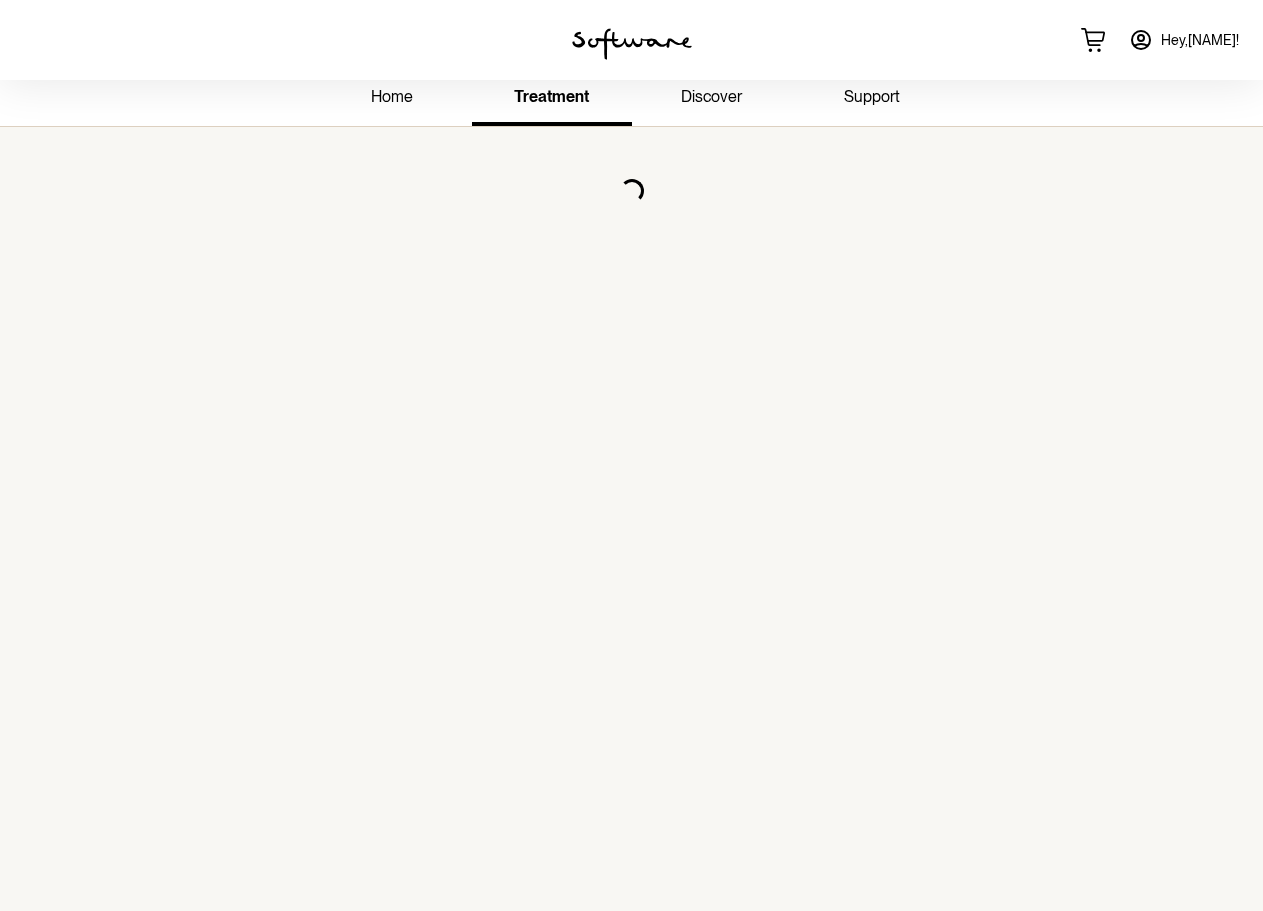 scroll, scrollTop: 0, scrollLeft: 0, axis: both 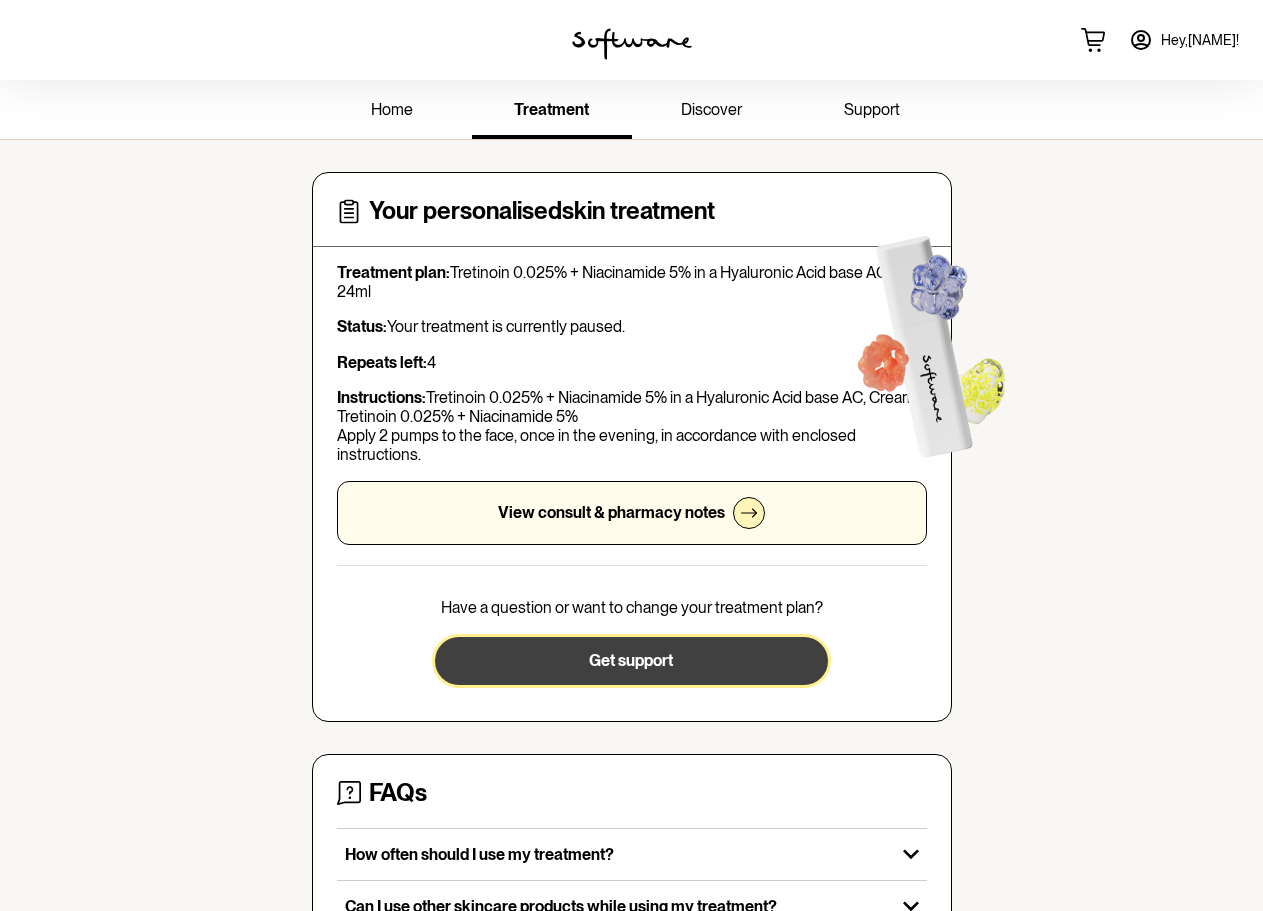 click on "Get support" at bounding box center (631, 660) 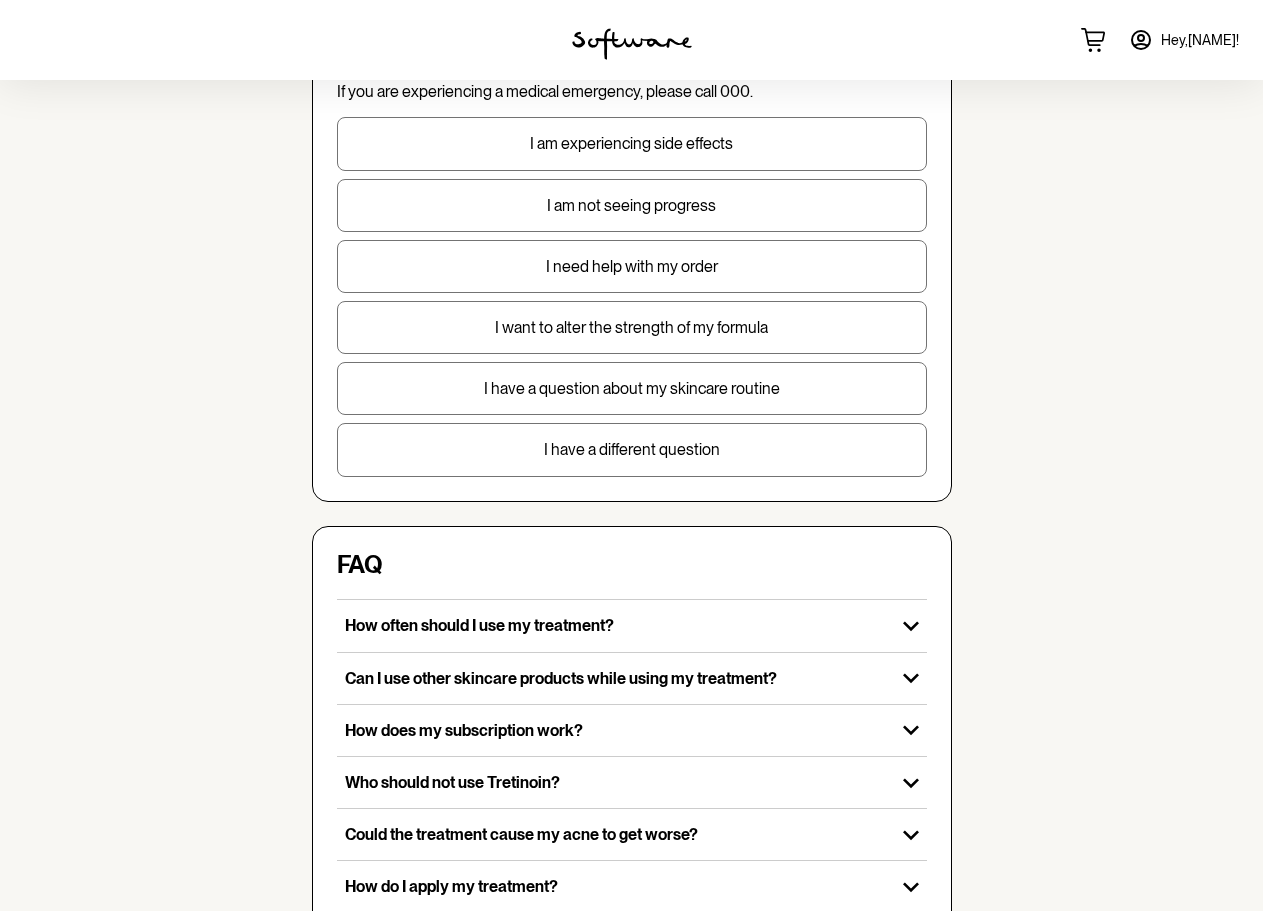 scroll, scrollTop: 0, scrollLeft: 0, axis: both 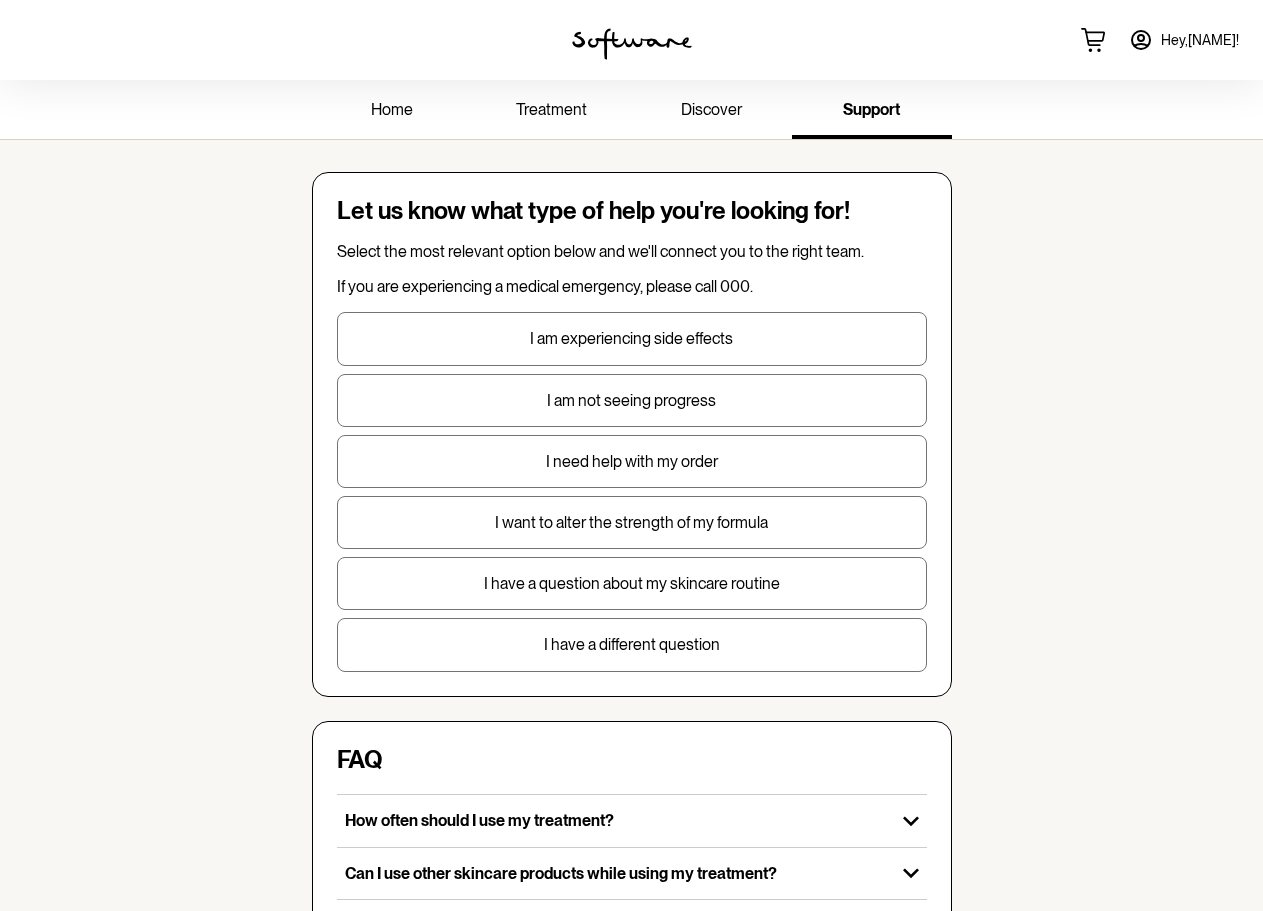 click on "I have a different question" at bounding box center [632, 644] 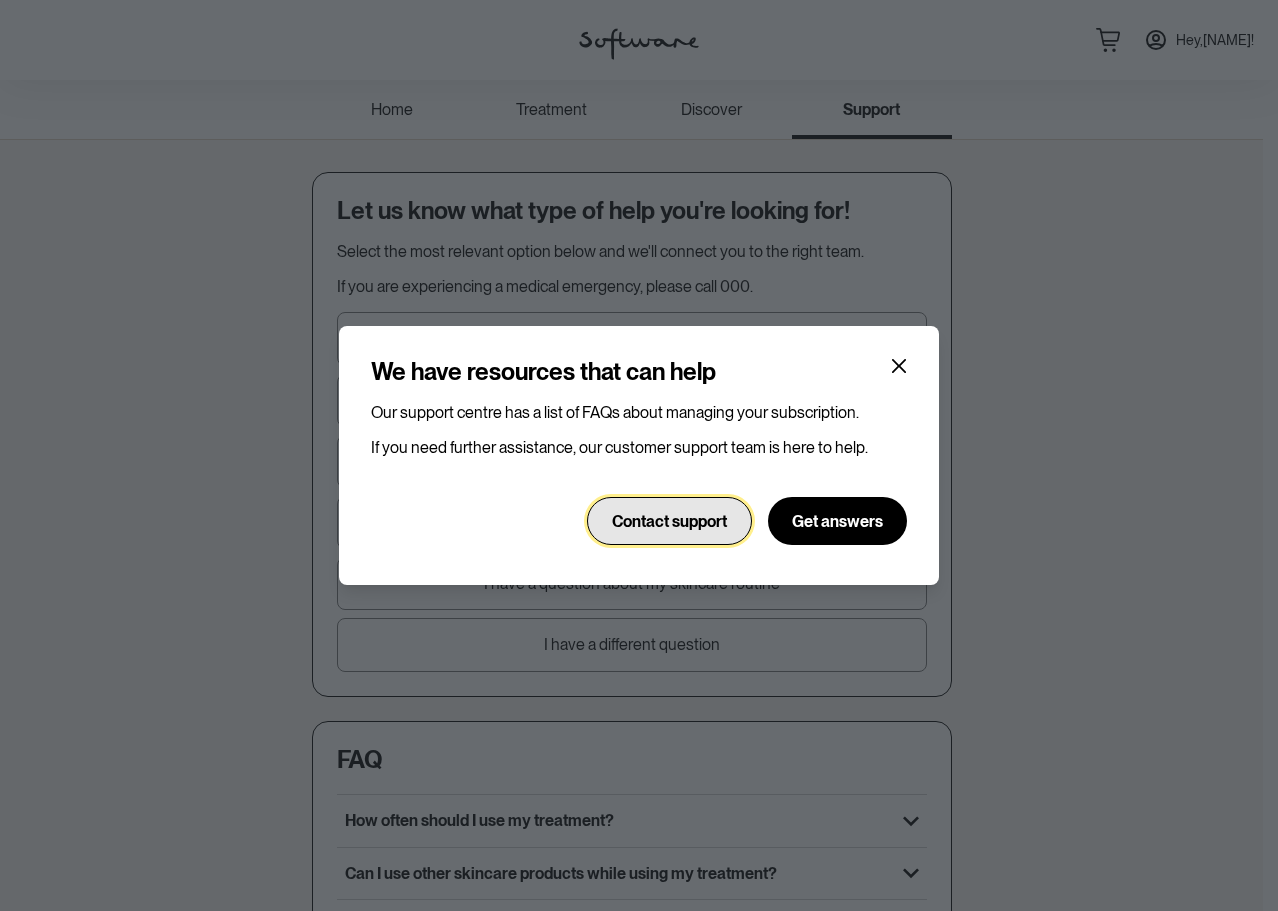 click on "Contact support" at bounding box center (669, 521) 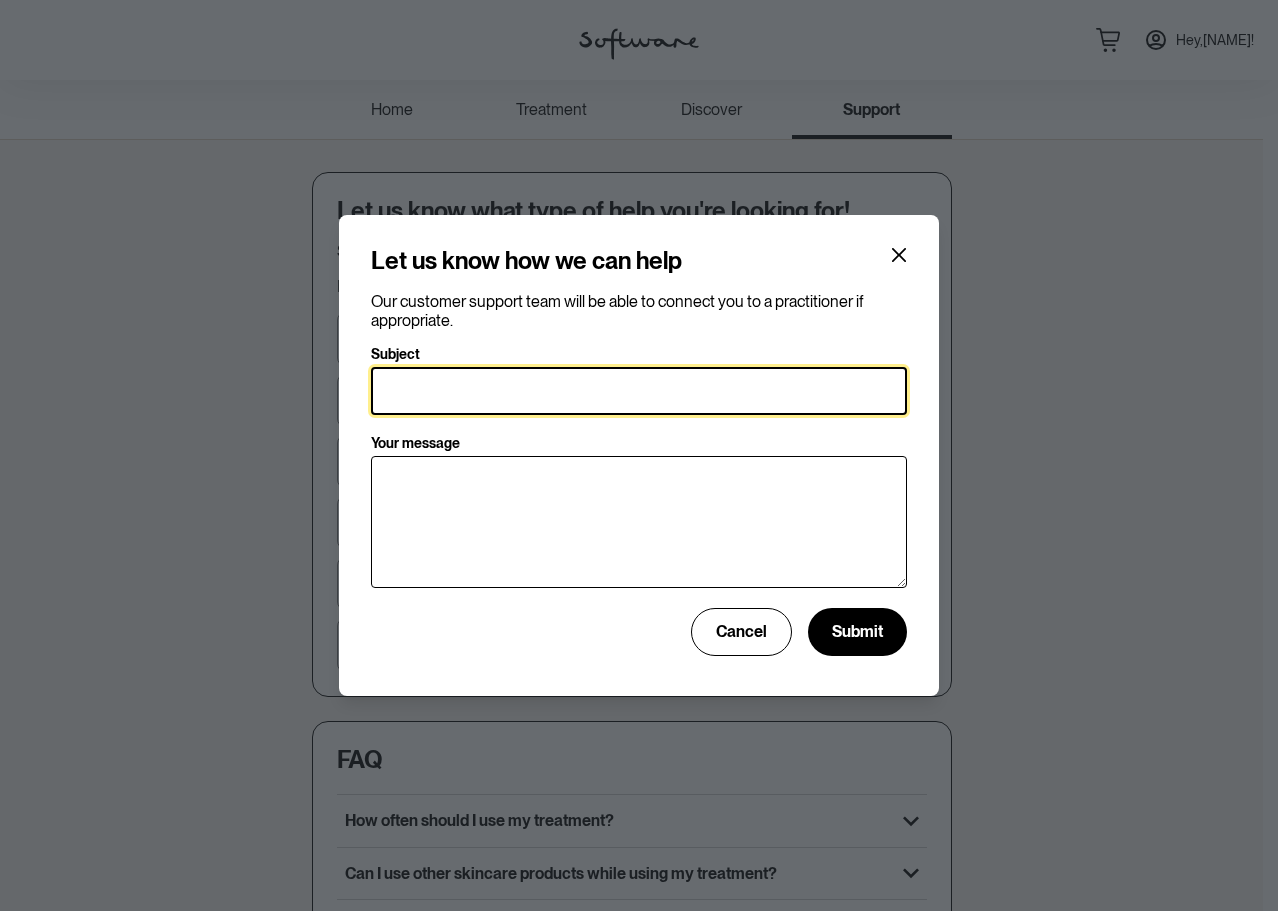 click on "Subject" at bounding box center (639, 391) 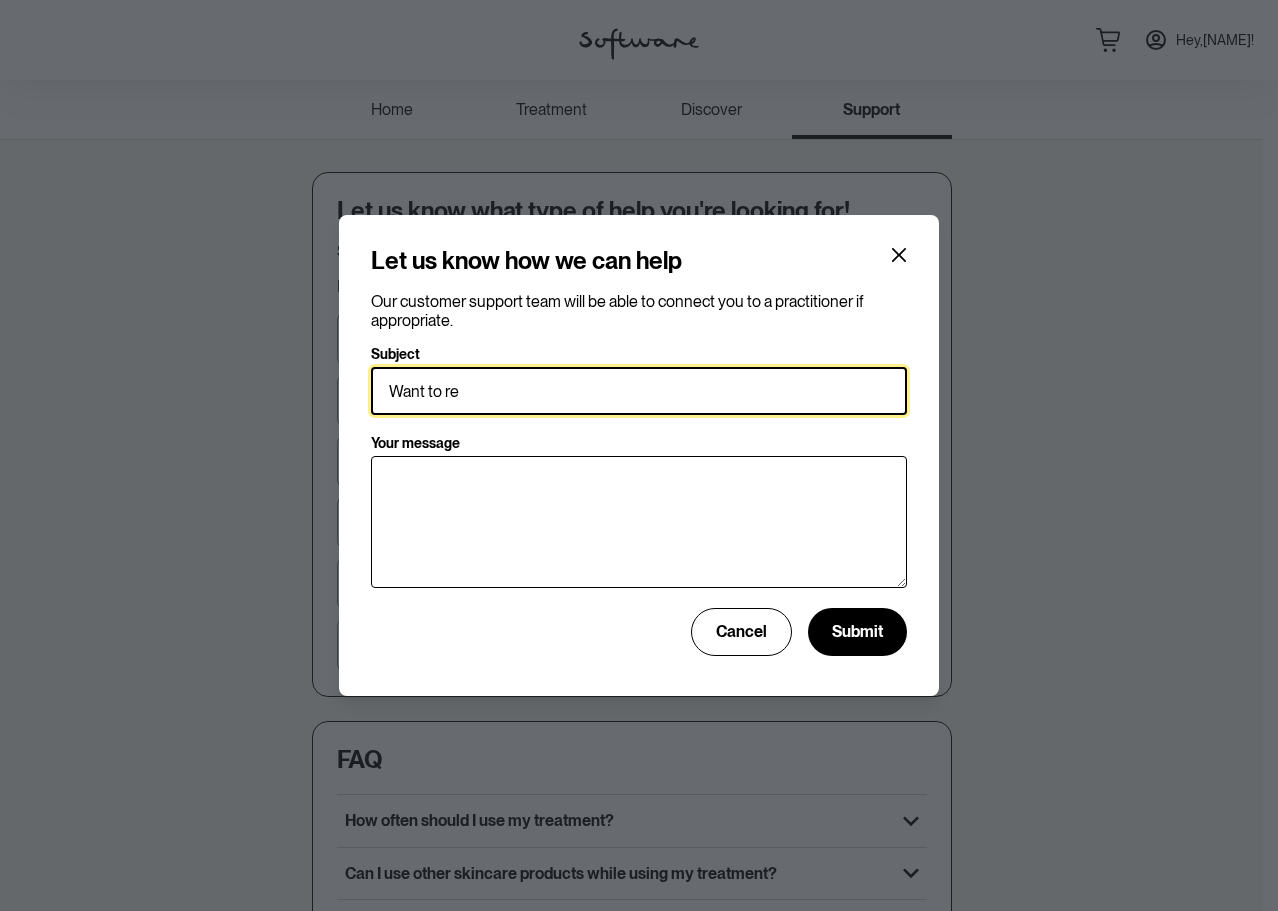 type on "want to resume my current treatment" 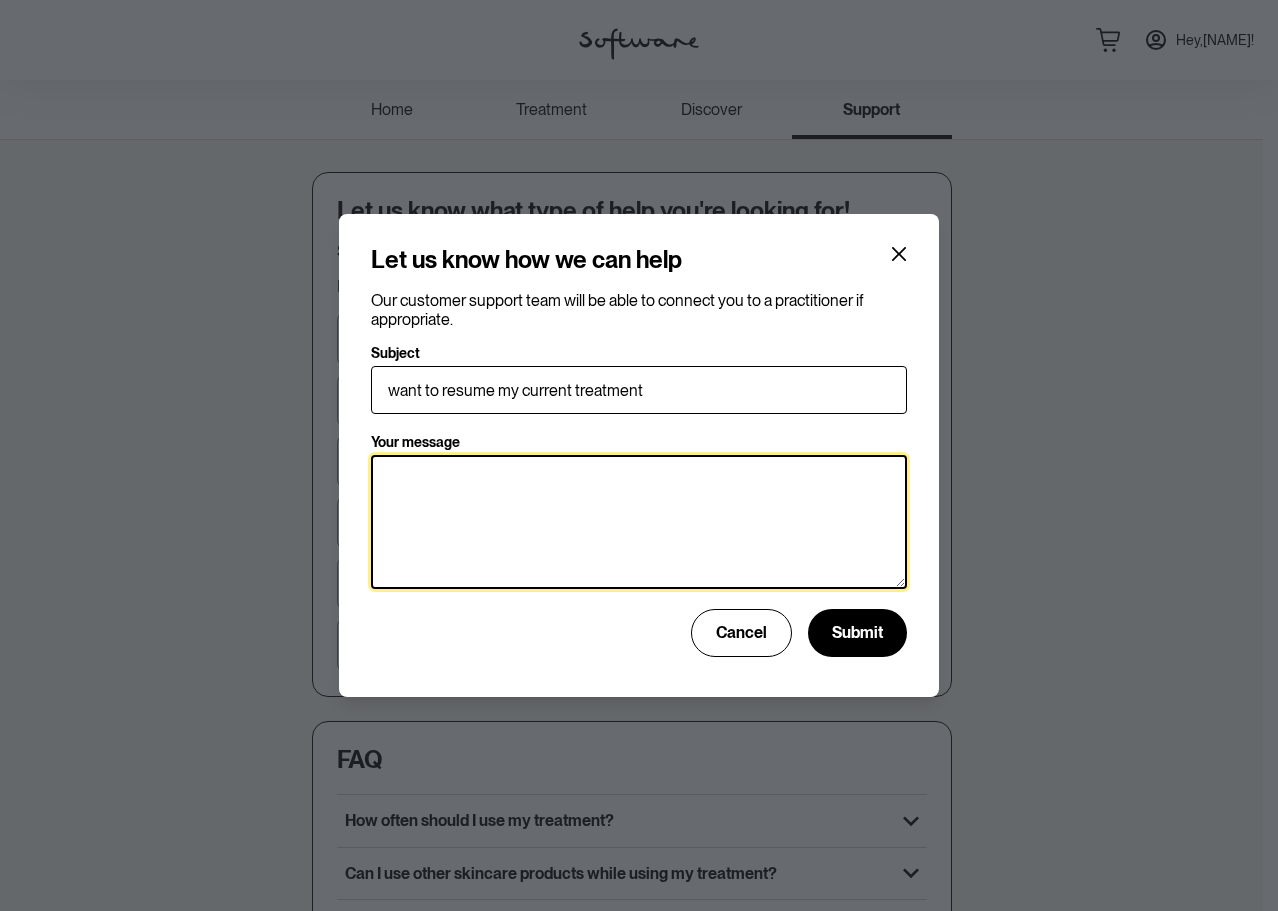 click on "Your message" at bounding box center (639, 522) 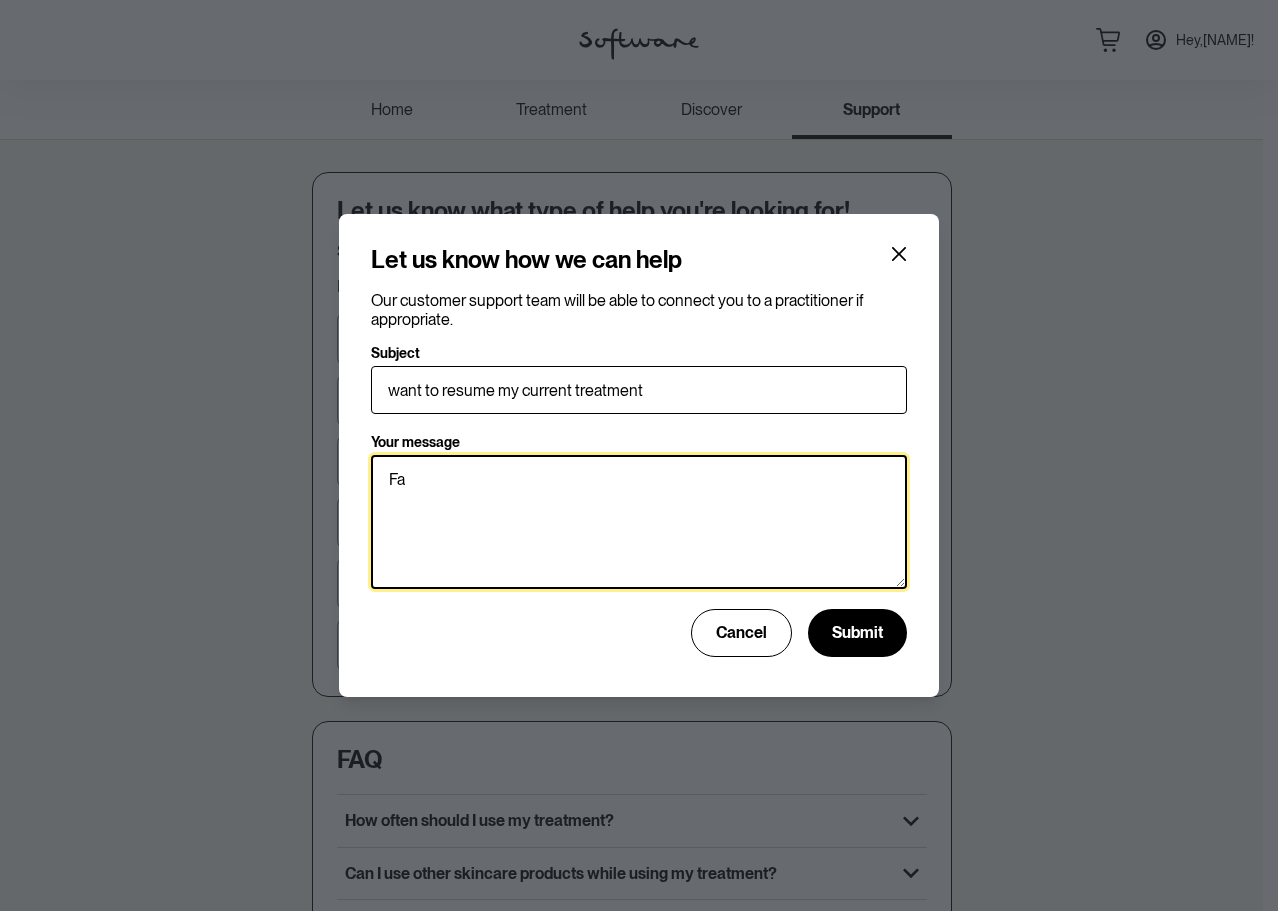 type on "F" 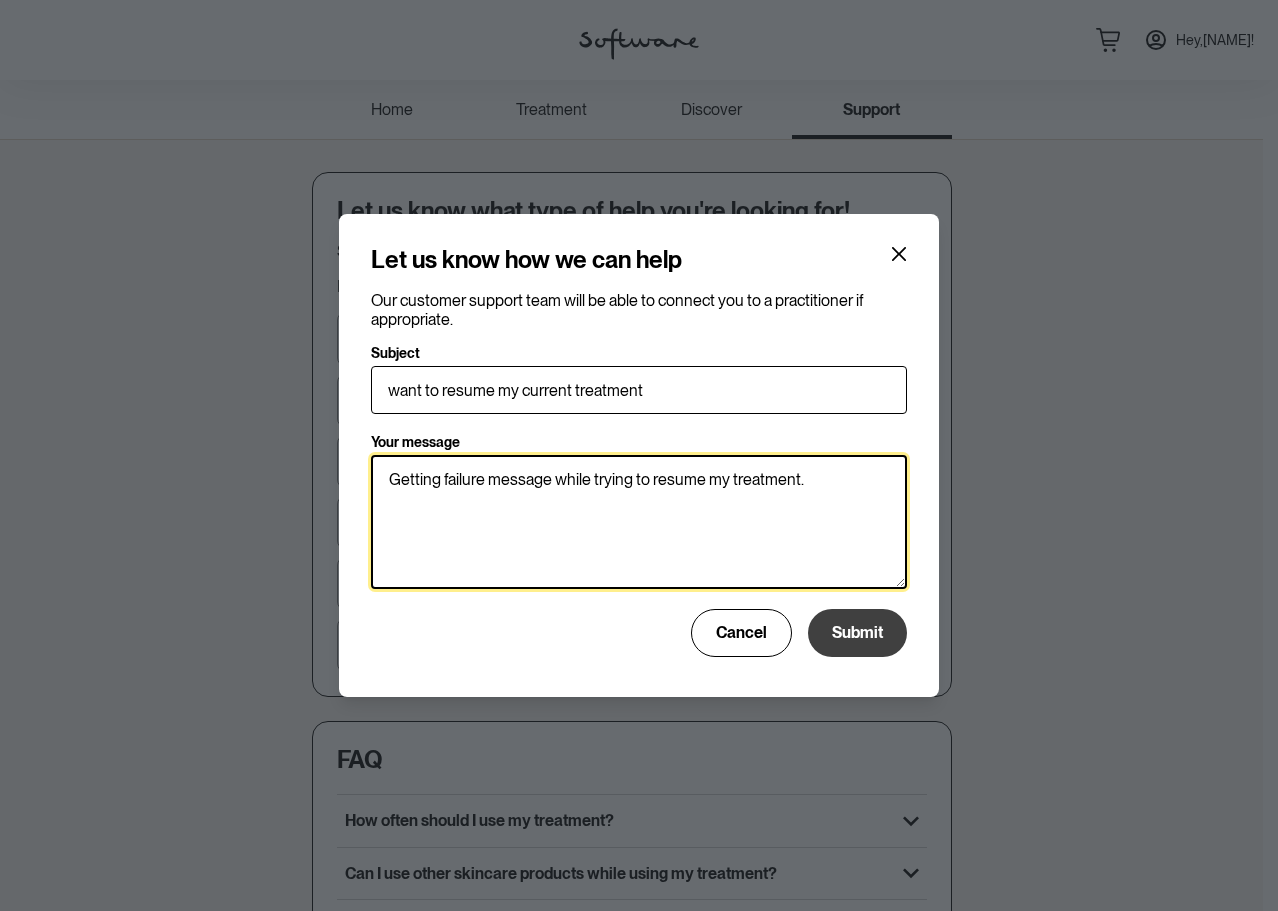 type on "Getting failure message while trying to resume my treatment." 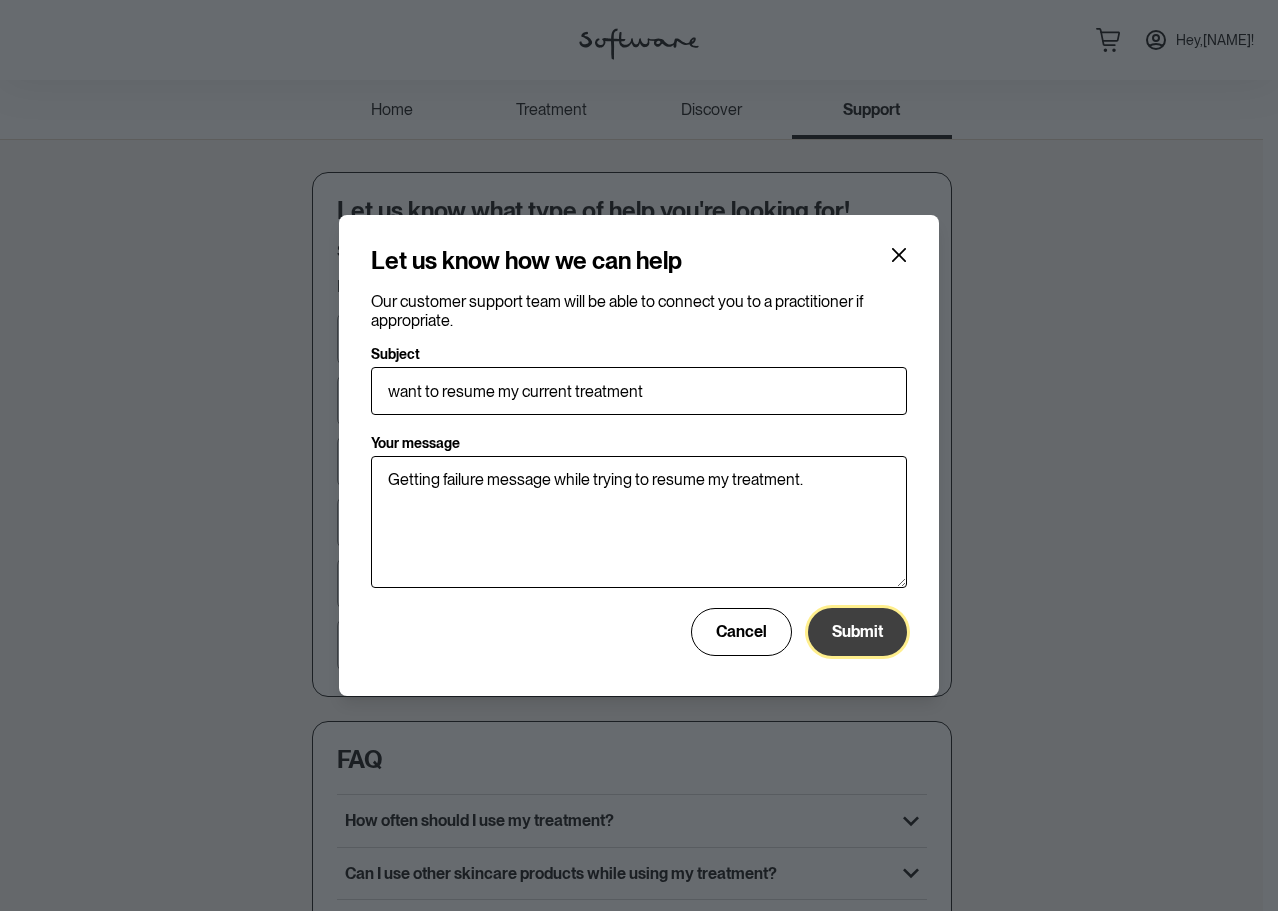 click on "Submit" at bounding box center (857, 631) 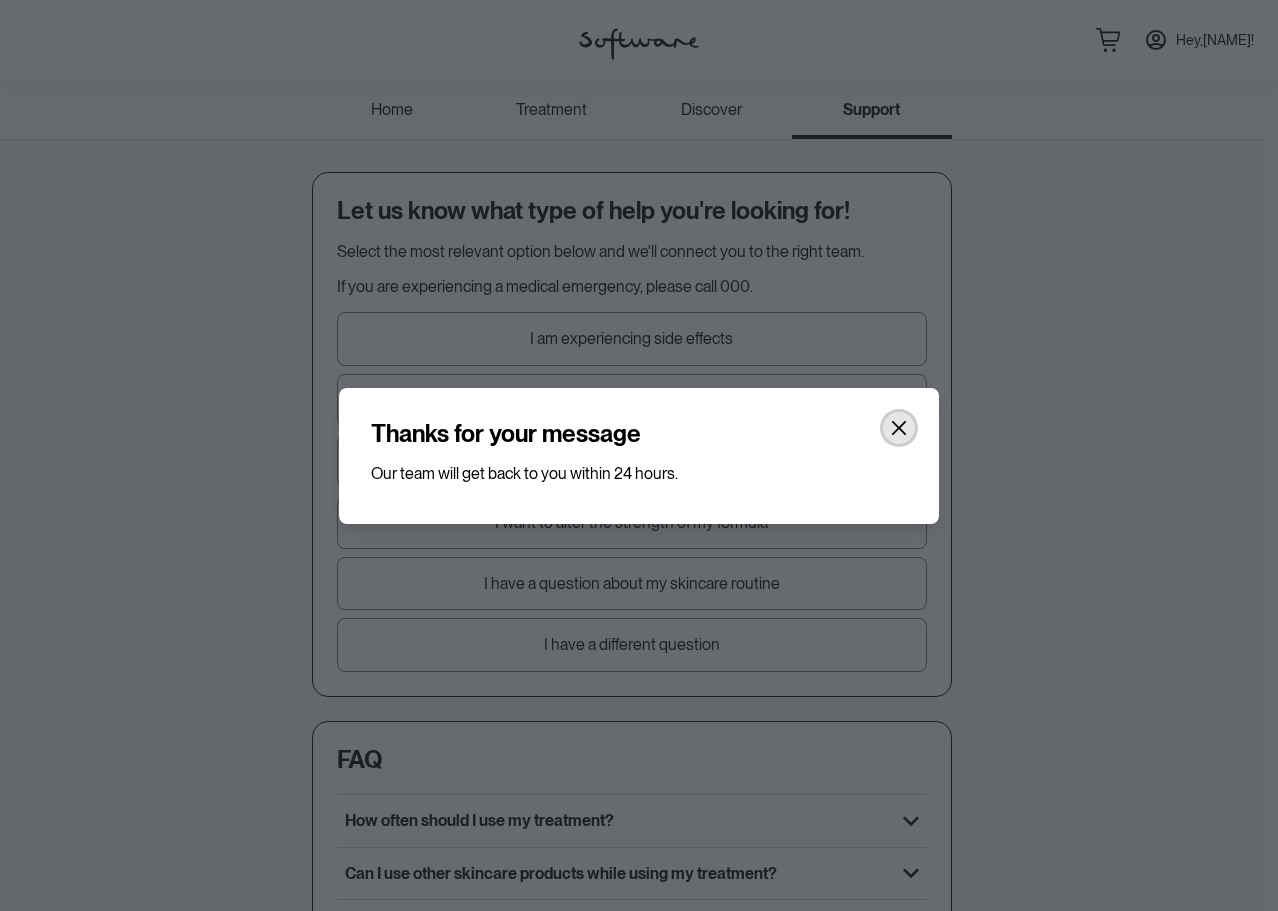 click 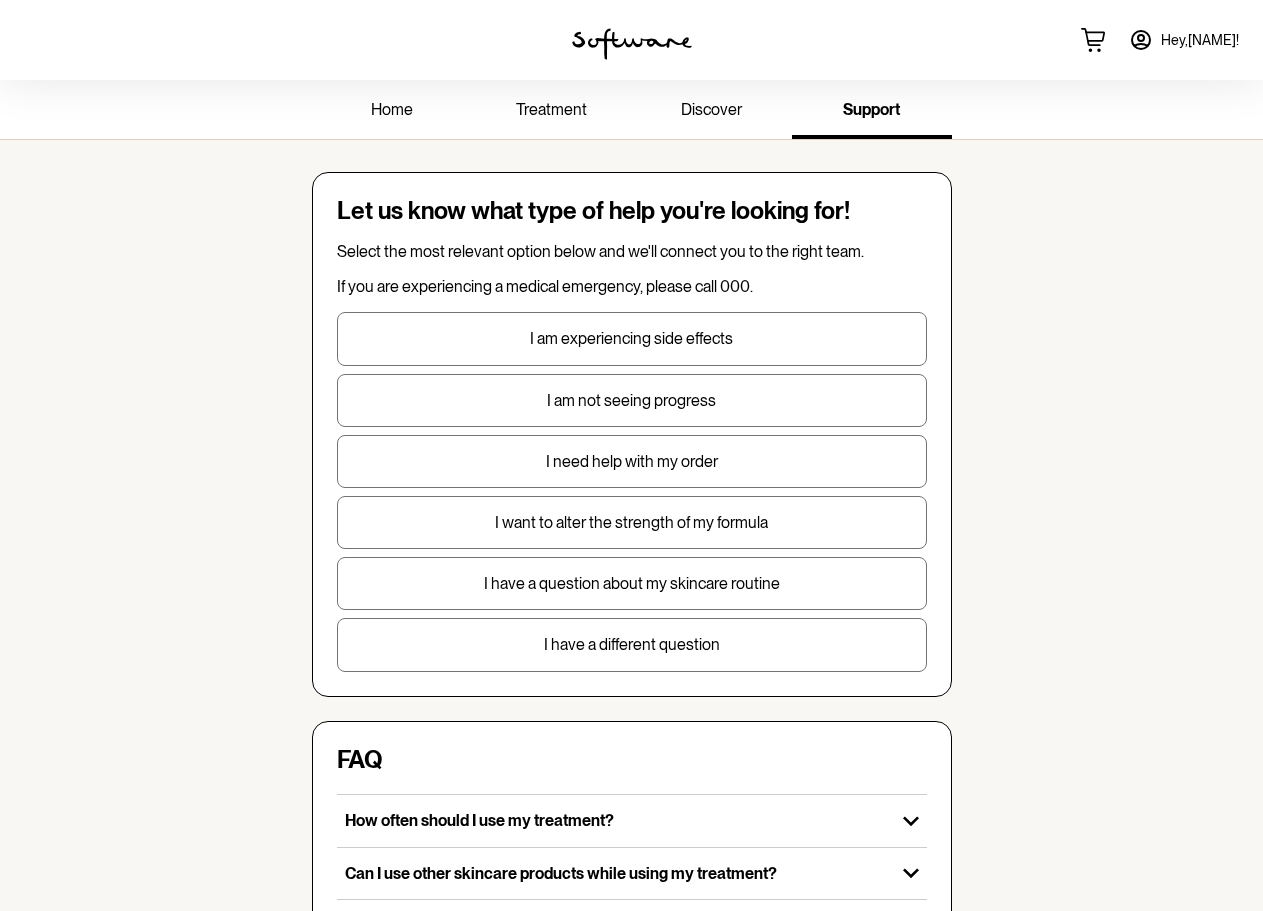 click on "treatment" at bounding box center (551, 109) 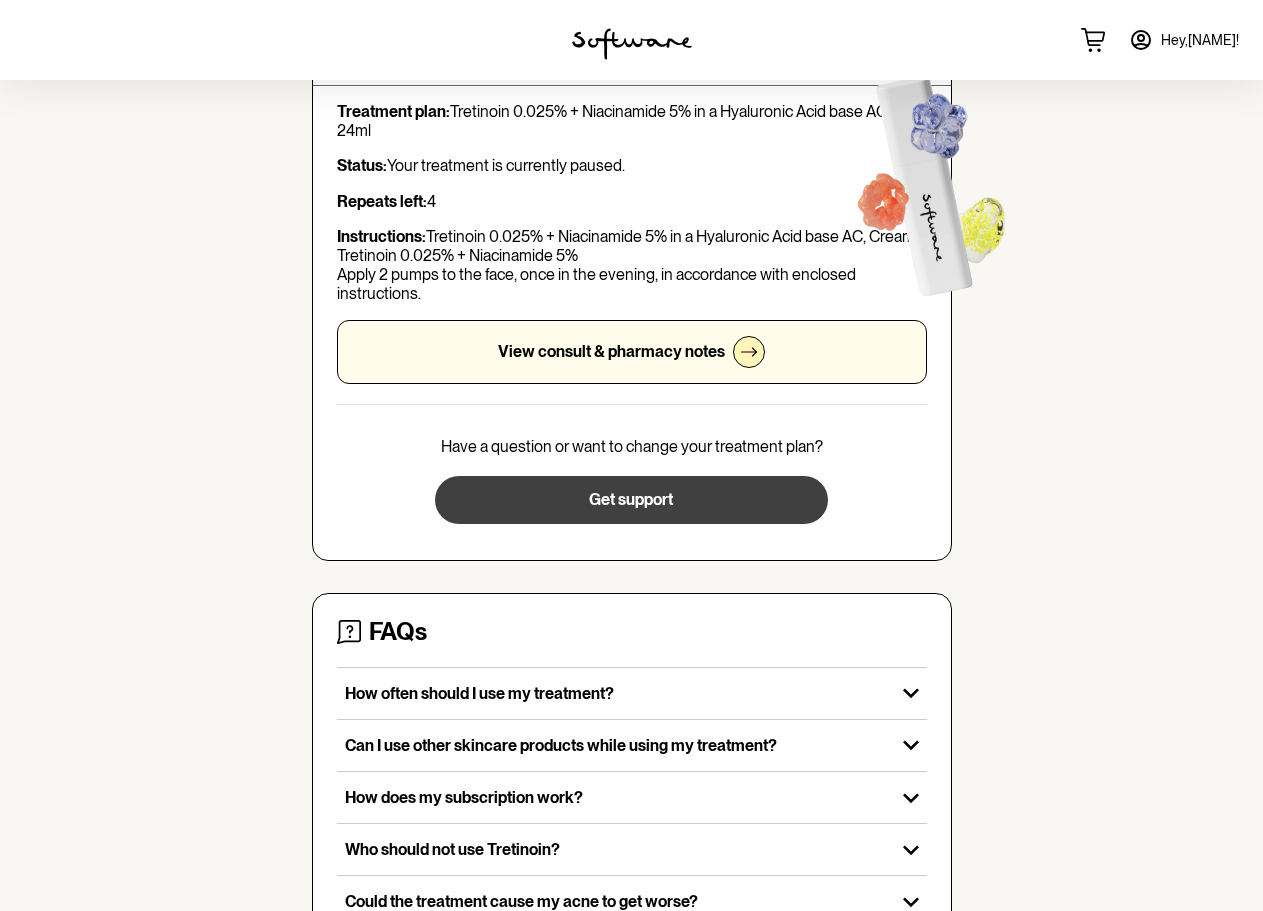 scroll, scrollTop: 288, scrollLeft: 0, axis: vertical 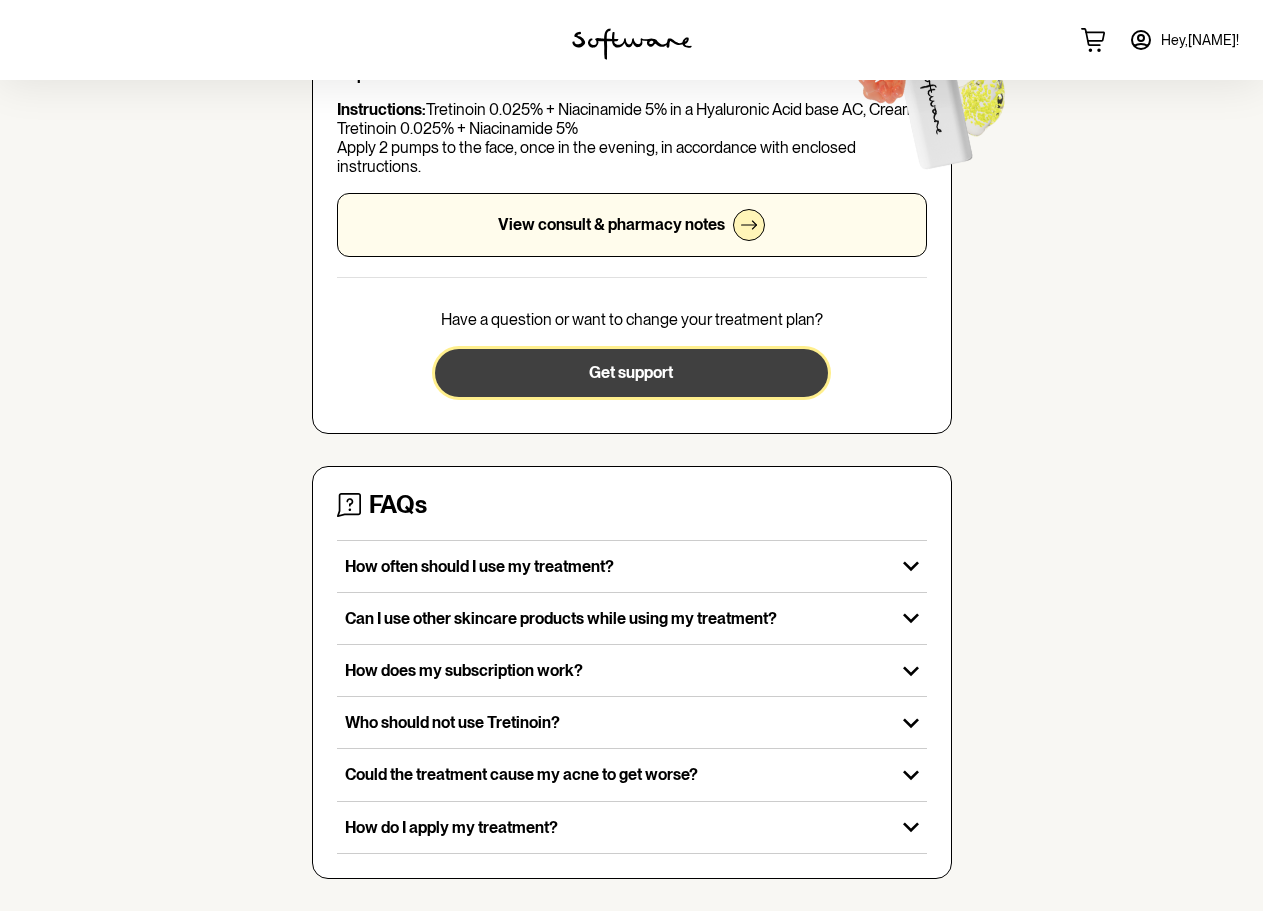 click on "Get support" at bounding box center (631, 373) 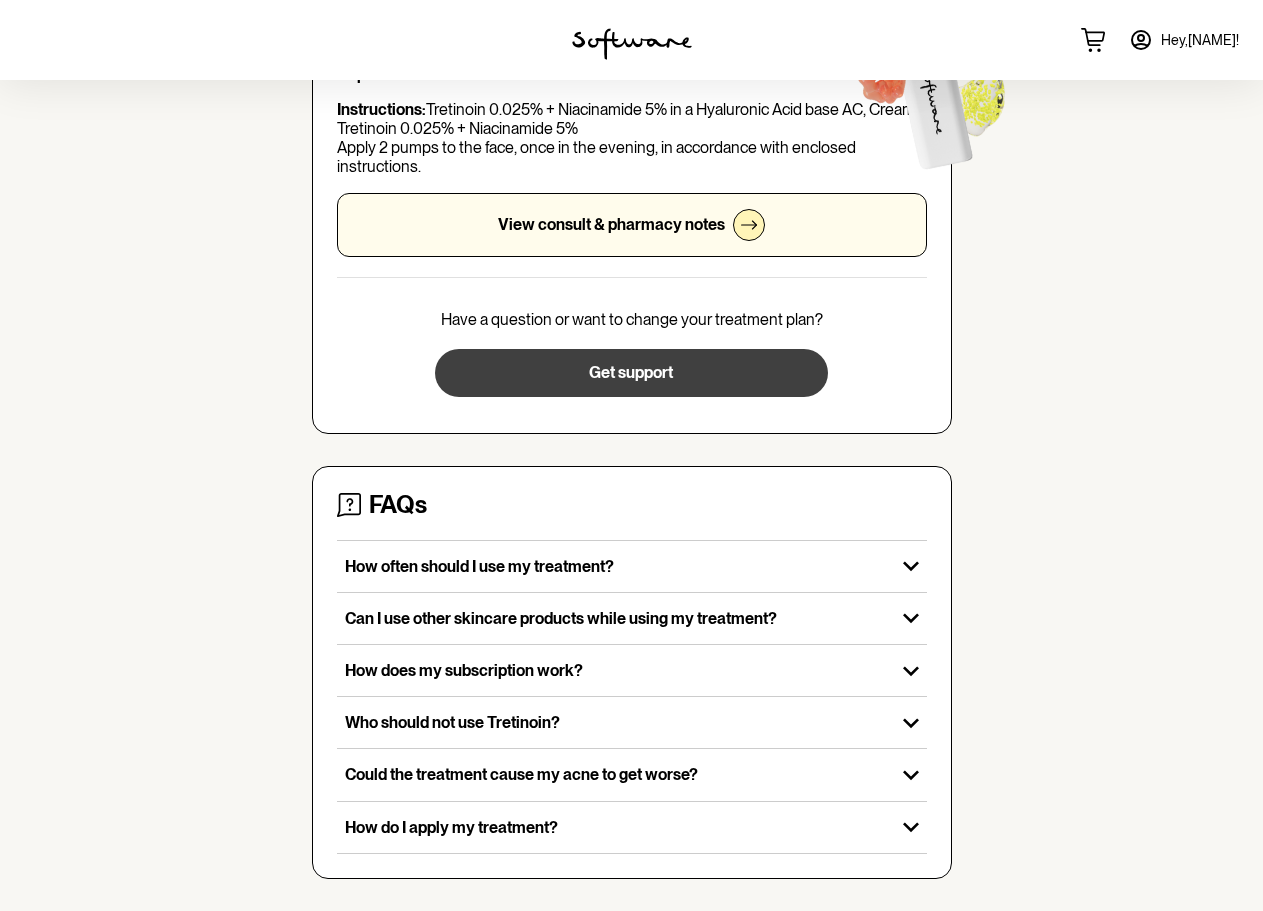 scroll, scrollTop: 0, scrollLeft: 0, axis: both 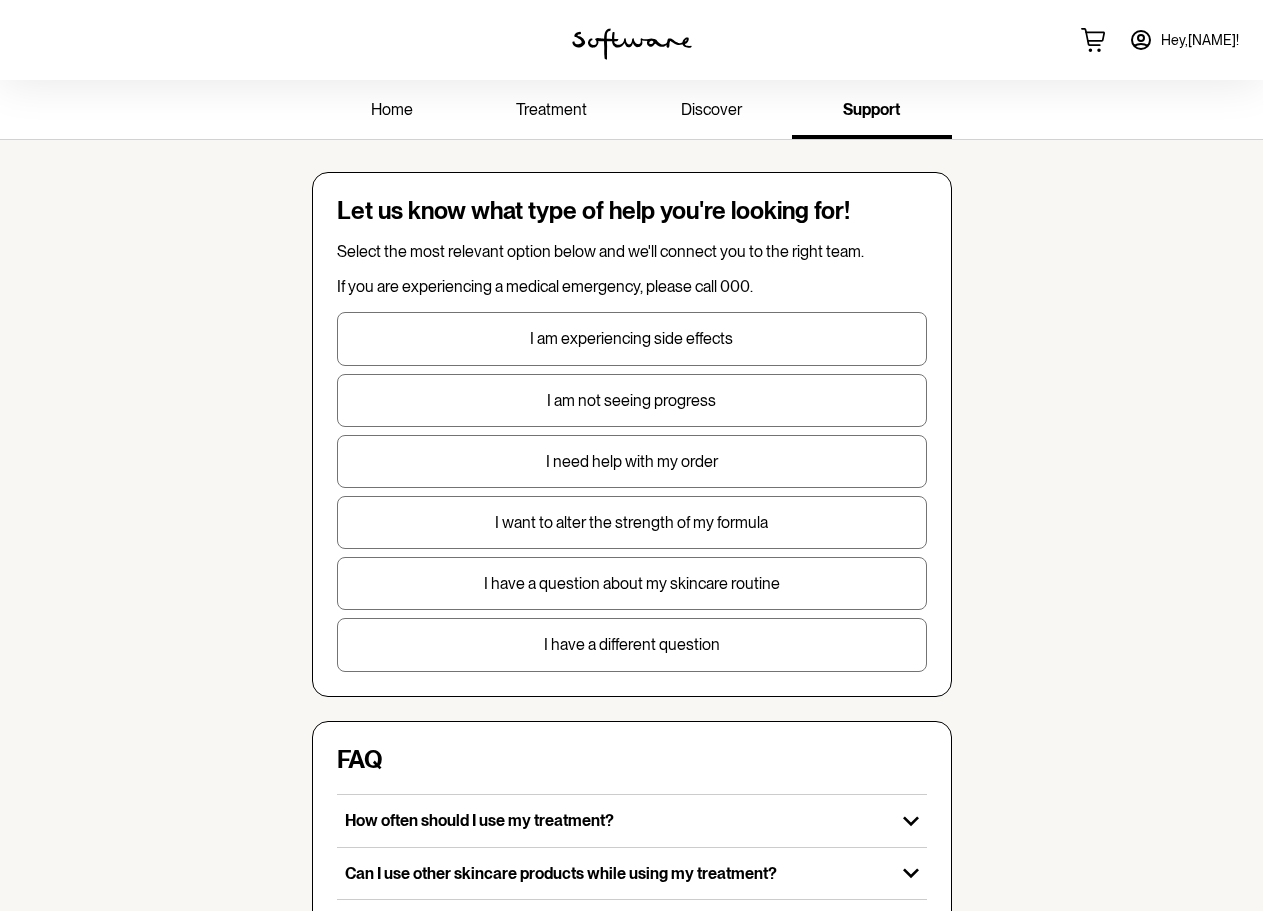 click on "treatment" at bounding box center [551, 109] 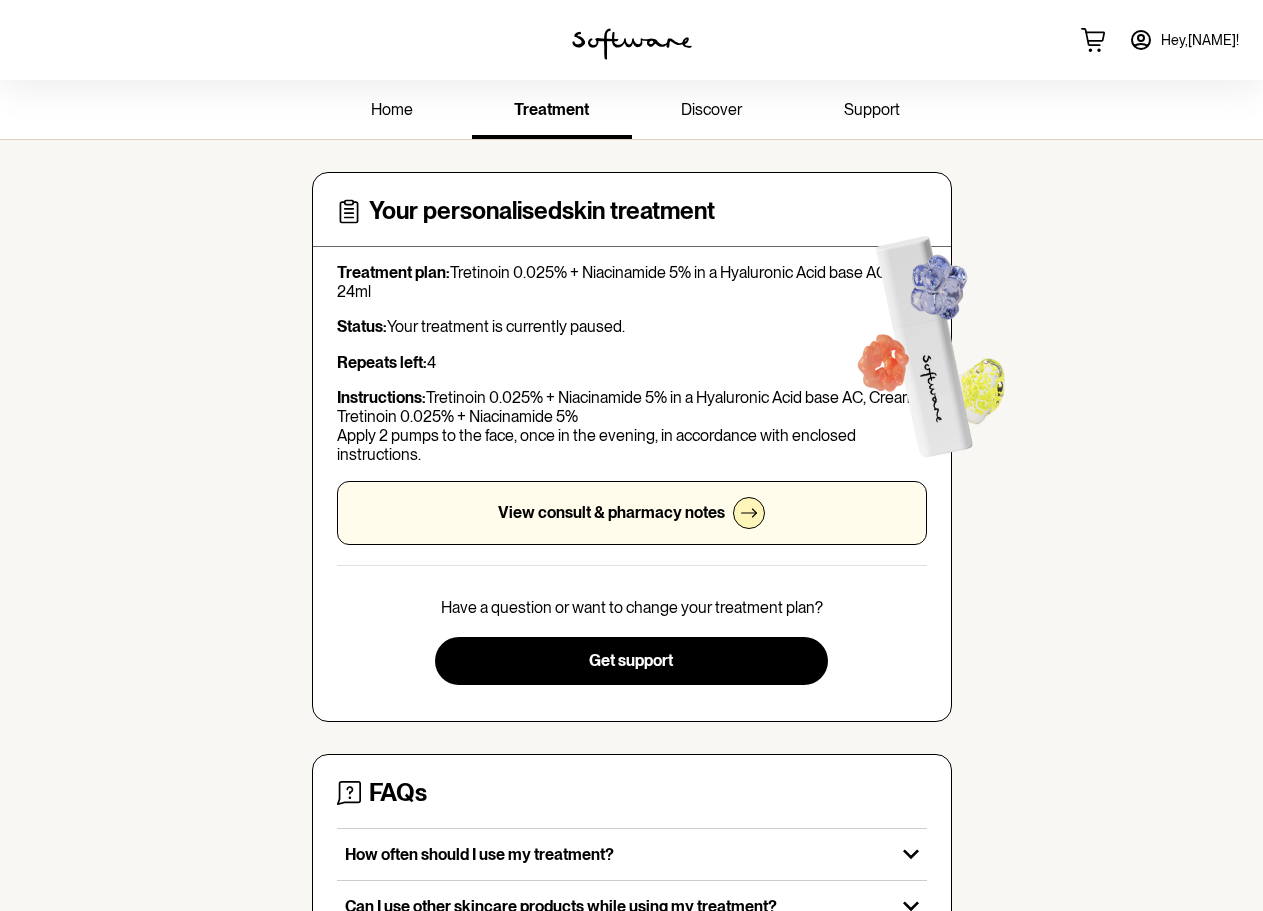 click on "View consult & pharmacy notes" at bounding box center [632, 513] 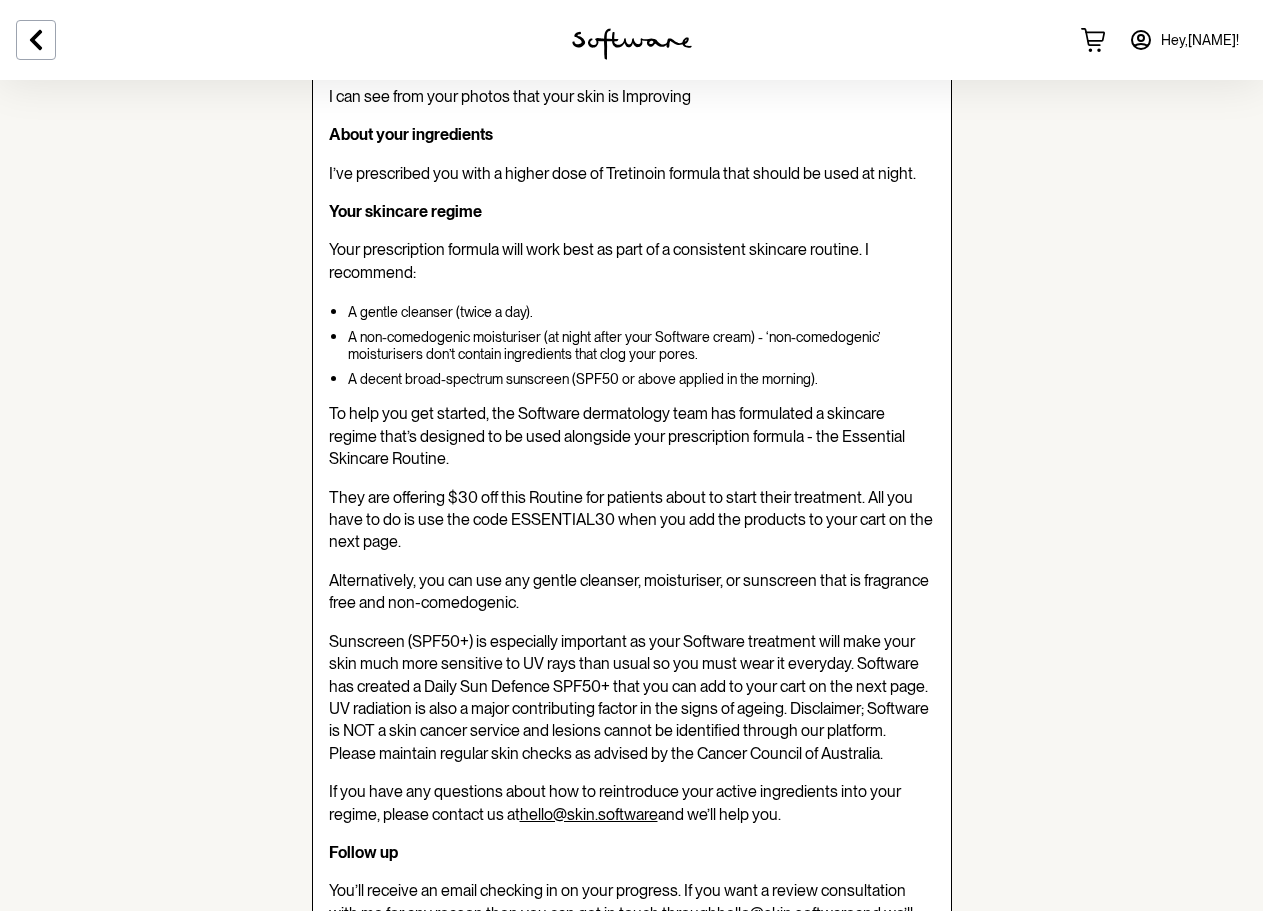 scroll, scrollTop: 0, scrollLeft: 0, axis: both 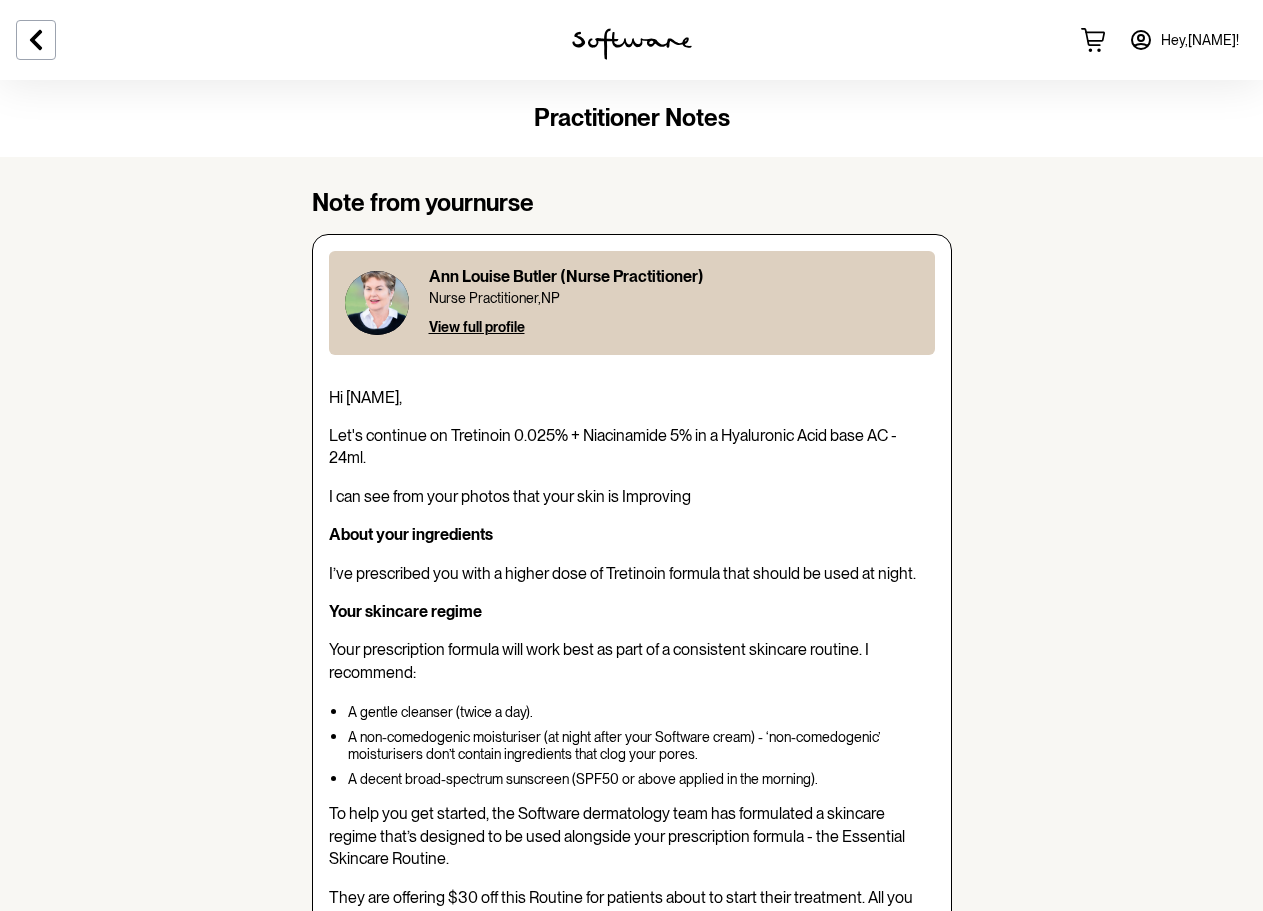 click 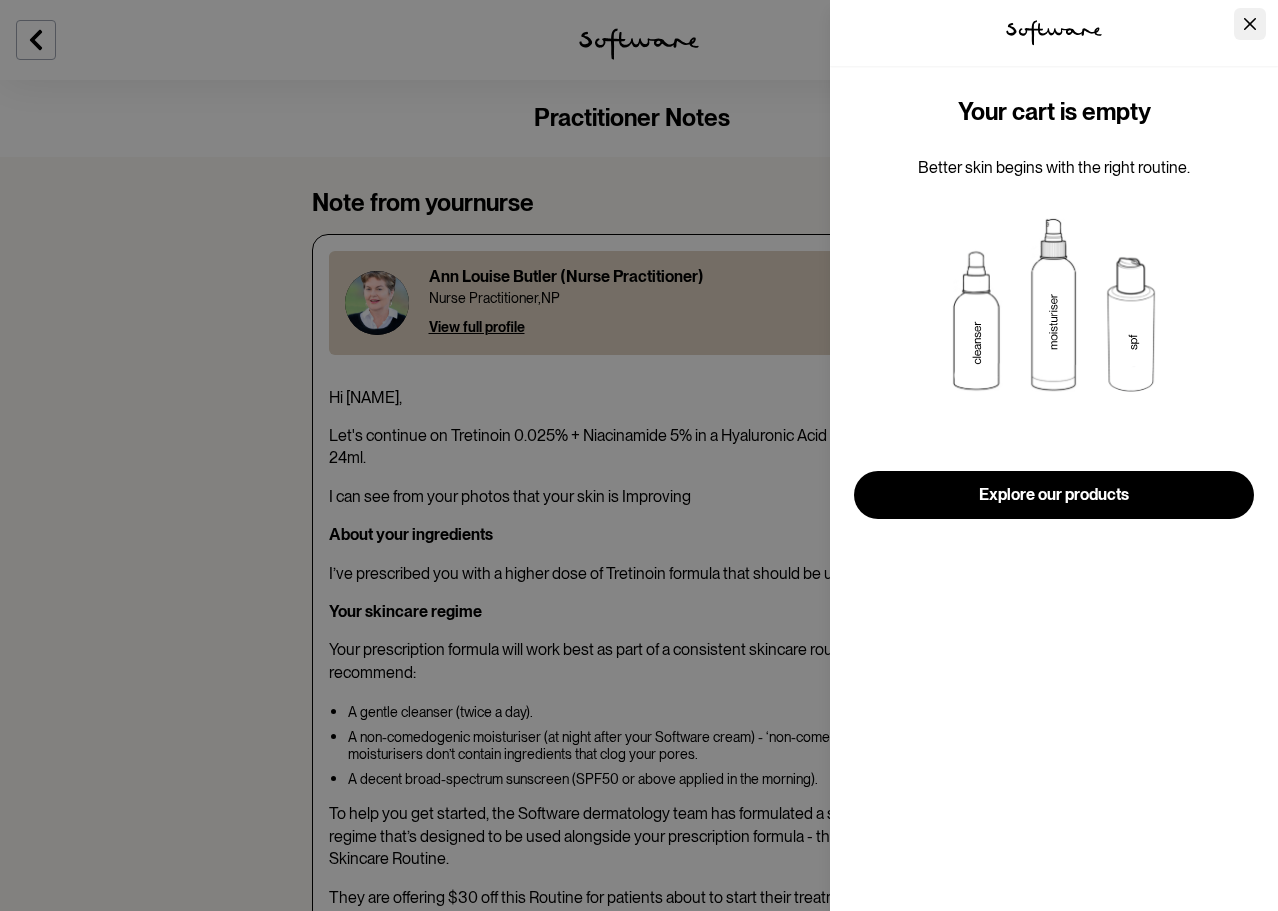 click at bounding box center (1250, 24) 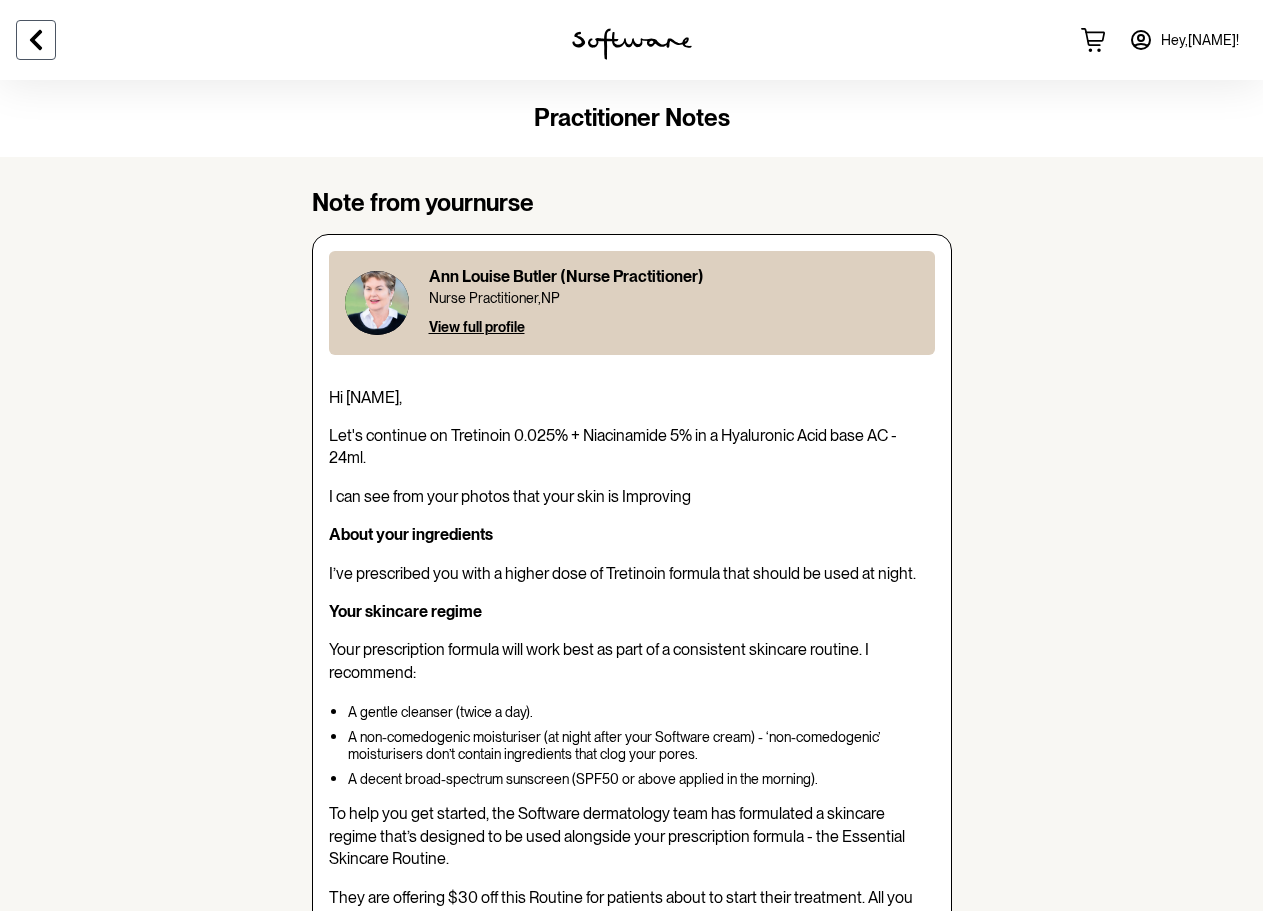 click at bounding box center (36, 40) 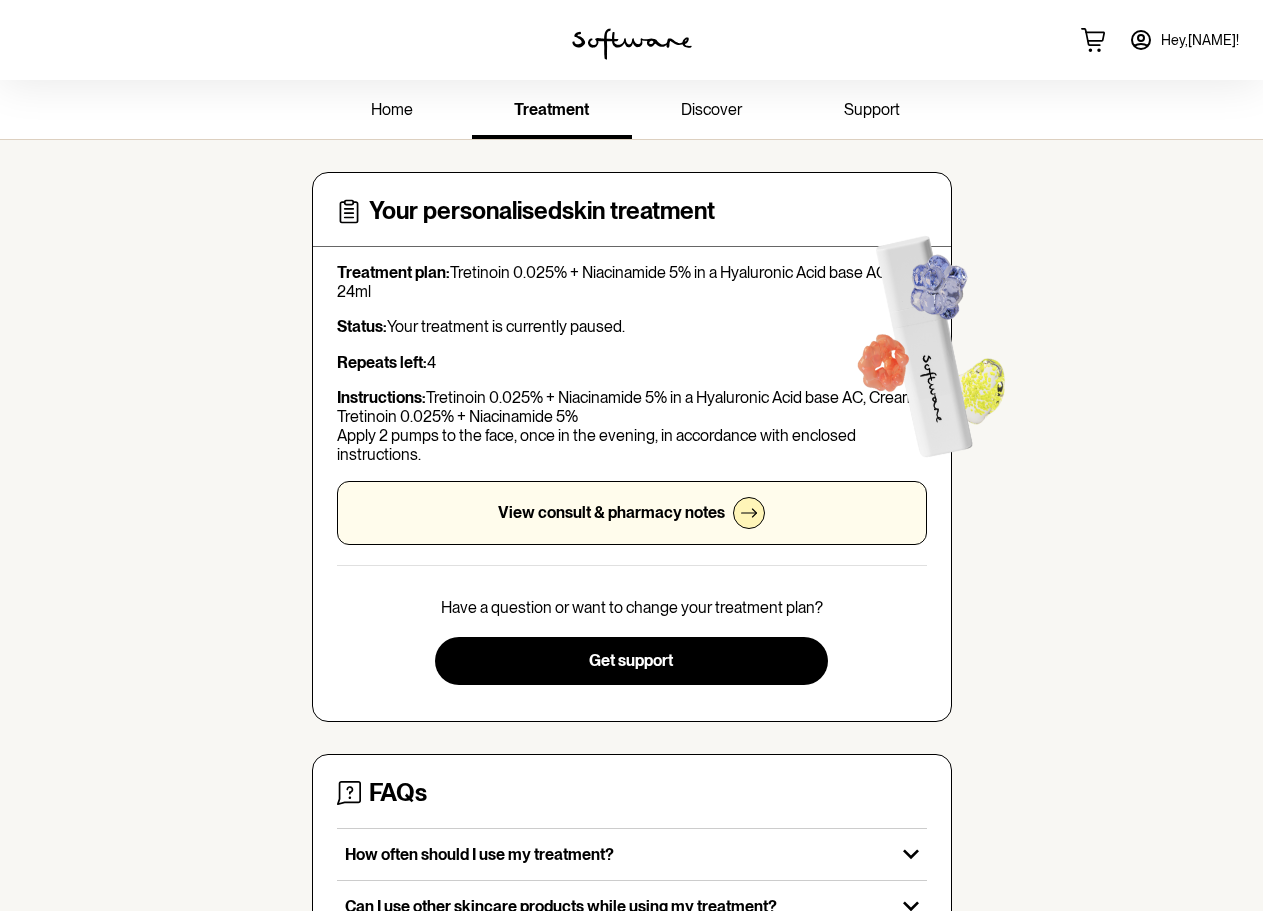 click on "home" at bounding box center (392, 109) 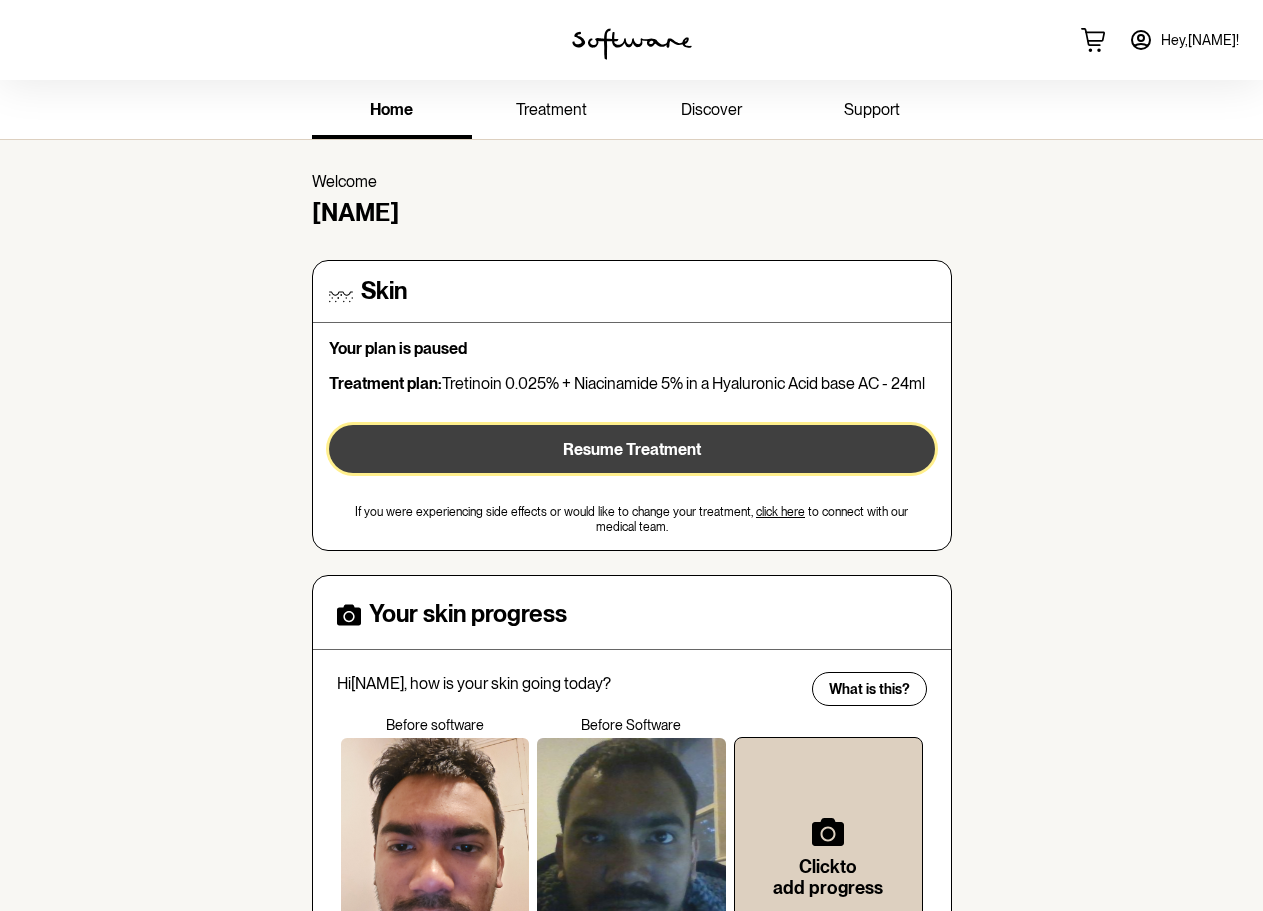 click on "Resume Treatment" at bounding box center [632, 449] 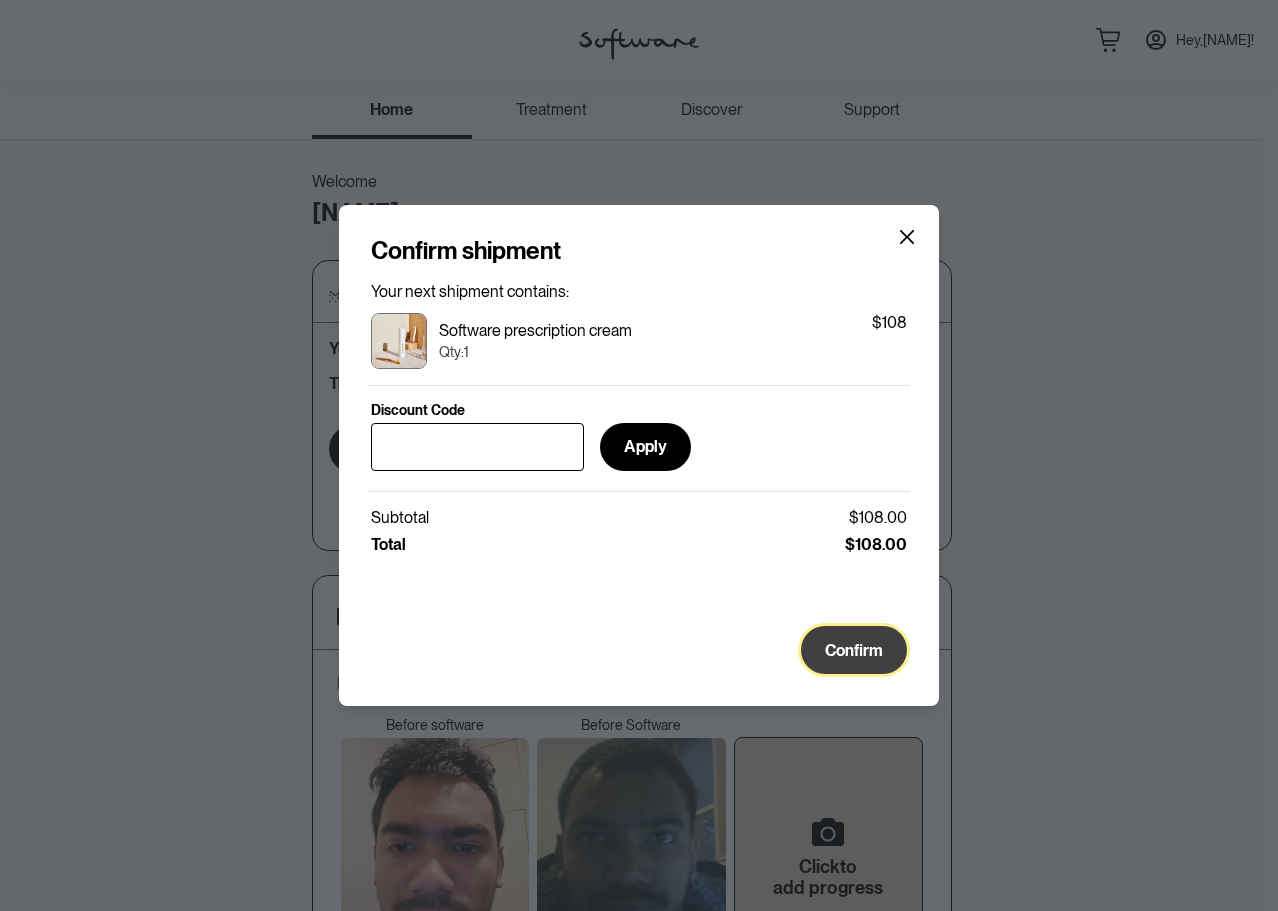 click on "Confirm" at bounding box center [854, 650] 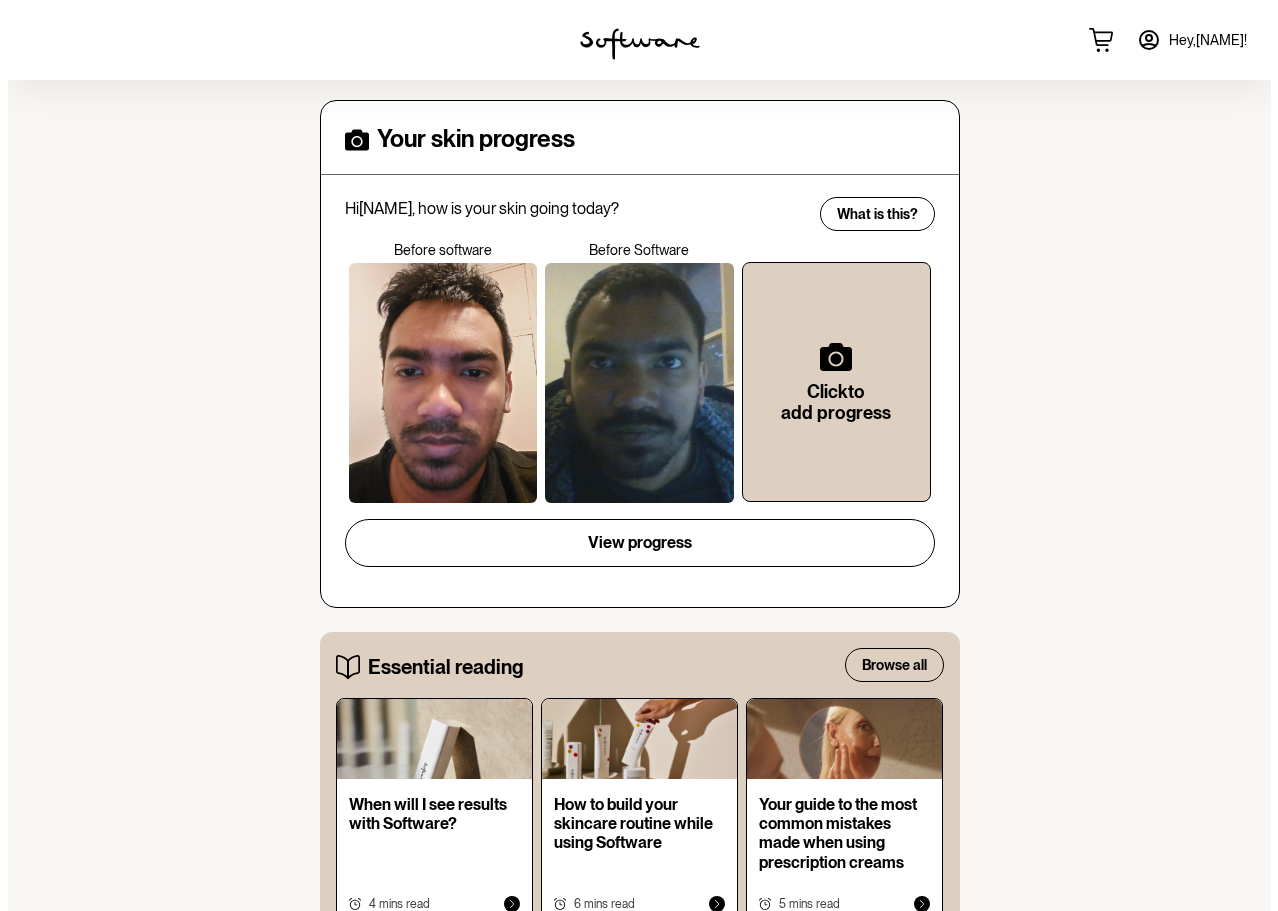 scroll, scrollTop: 0, scrollLeft: 0, axis: both 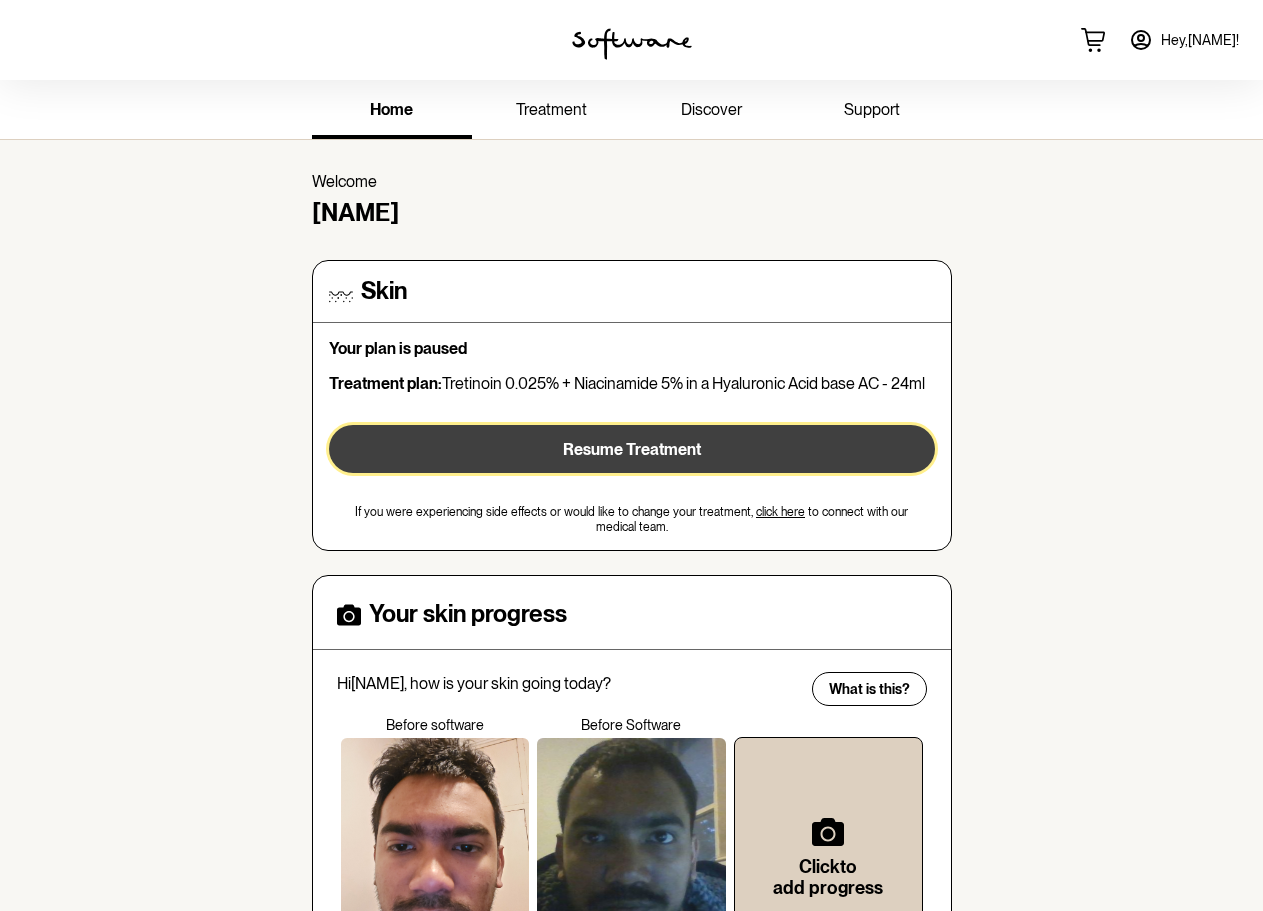 click on "Resume Treatment" at bounding box center [632, 449] 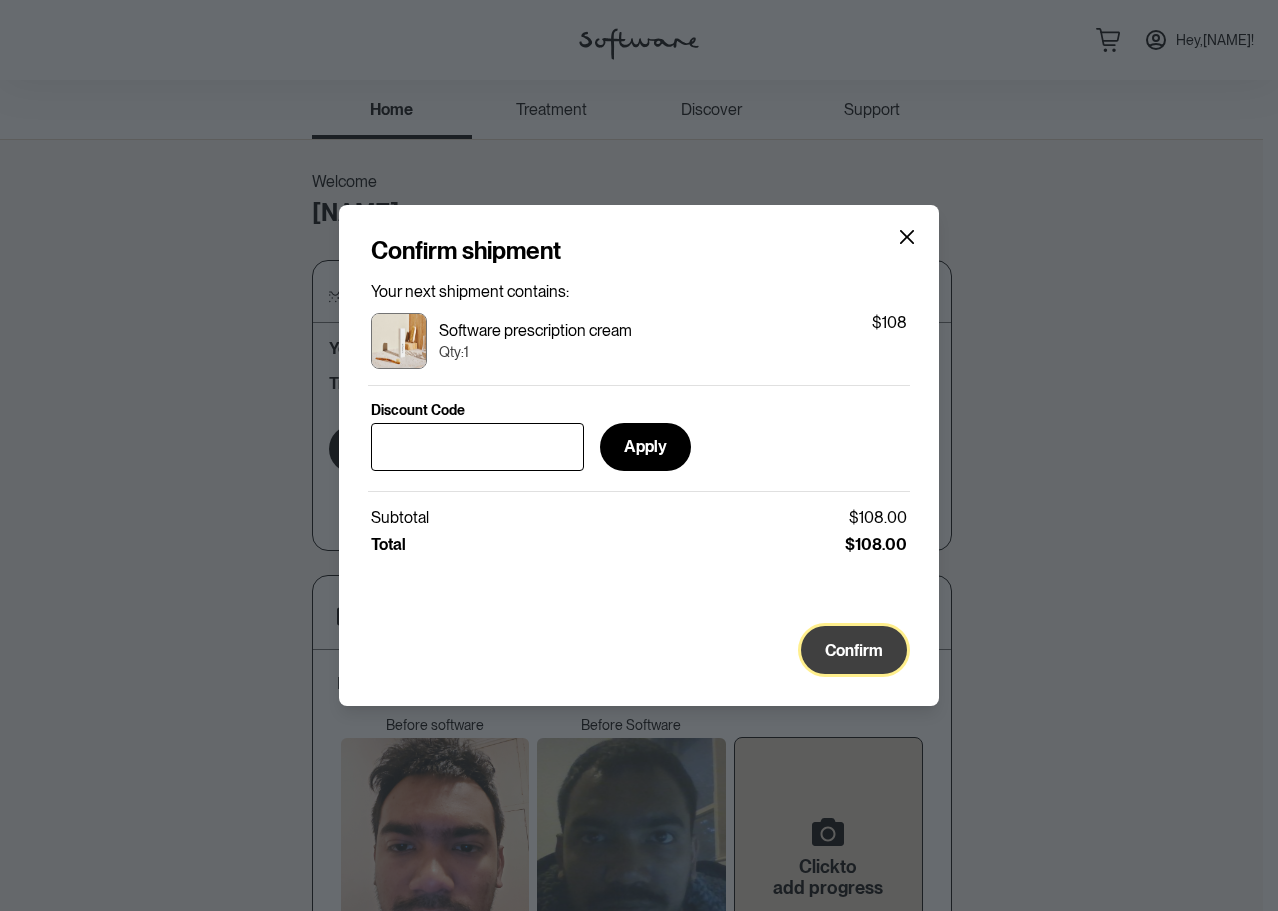 click on "Confirm" at bounding box center (854, 650) 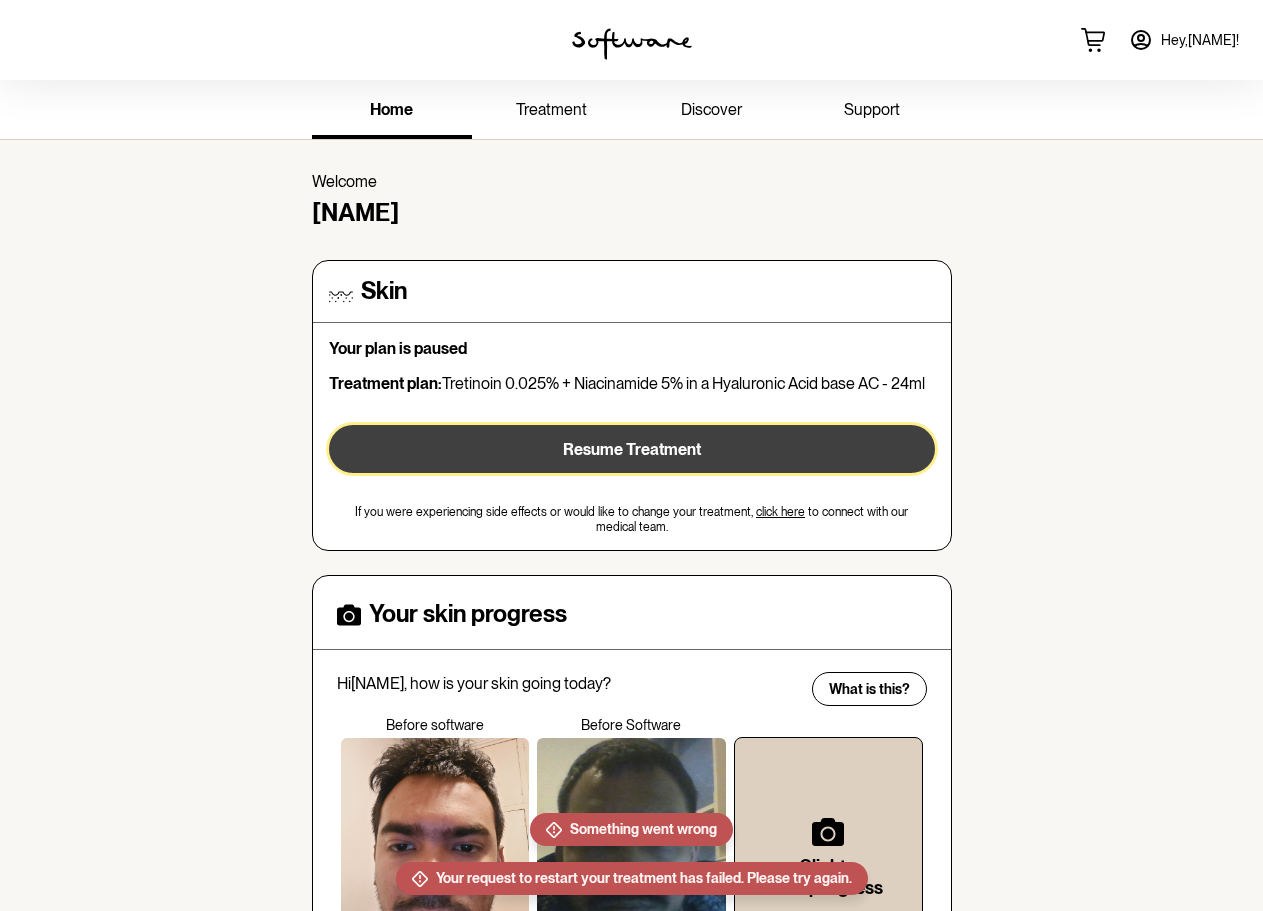 click on "Resume Treatment" at bounding box center (632, 449) 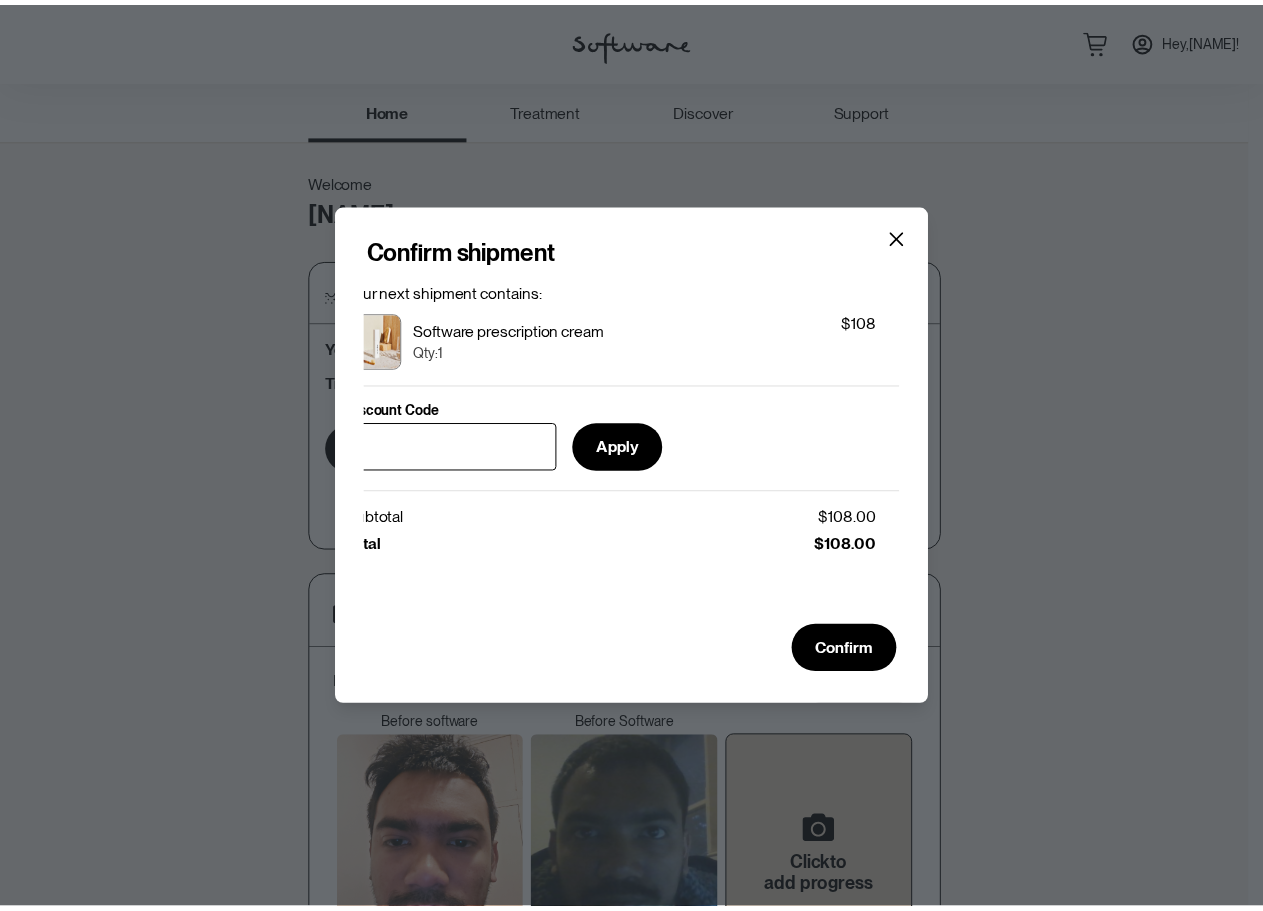 scroll, scrollTop: 0, scrollLeft: 0, axis: both 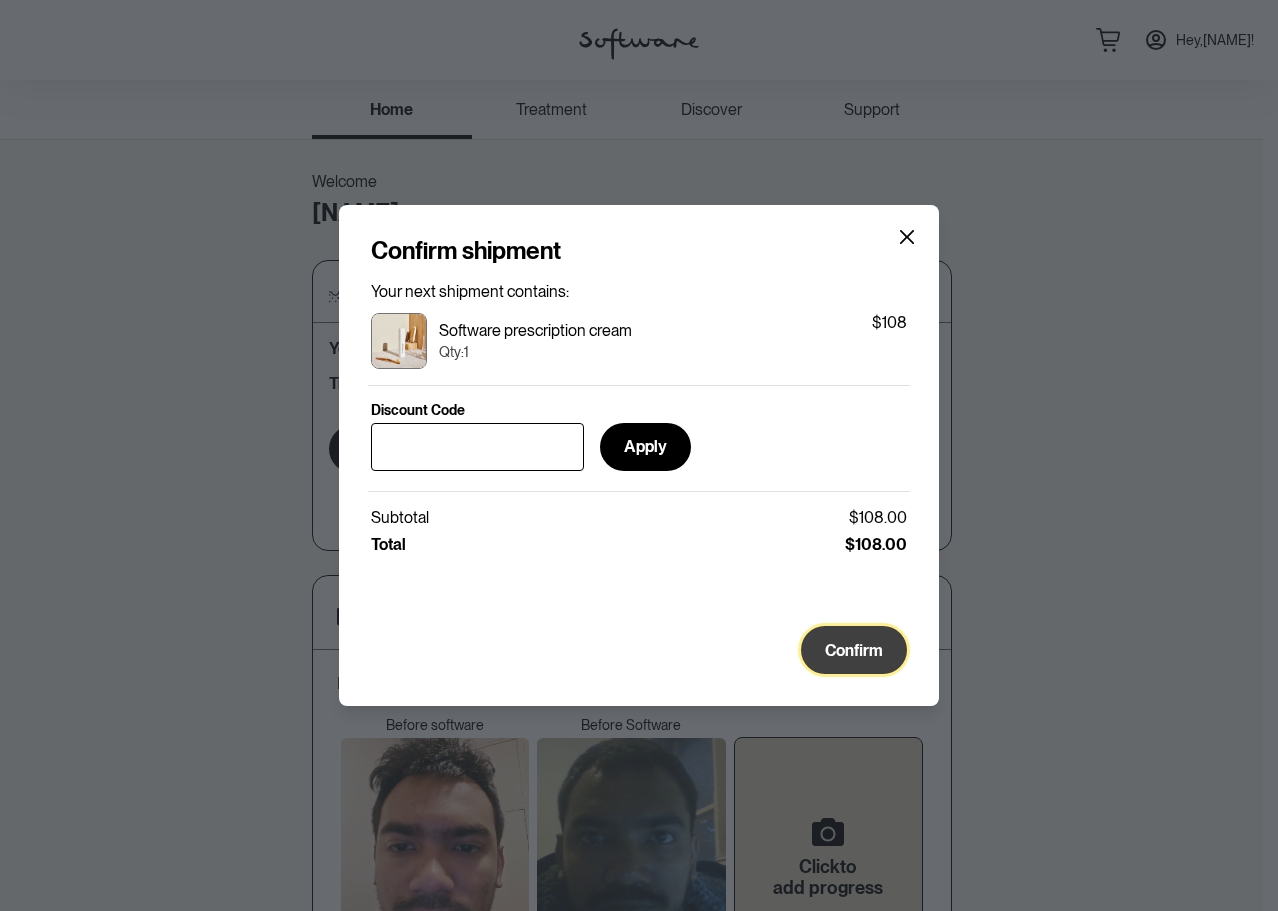 click on "Confirm" at bounding box center [854, 650] 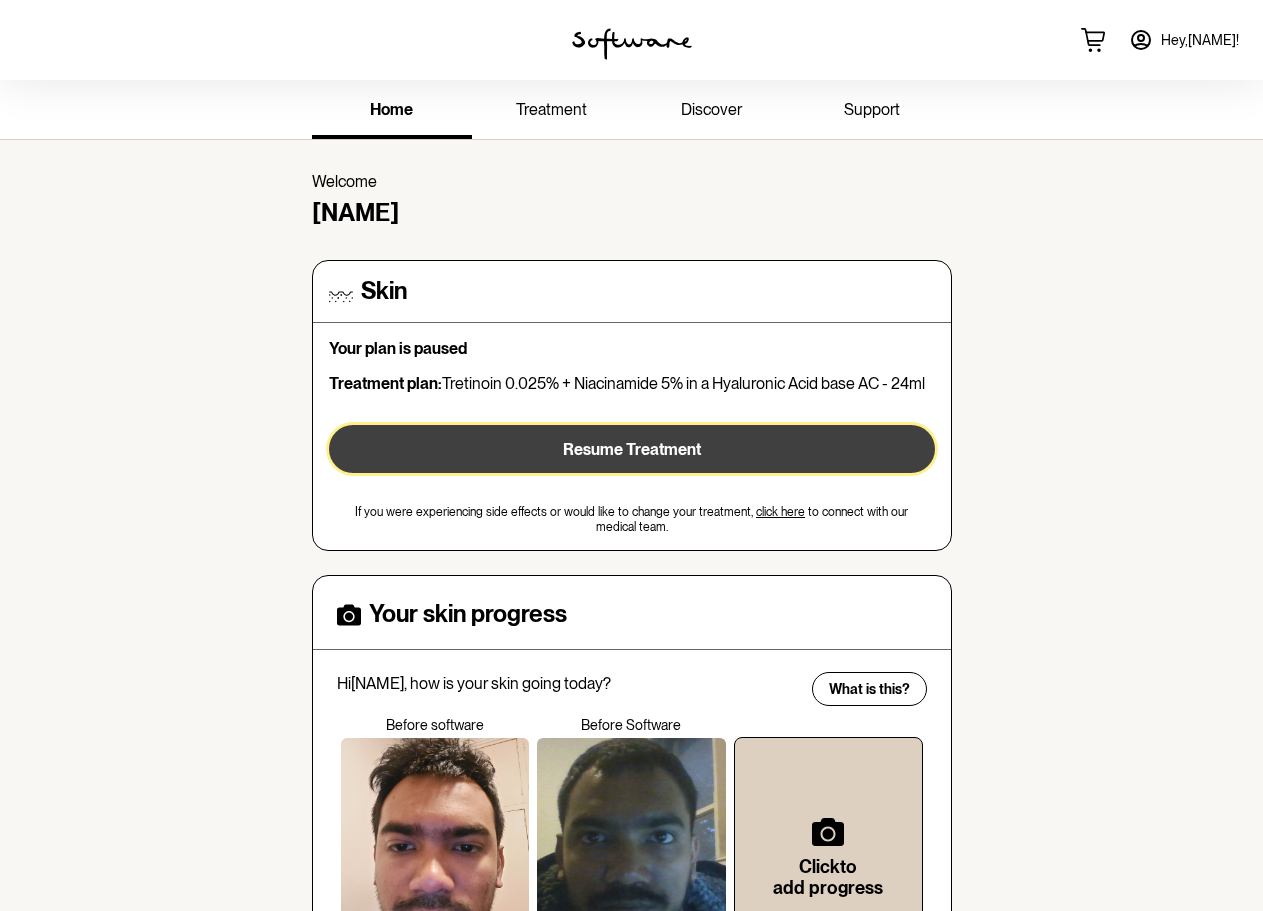 click on "Resume Treatment" at bounding box center [632, 449] 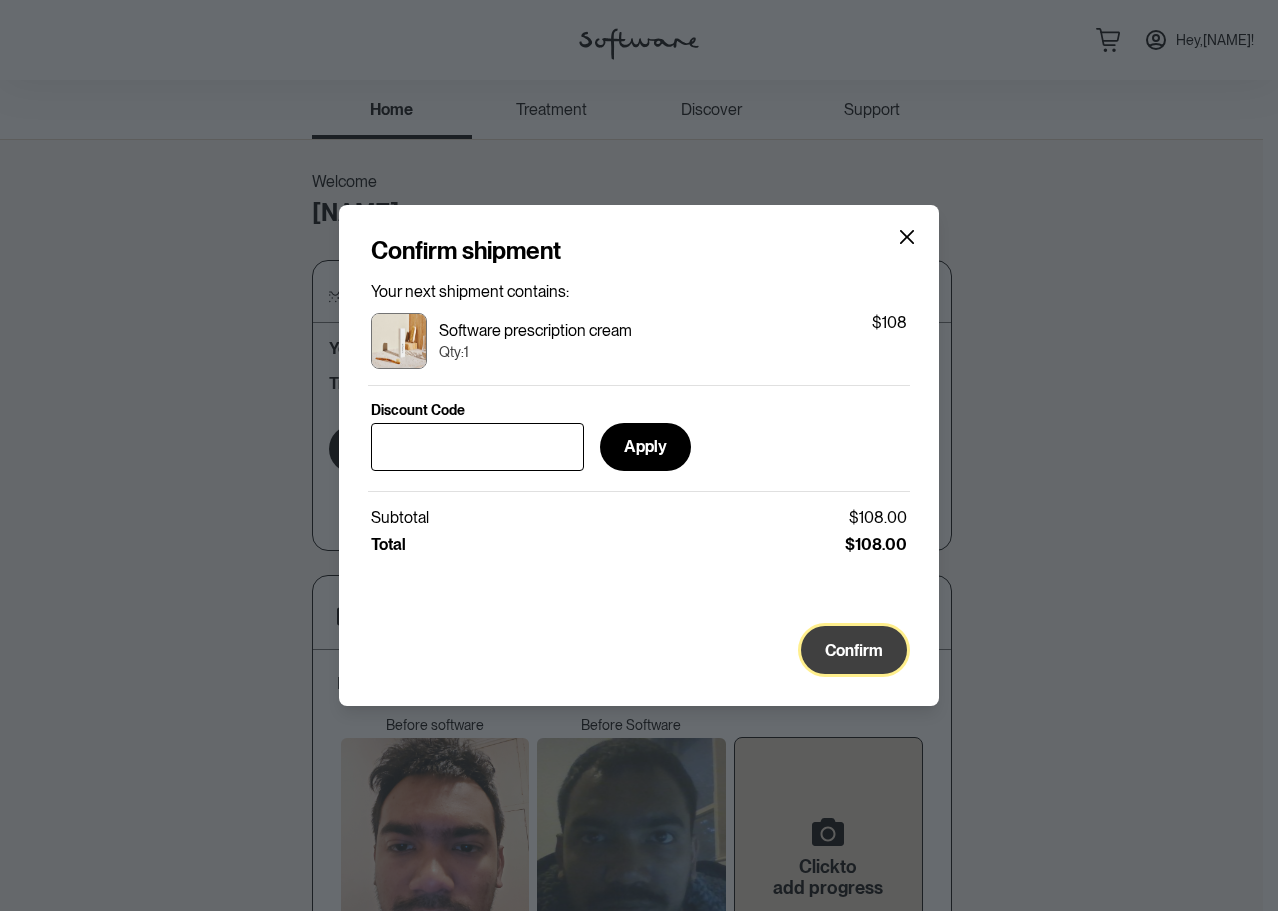 click on "Confirm" at bounding box center (854, 650) 